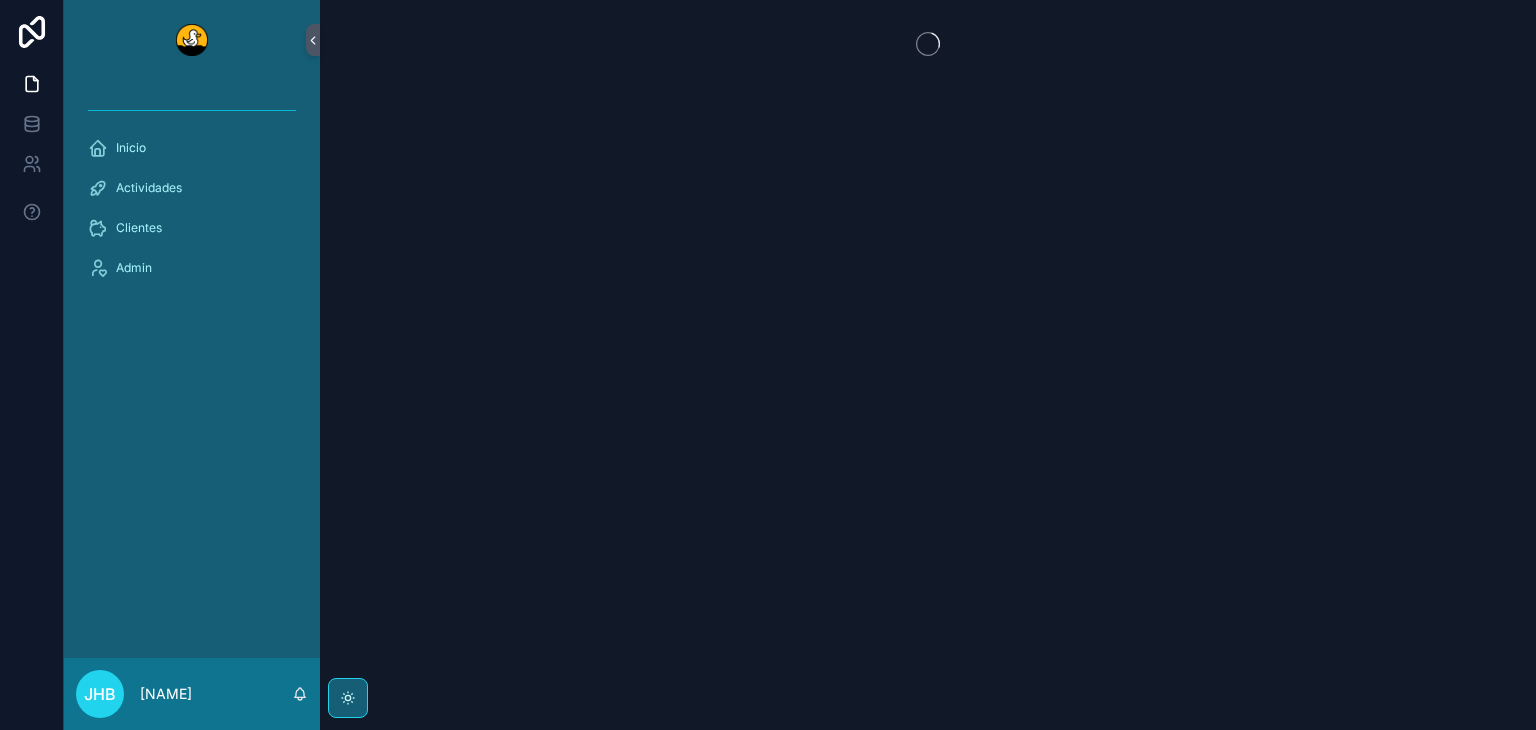 scroll, scrollTop: 0, scrollLeft: 0, axis: both 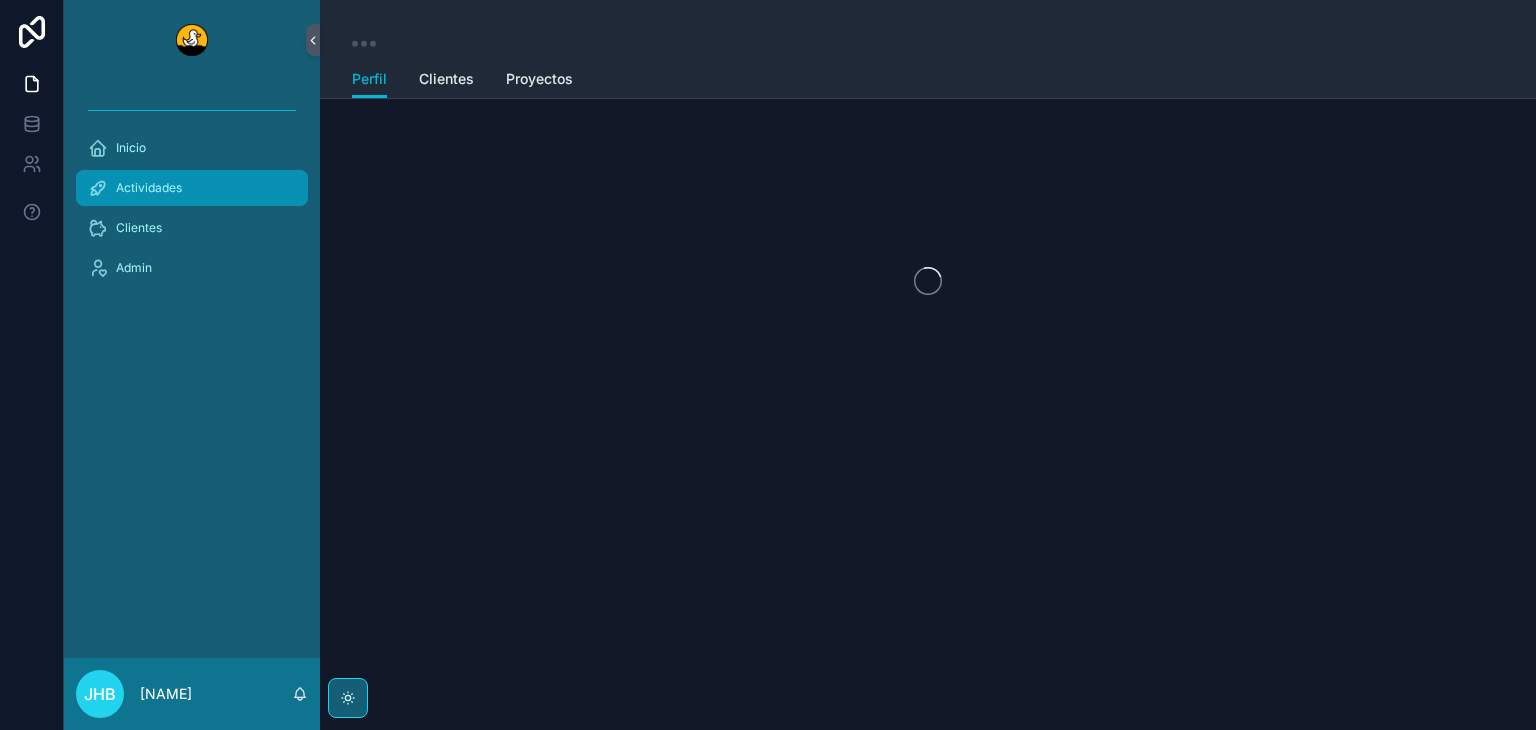 click on "Actividades" at bounding box center [192, 188] 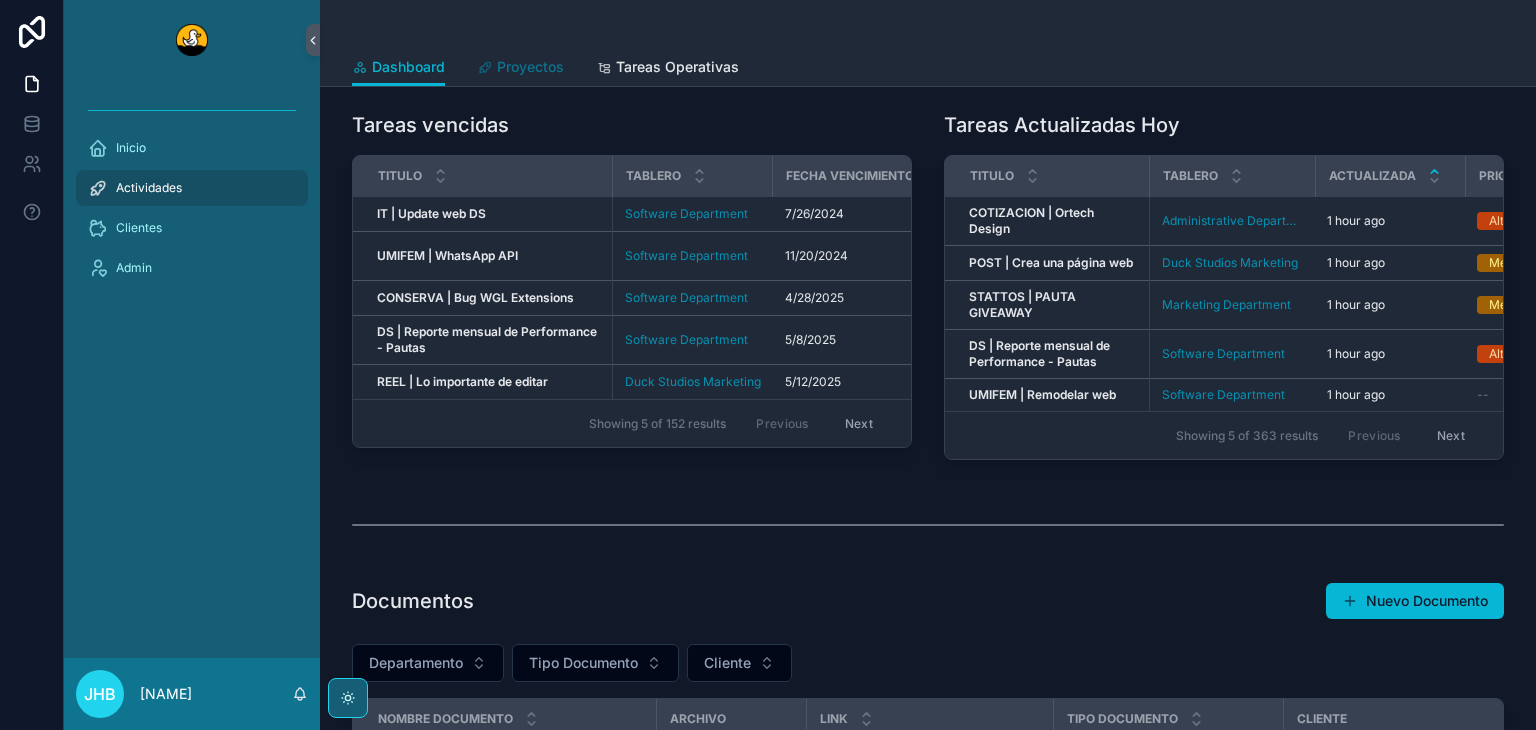 click on "Proyectos" at bounding box center (530, 67) 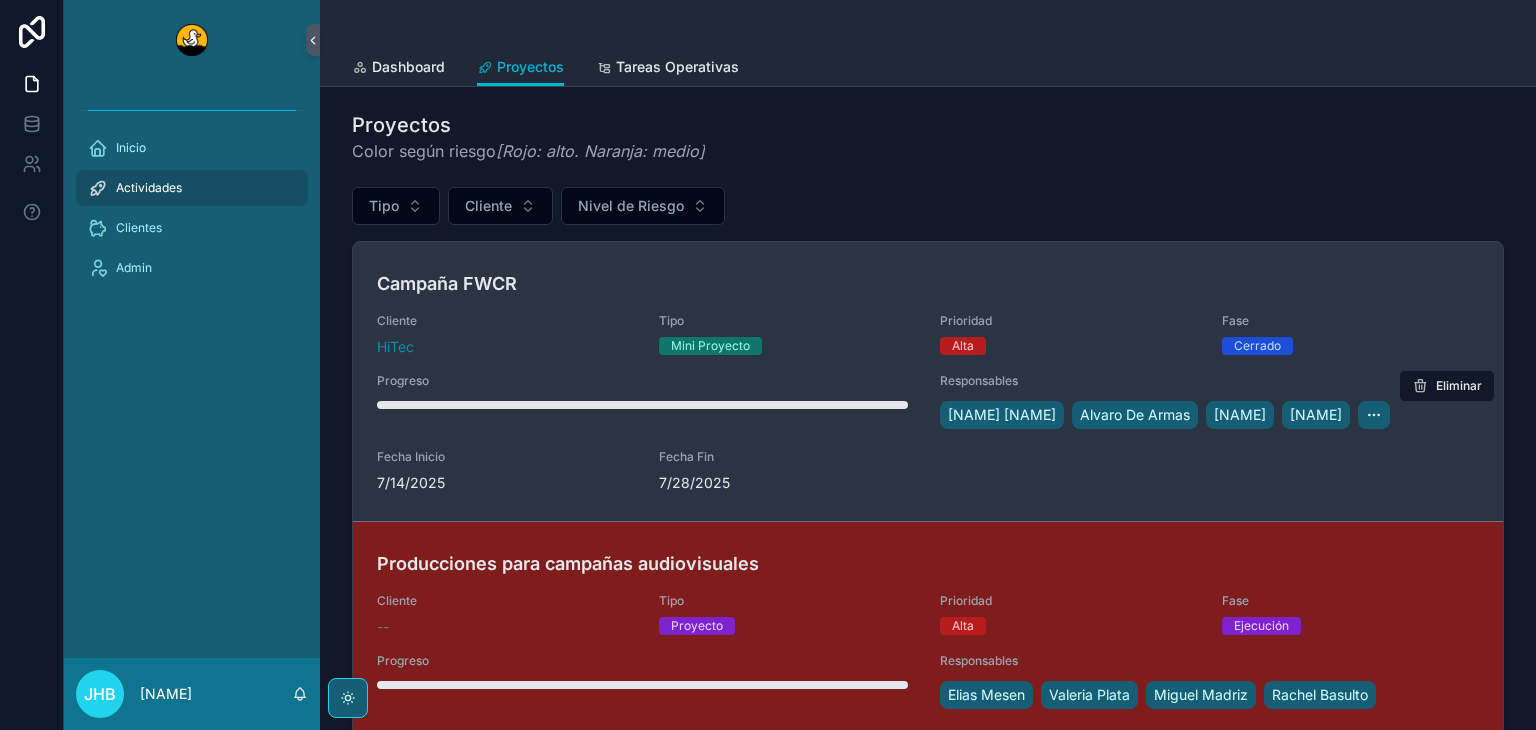 click on "Campaña FWCR Cliente HiTec Tipo Mini Proyecto Prioridad Alta Fase Cerrado Progreso Responsables [NAME] [NAME] [NAME] [NAME] Fecha Inicio 7/14/2025 Fecha Fin 7/28/2025" at bounding box center (928, 381) 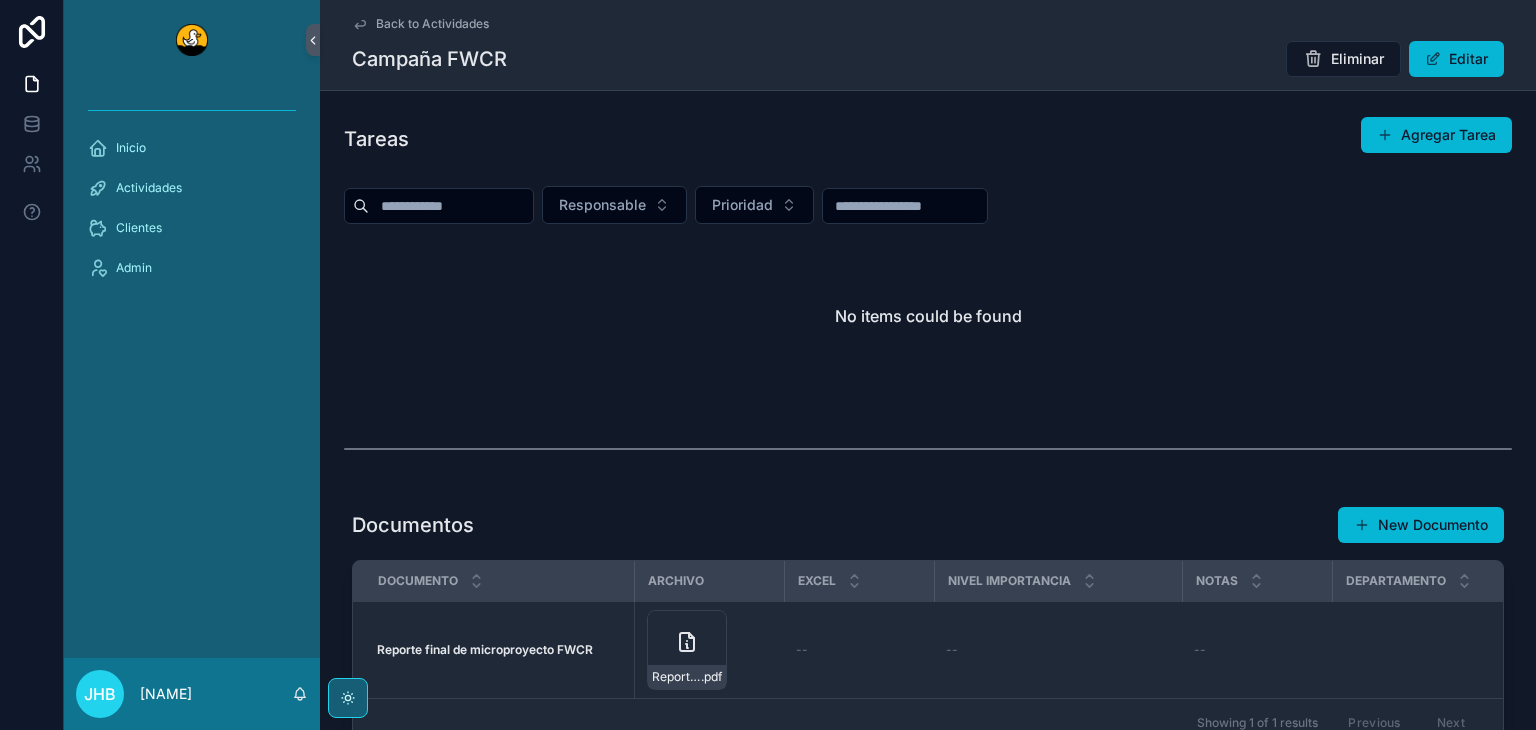 scroll, scrollTop: 8, scrollLeft: 0, axis: vertical 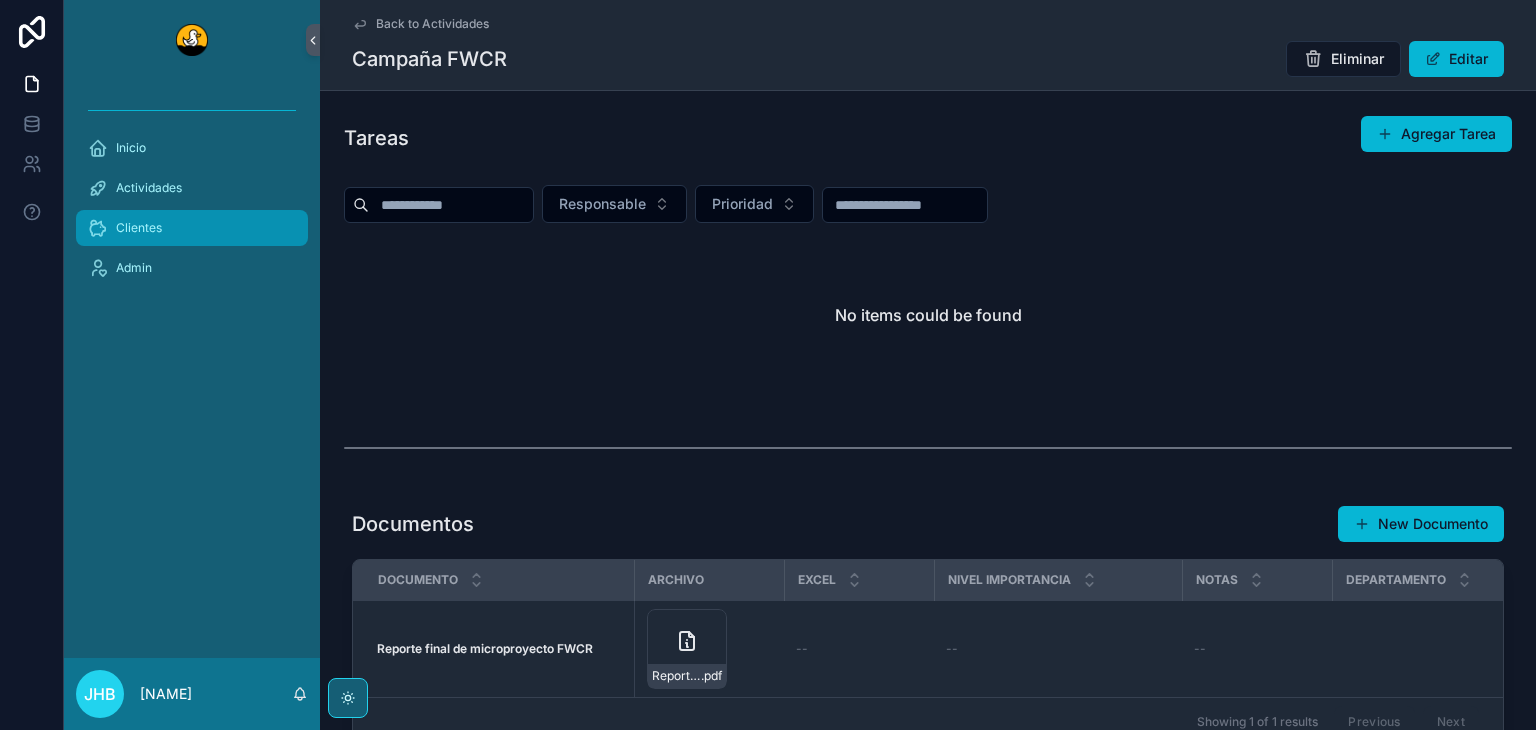 click on "Clientes" at bounding box center [192, 228] 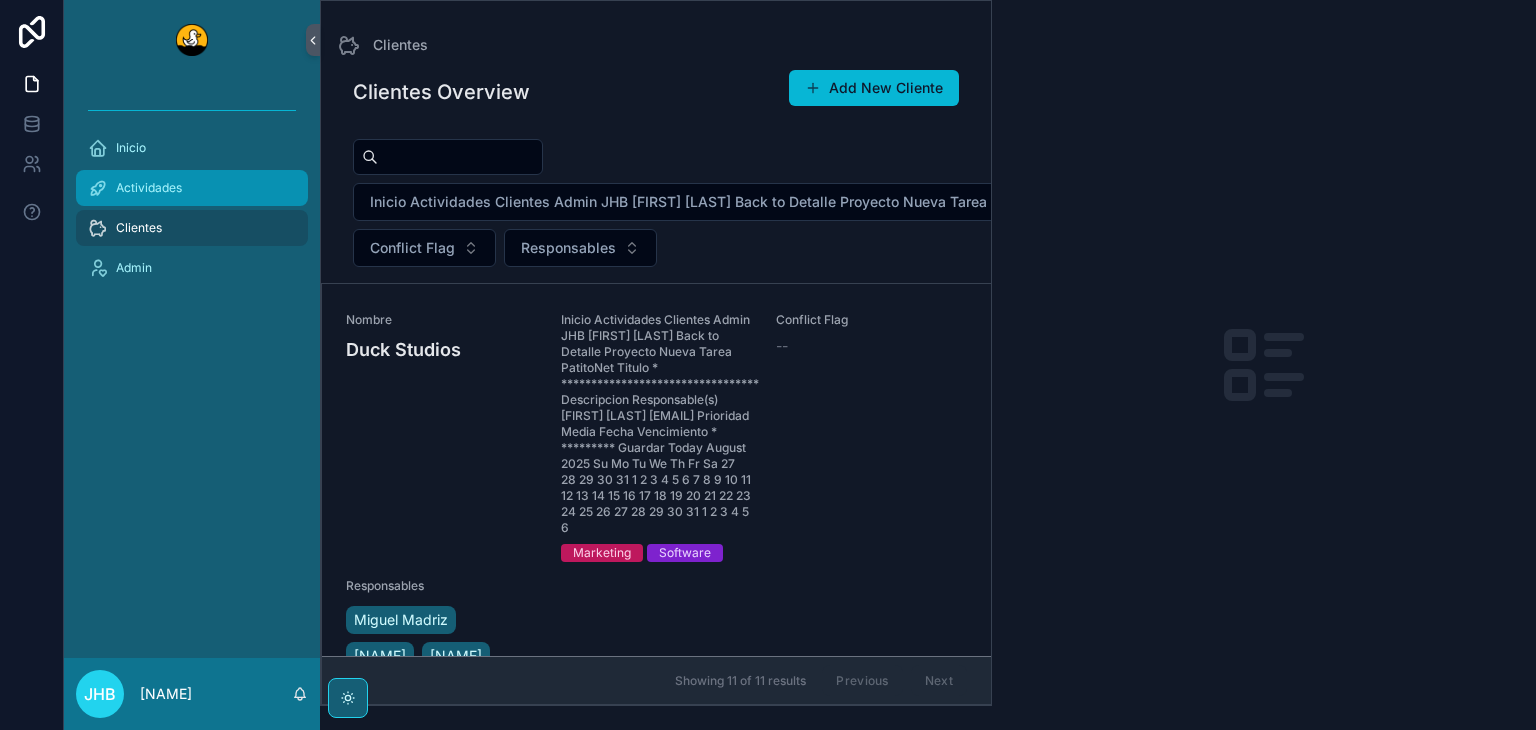 click on "Actividades" at bounding box center [192, 188] 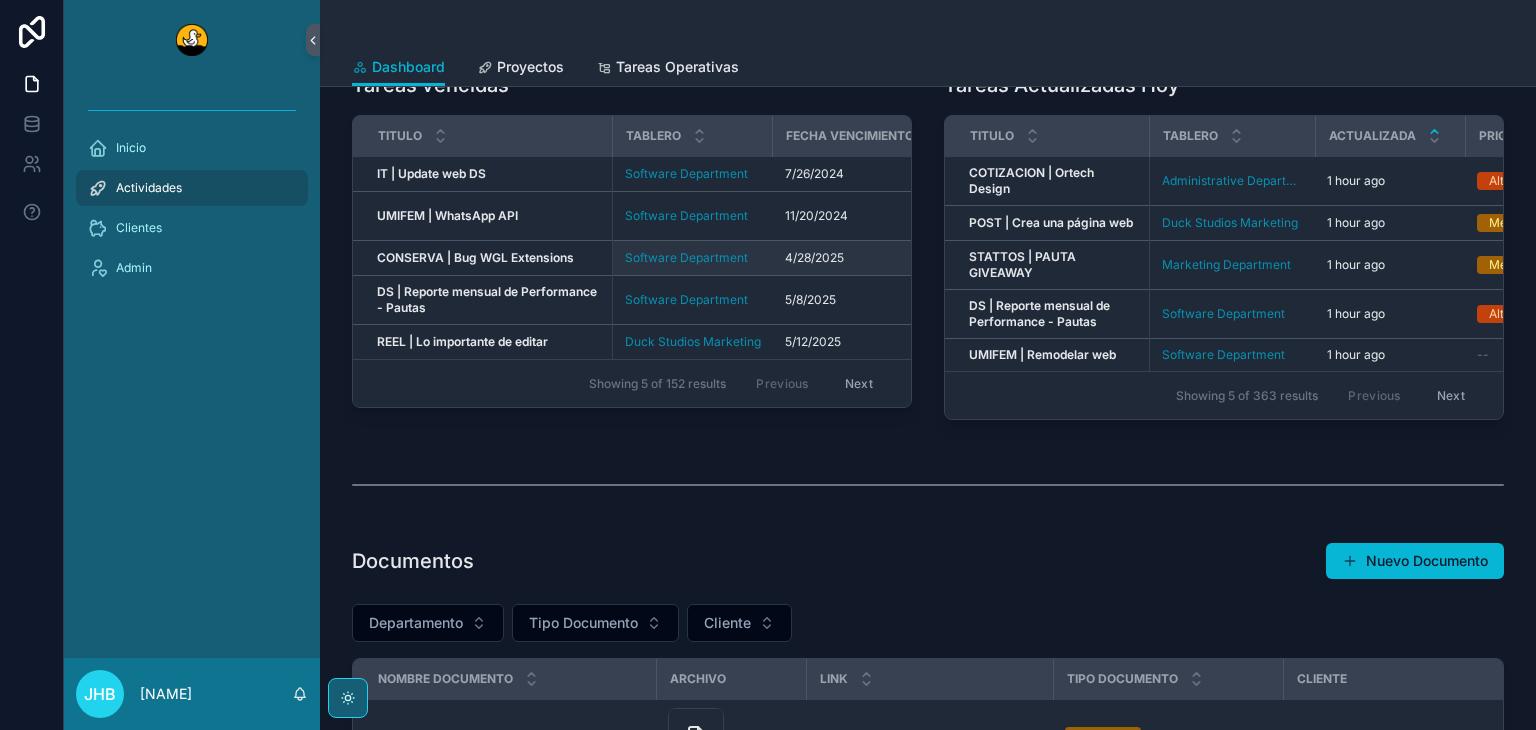 scroll, scrollTop: 36, scrollLeft: 0, axis: vertical 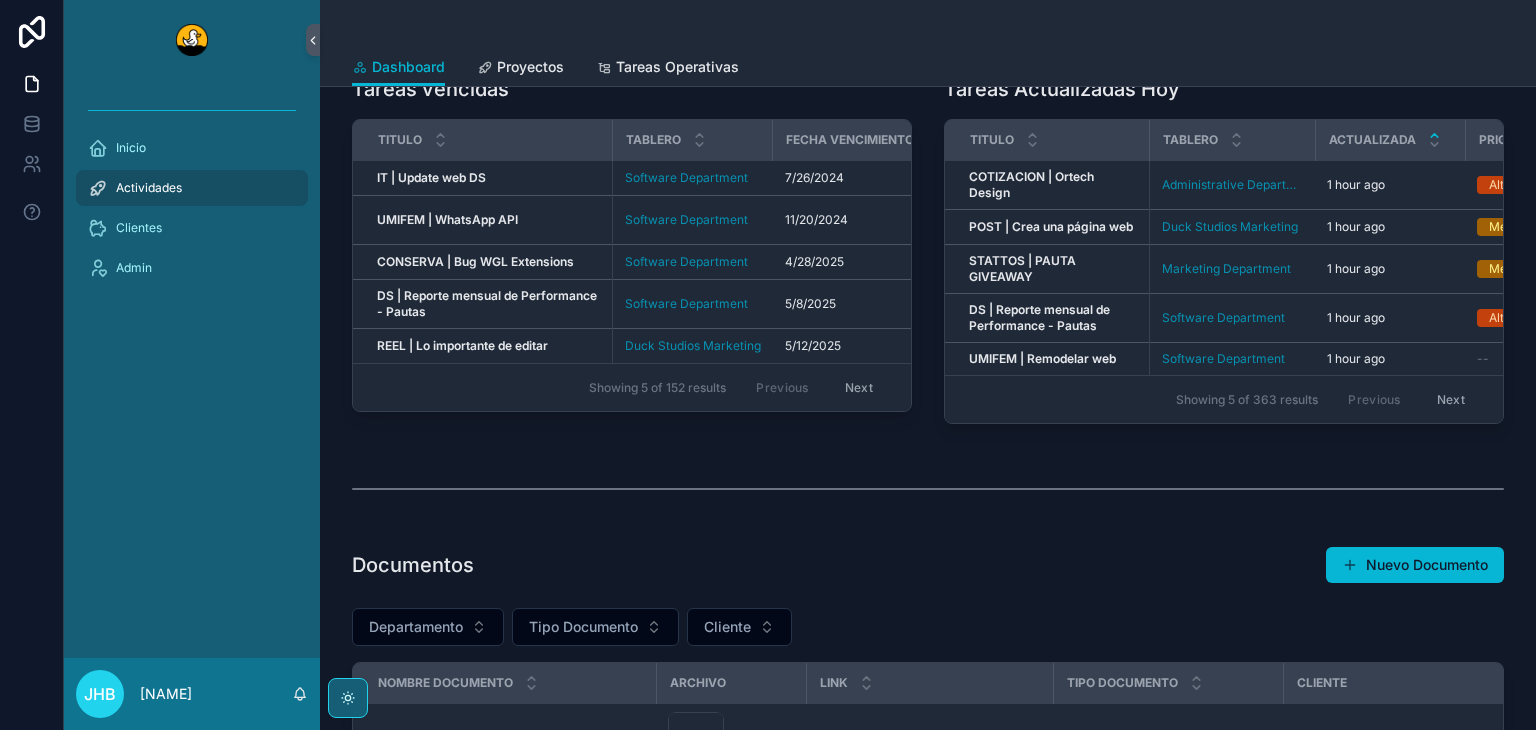 click at bounding box center [928, 24] 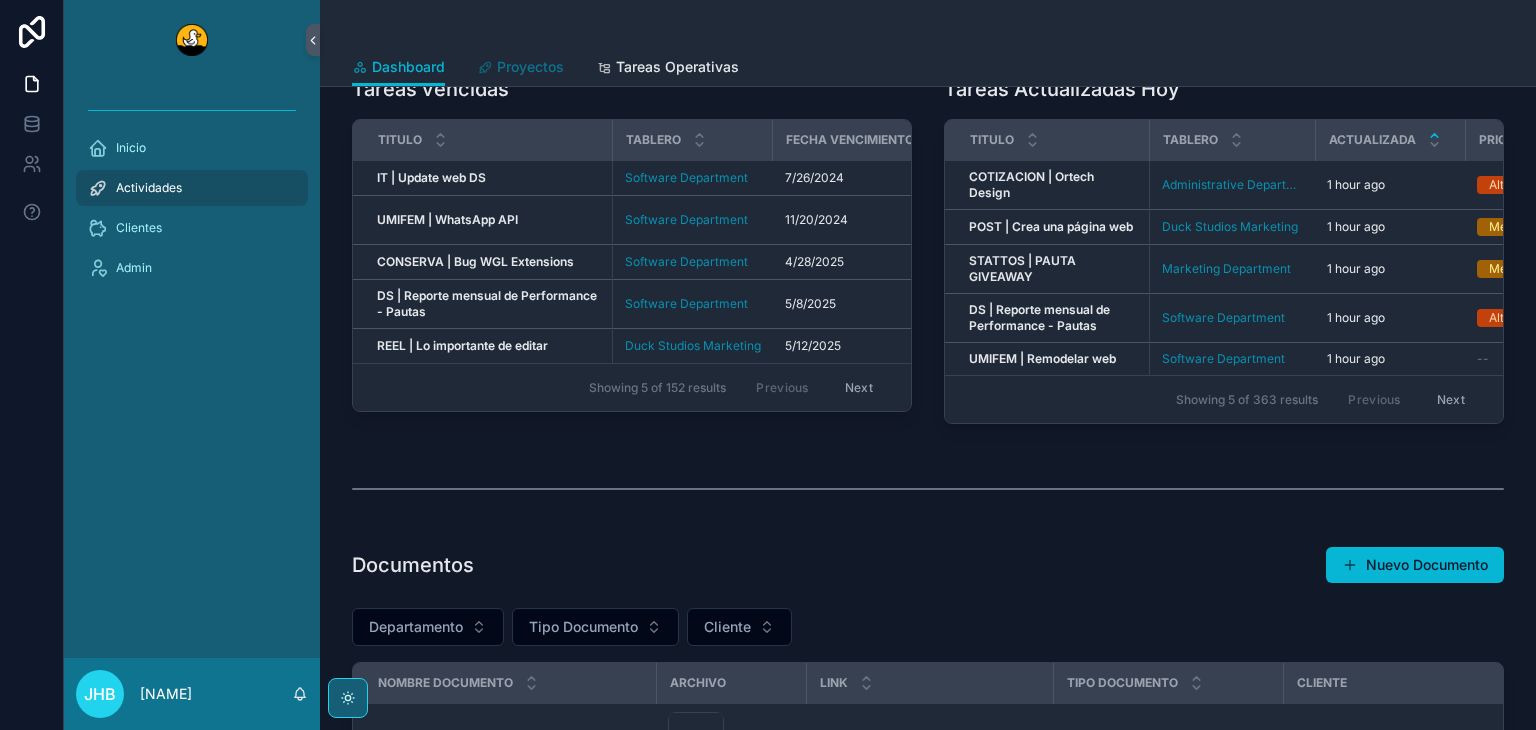 click on "Proyectos" at bounding box center [530, 67] 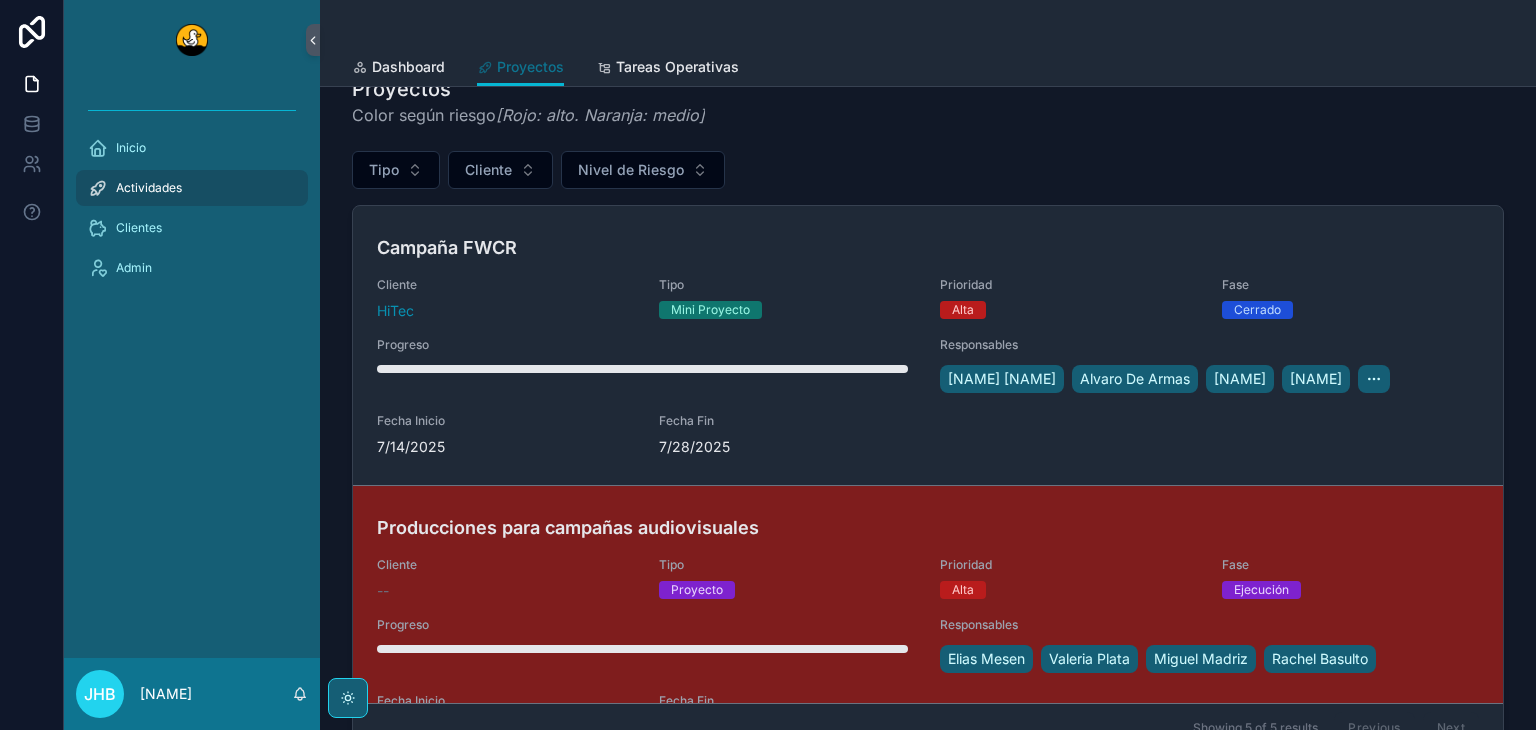 scroll, scrollTop: 0, scrollLeft: 0, axis: both 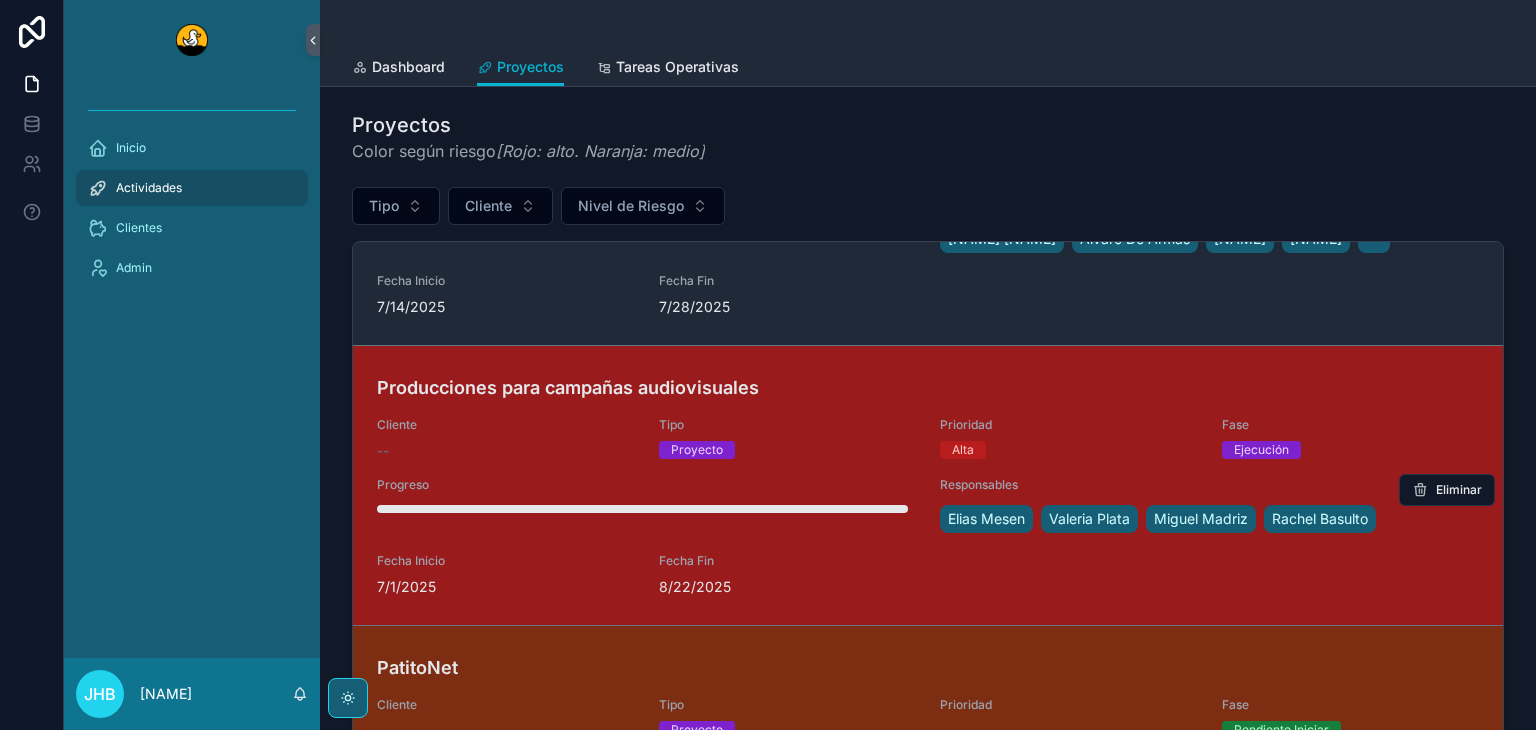 click on "Producciones para campañas audiovisuales  Cliente -- Tipo Proyecto Prioridad Alta Fase Ejecución Progreso Responsables [NAME] [NAME] [NAME] [NAME] Fecha Inicio 7/1/2025 Fecha Fin 8/22/2025" at bounding box center (928, 485) 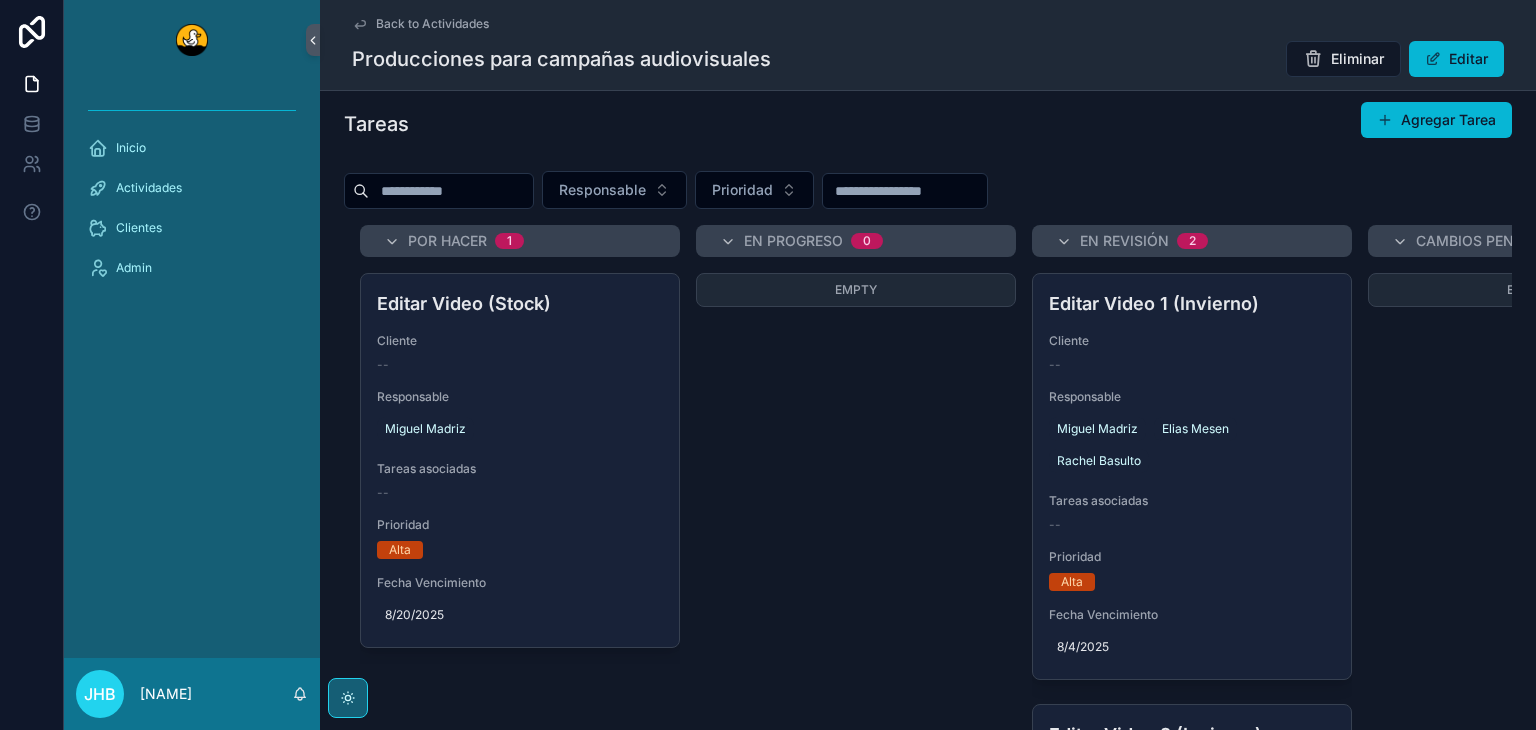 scroll, scrollTop: 24, scrollLeft: 0, axis: vertical 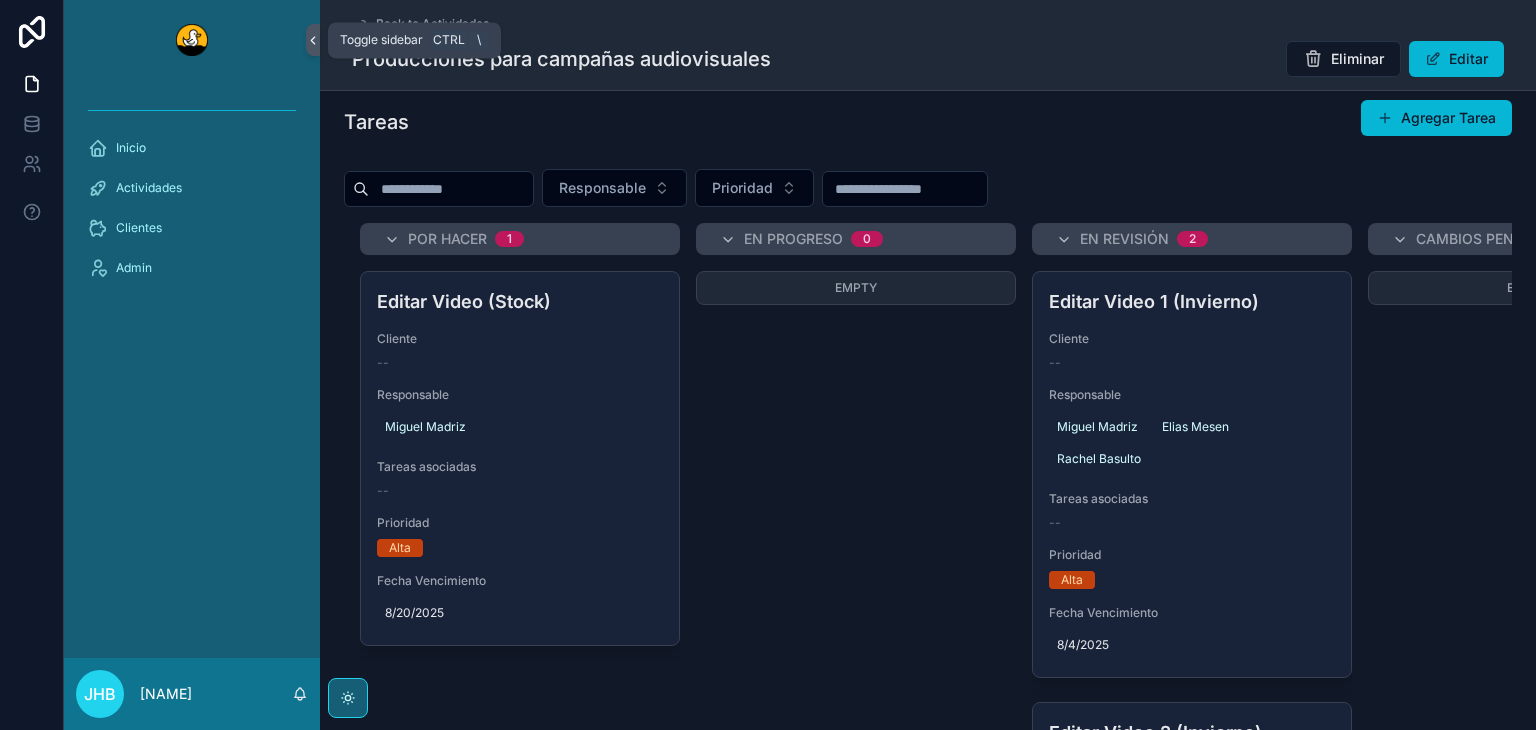click 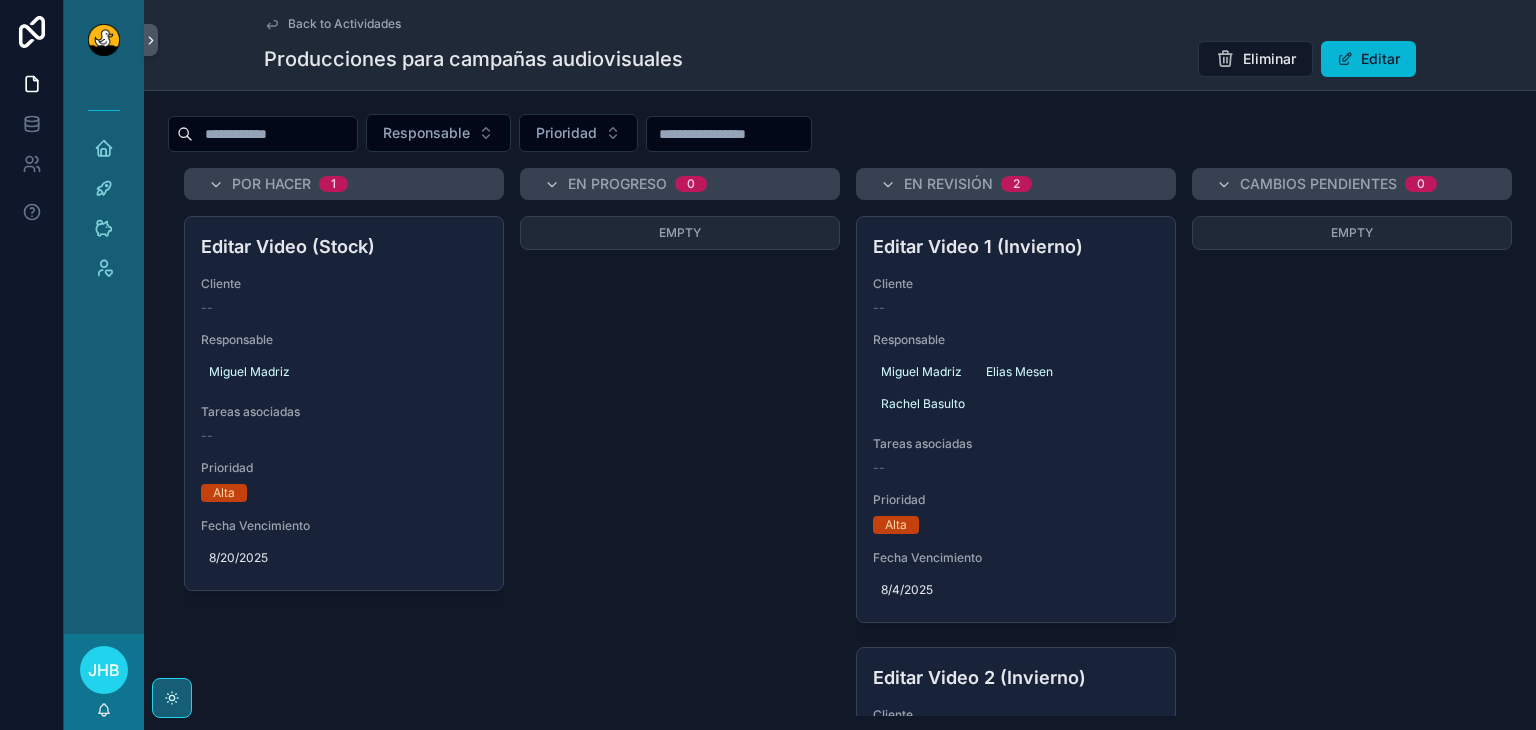 scroll, scrollTop: 80, scrollLeft: 0, axis: vertical 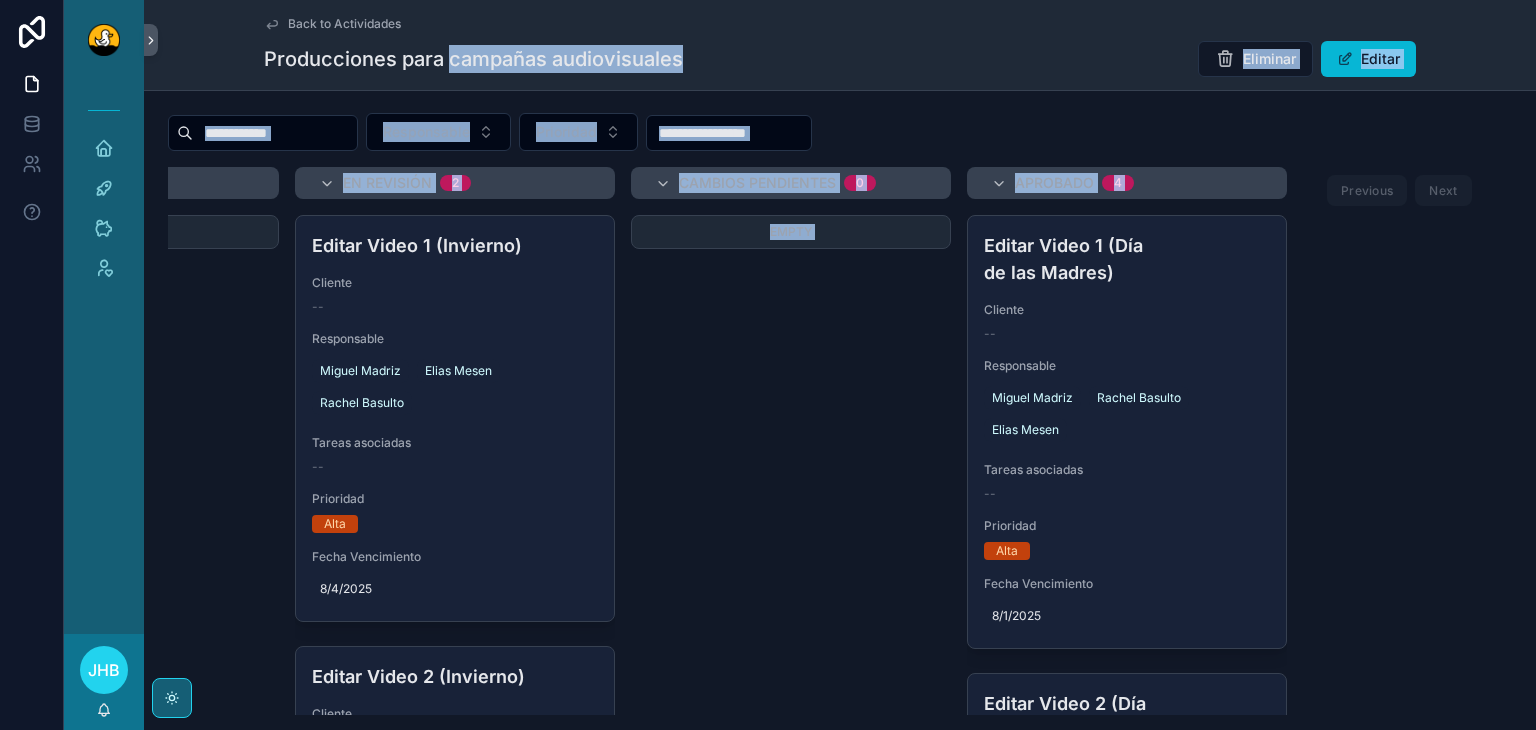 drag, startPoint x: 442, startPoint y: 79, endPoint x: 1444, endPoint y: 450, distance: 1068.4779 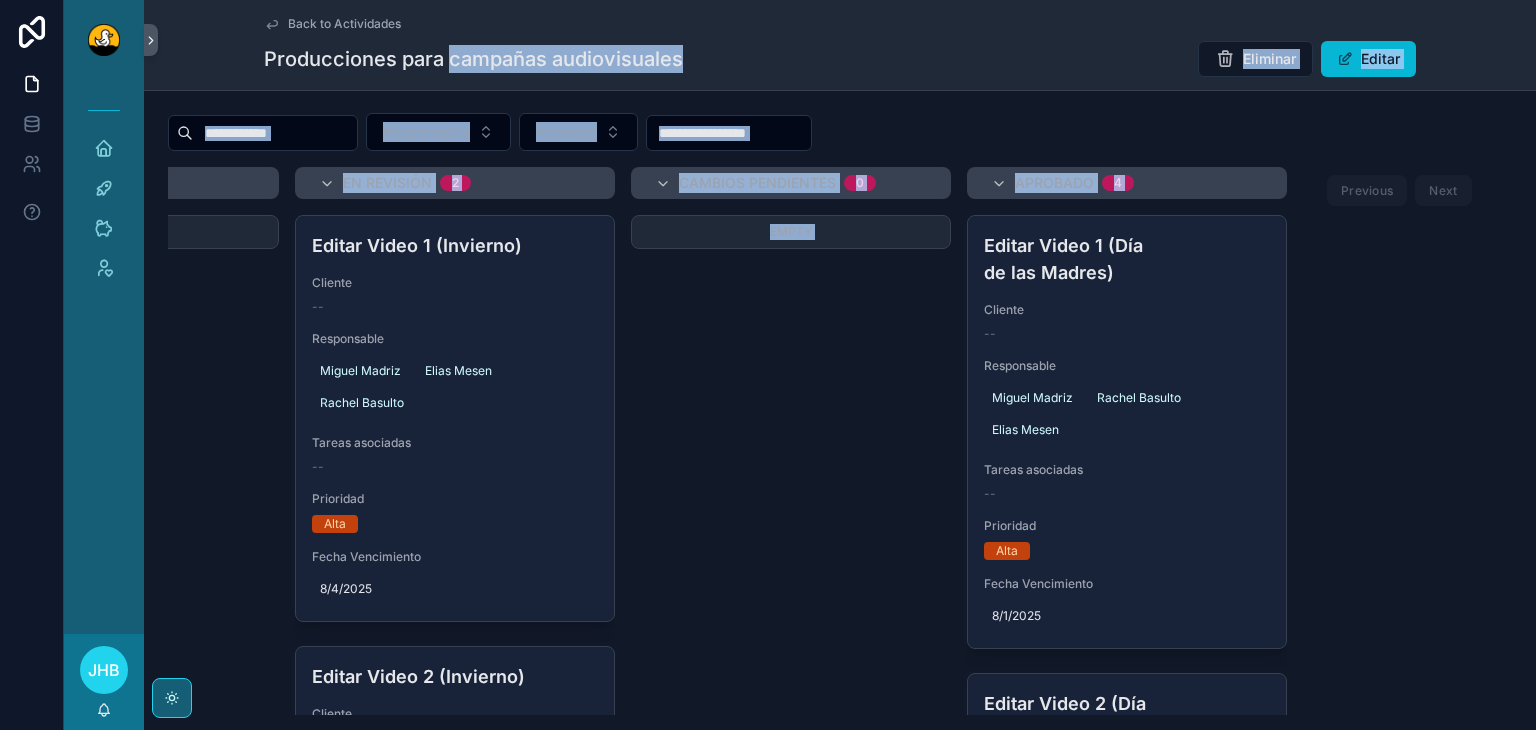 click on "Empty" at bounding box center [791, 407] 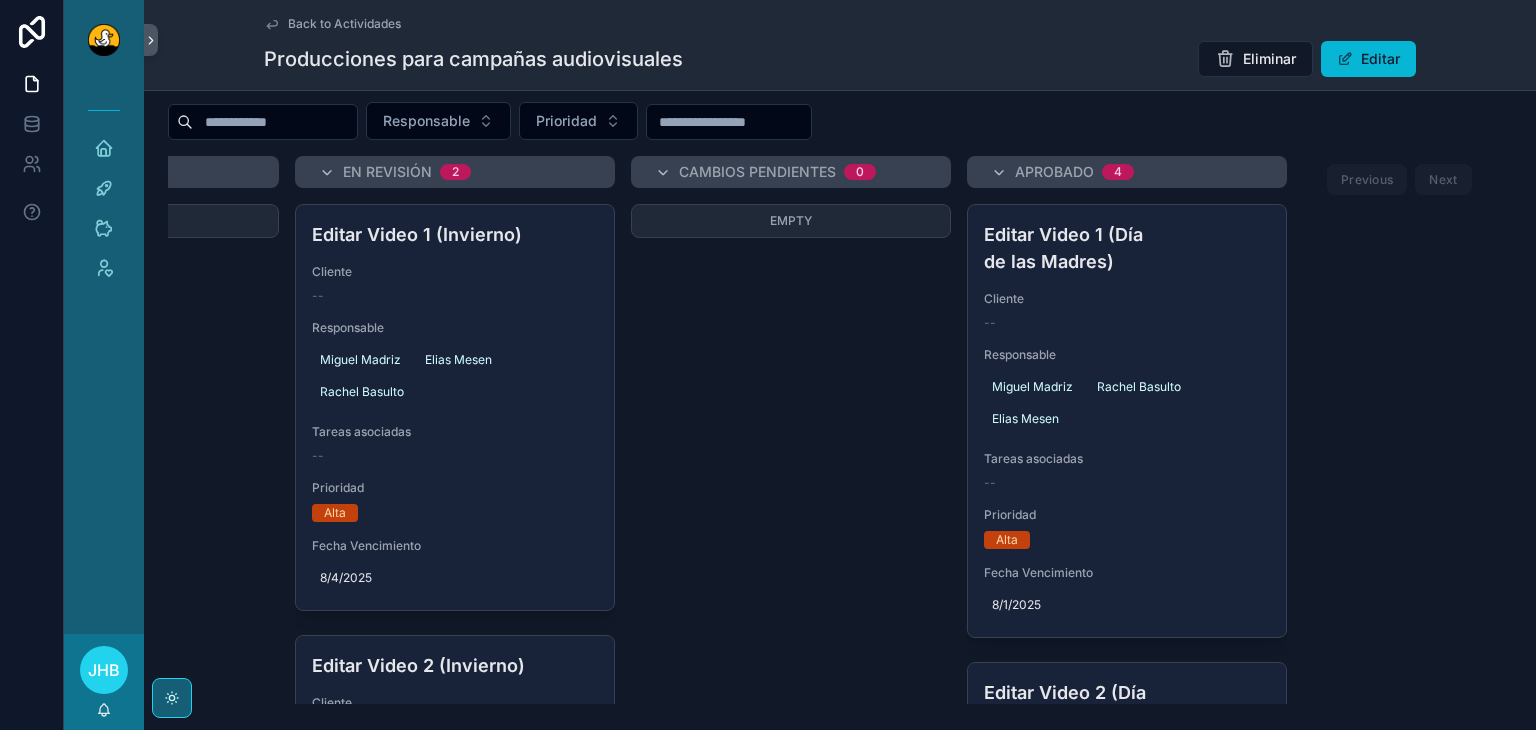 scroll, scrollTop: 92, scrollLeft: 0, axis: vertical 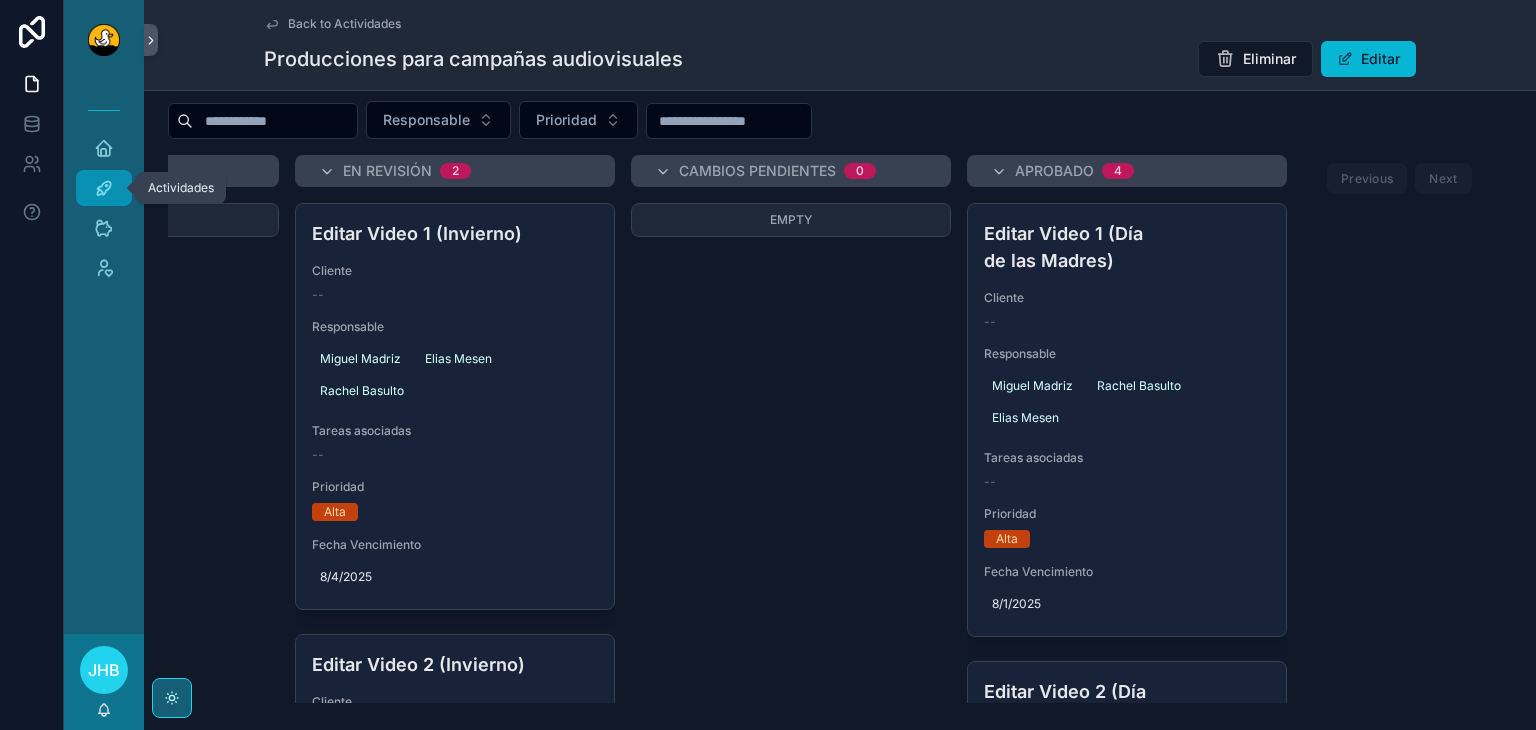 click at bounding box center (104, 188) 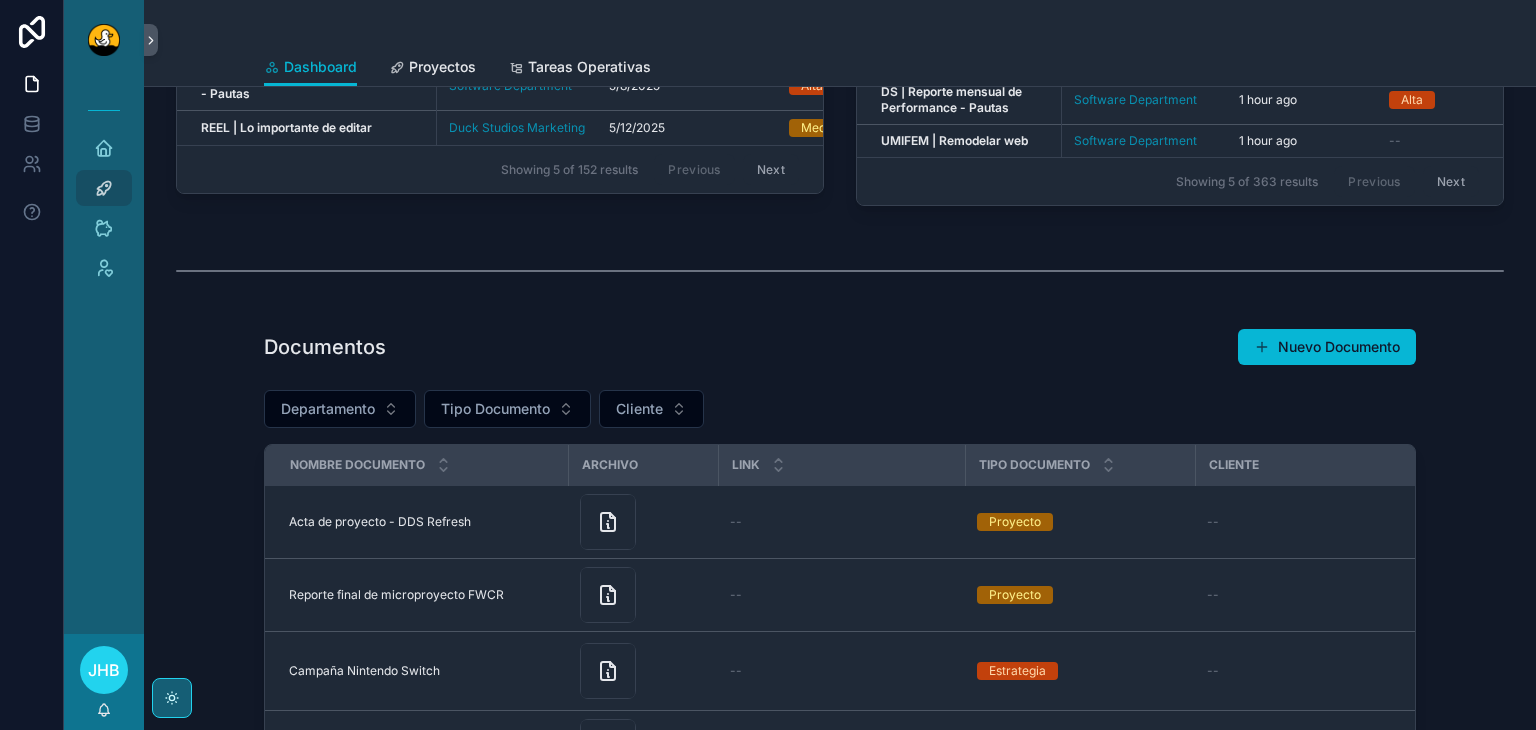 scroll, scrollTop: 255, scrollLeft: 0, axis: vertical 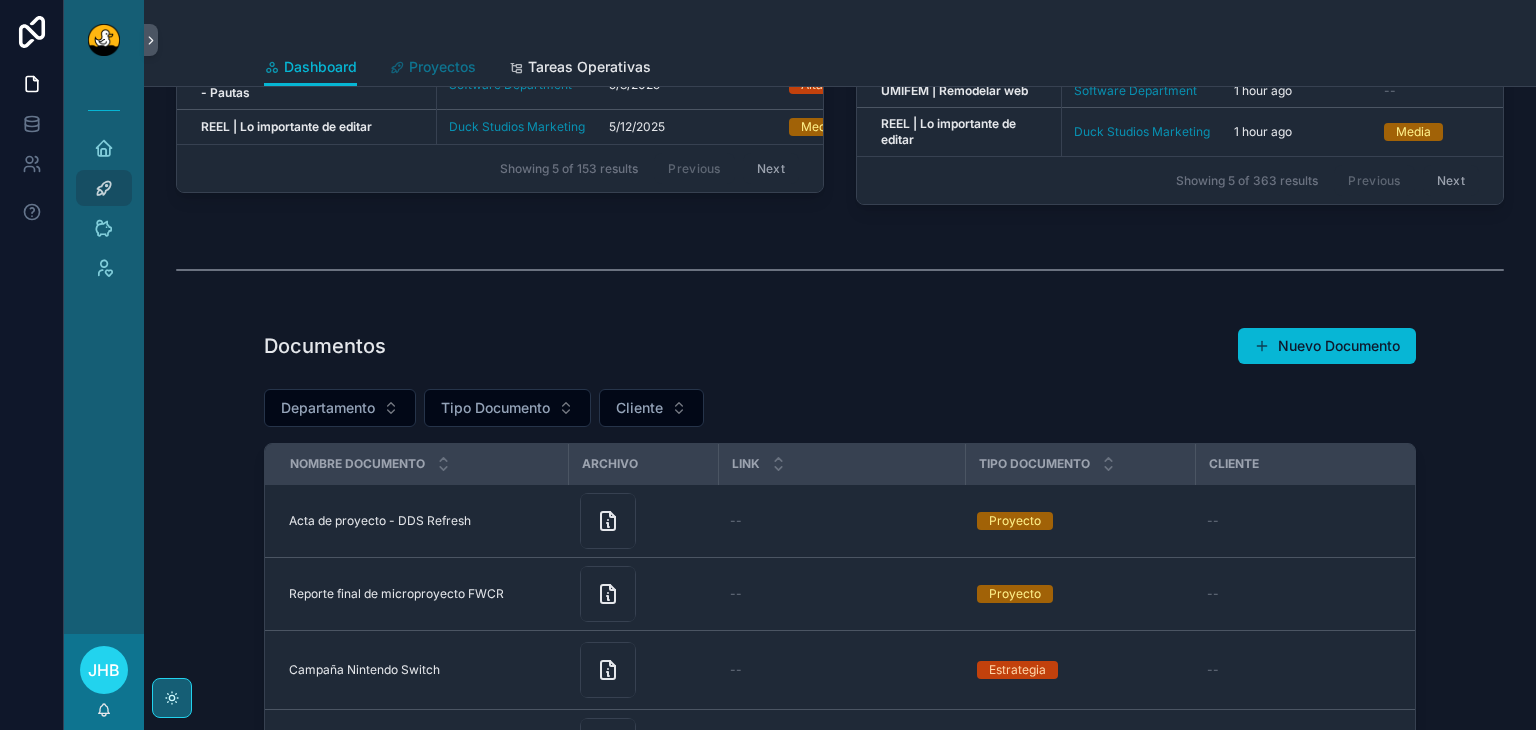 click on "Proyectos" at bounding box center [442, 67] 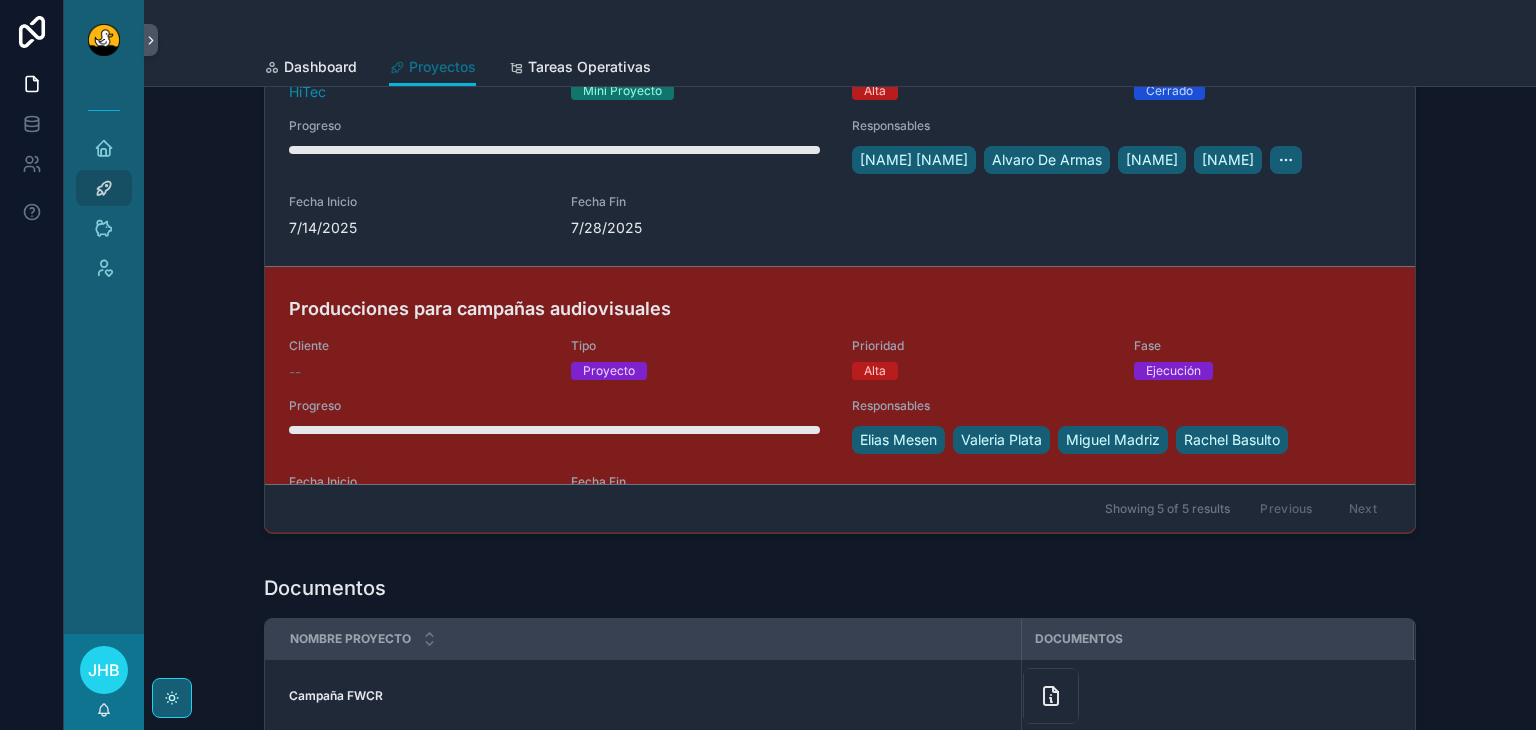 scroll, scrollTop: 0, scrollLeft: 0, axis: both 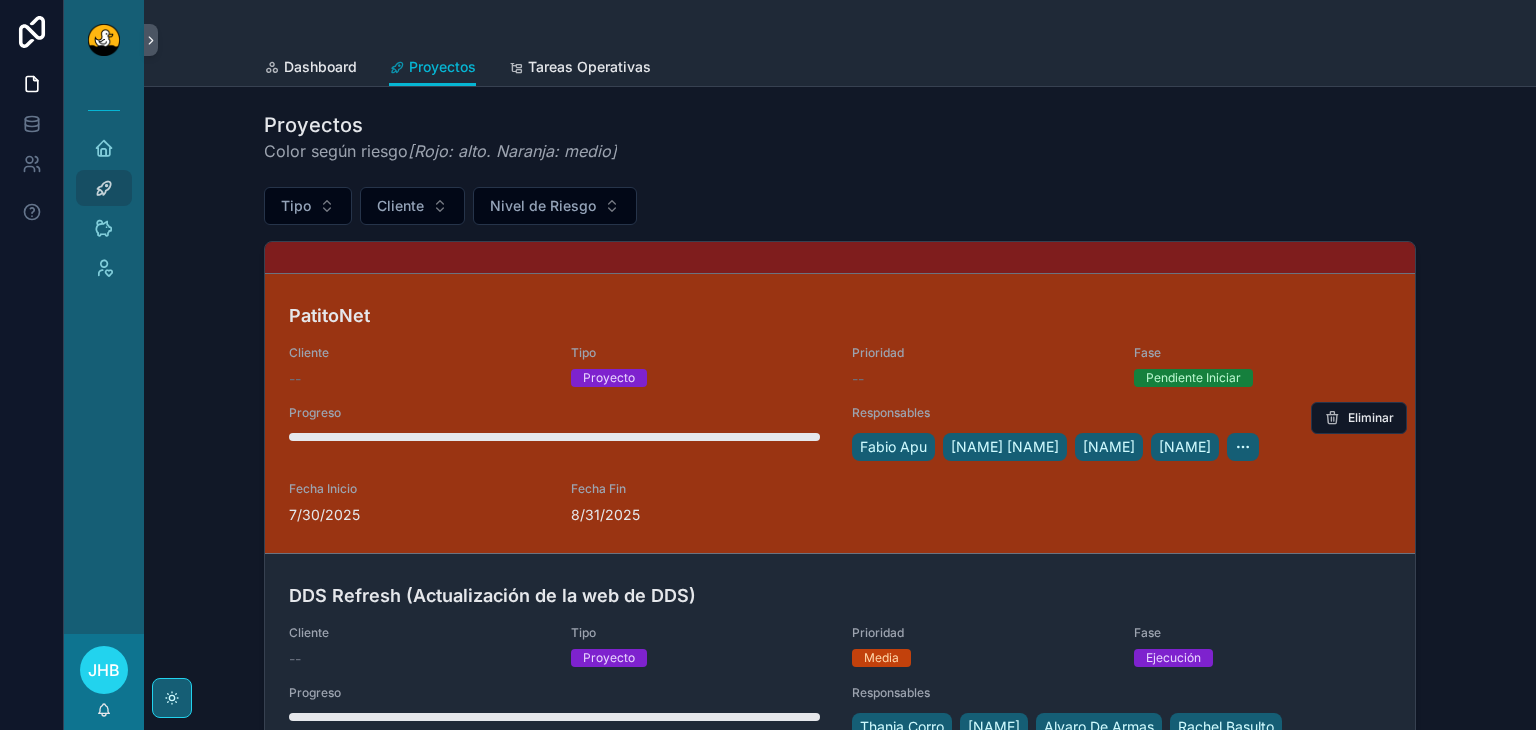 click on "Tipo" at bounding box center (700, 353) 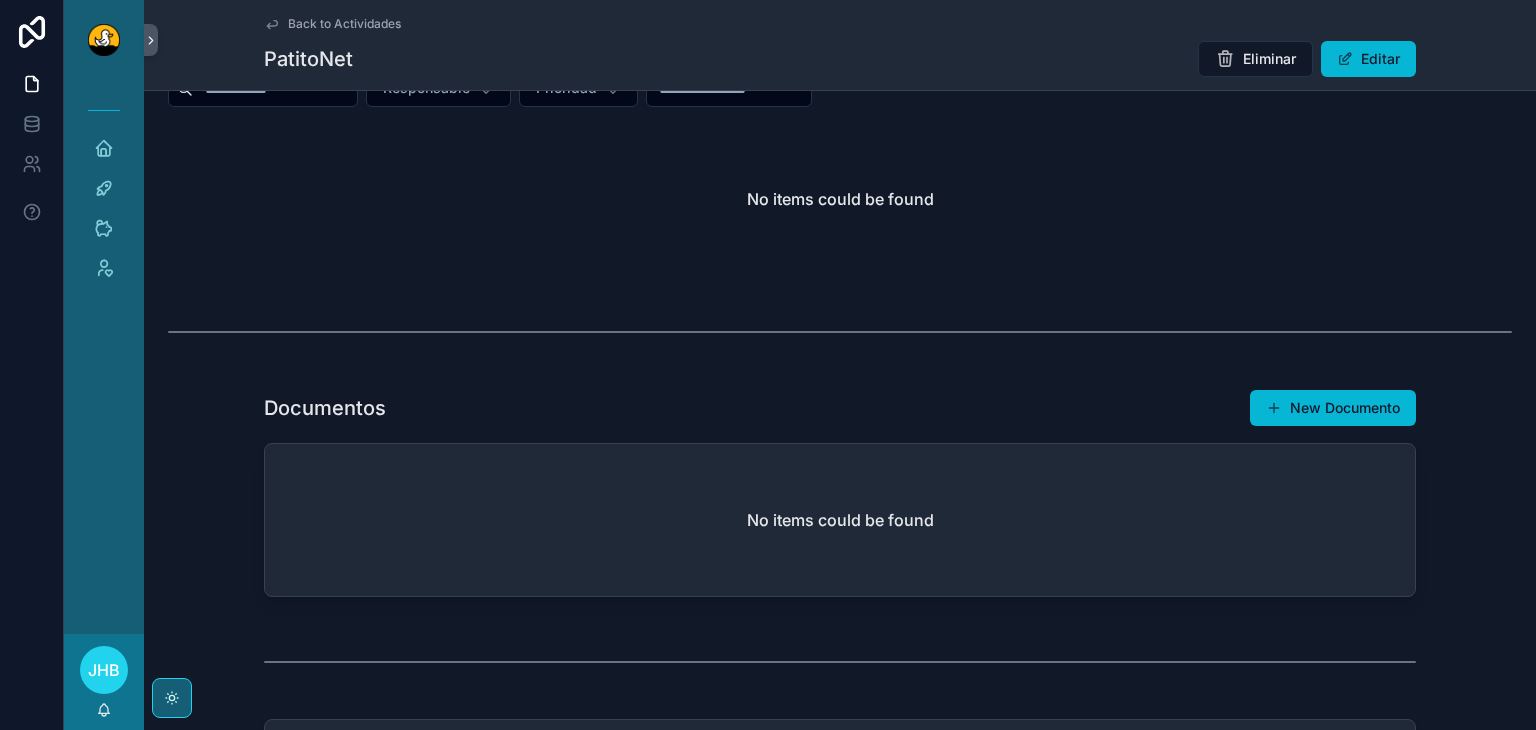 scroll, scrollTop: 0, scrollLeft: 0, axis: both 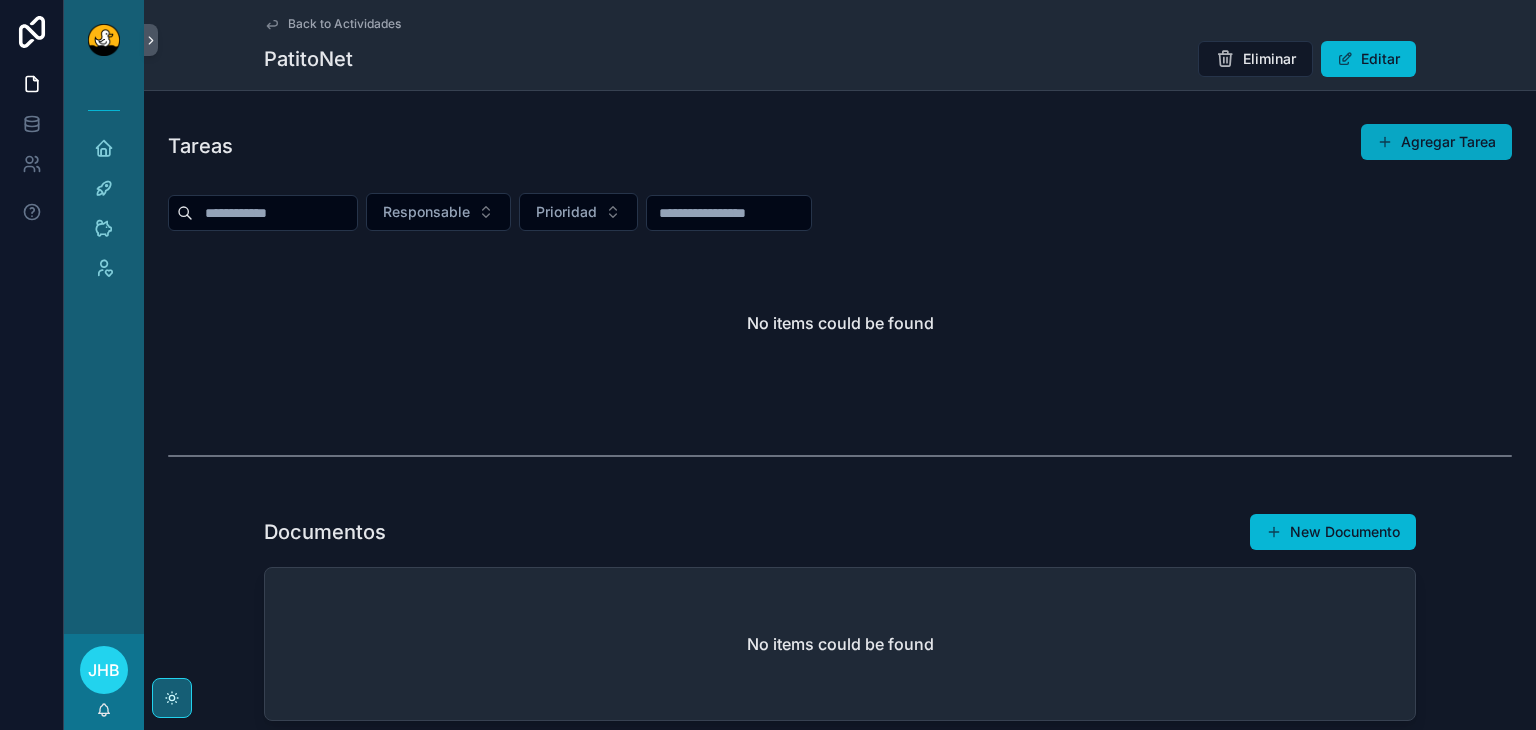 click on "Agregar Tarea" at bounding box center [1436, 142] 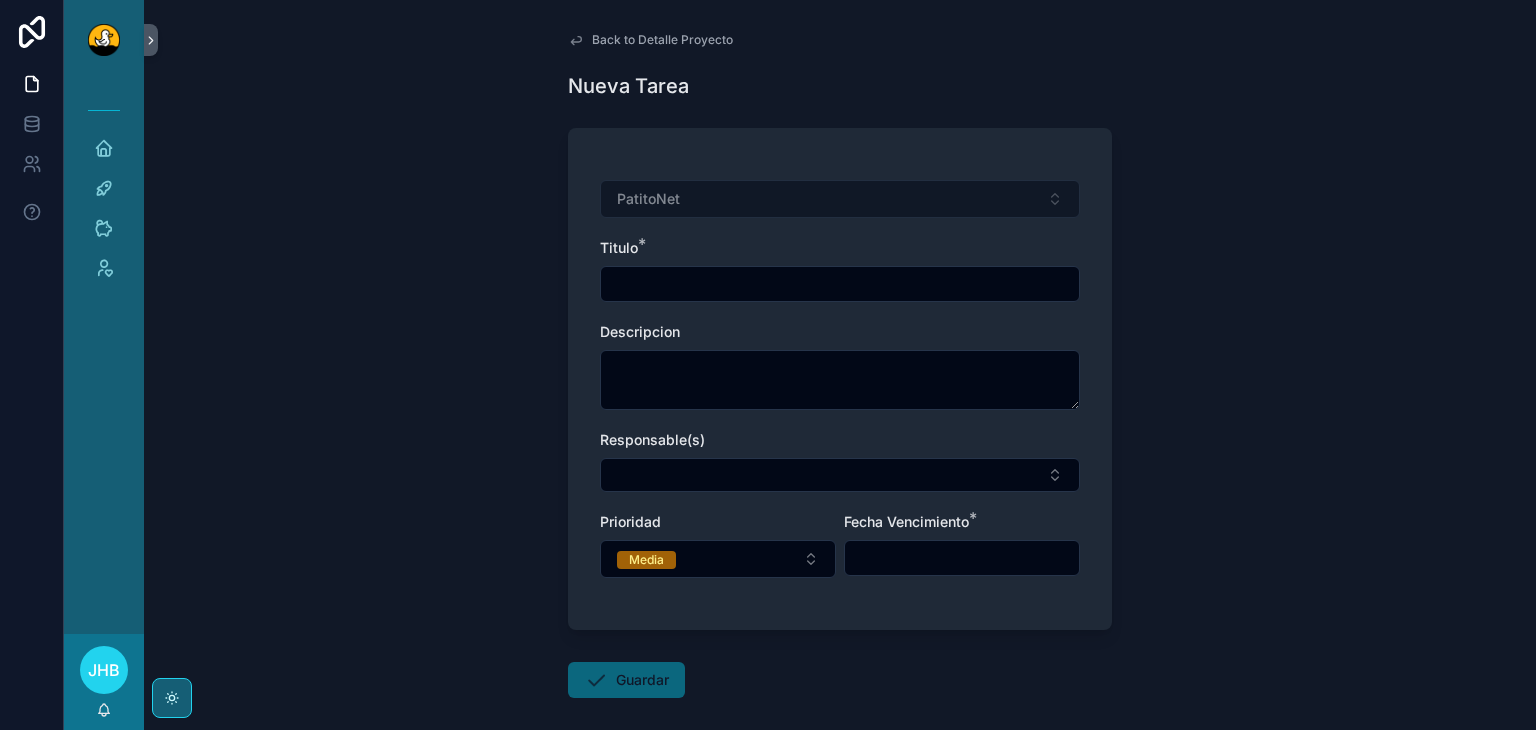 click on "PatitoNet" at bounding box center (840, 199) 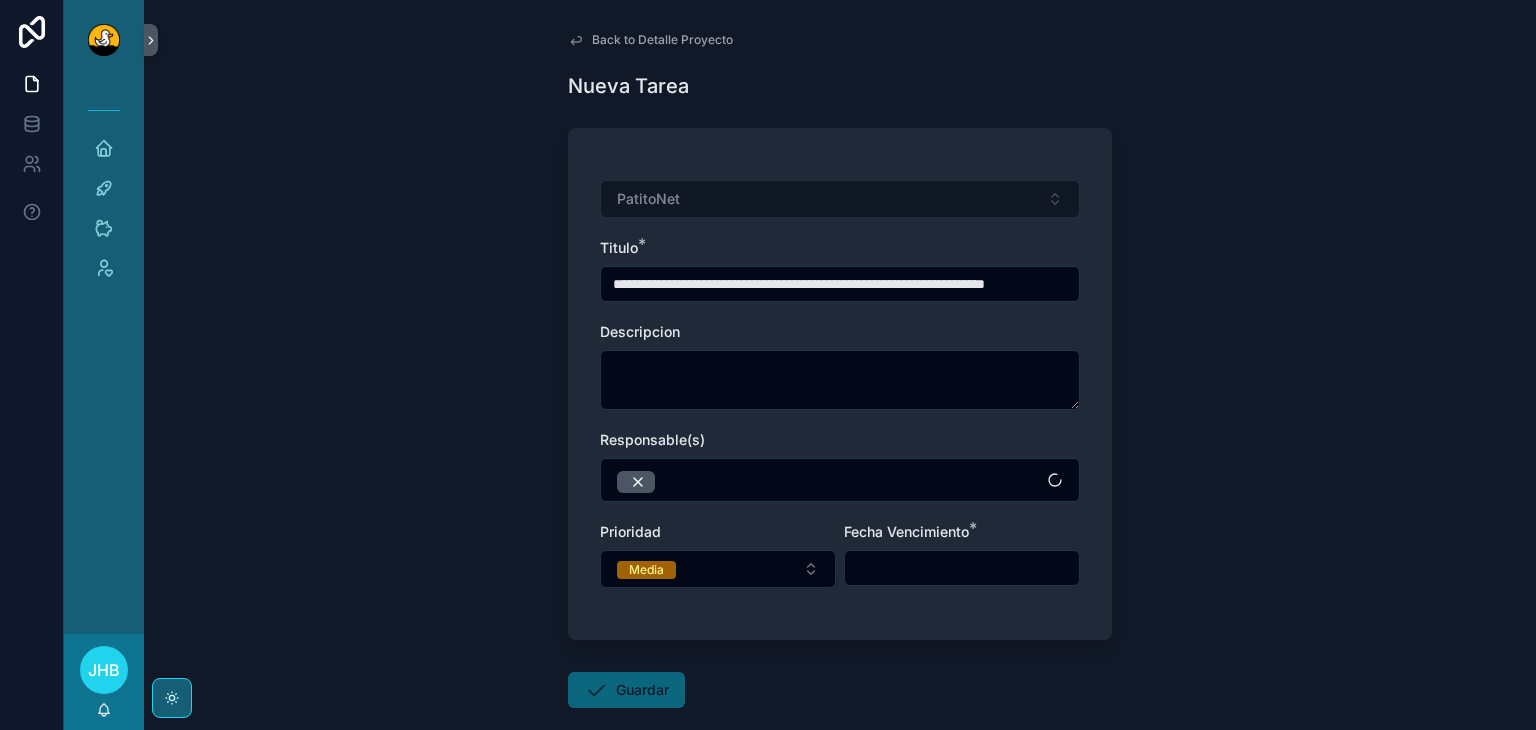 scroll, scrollTop: 0, scrollLeft: 27, axis: horizontal 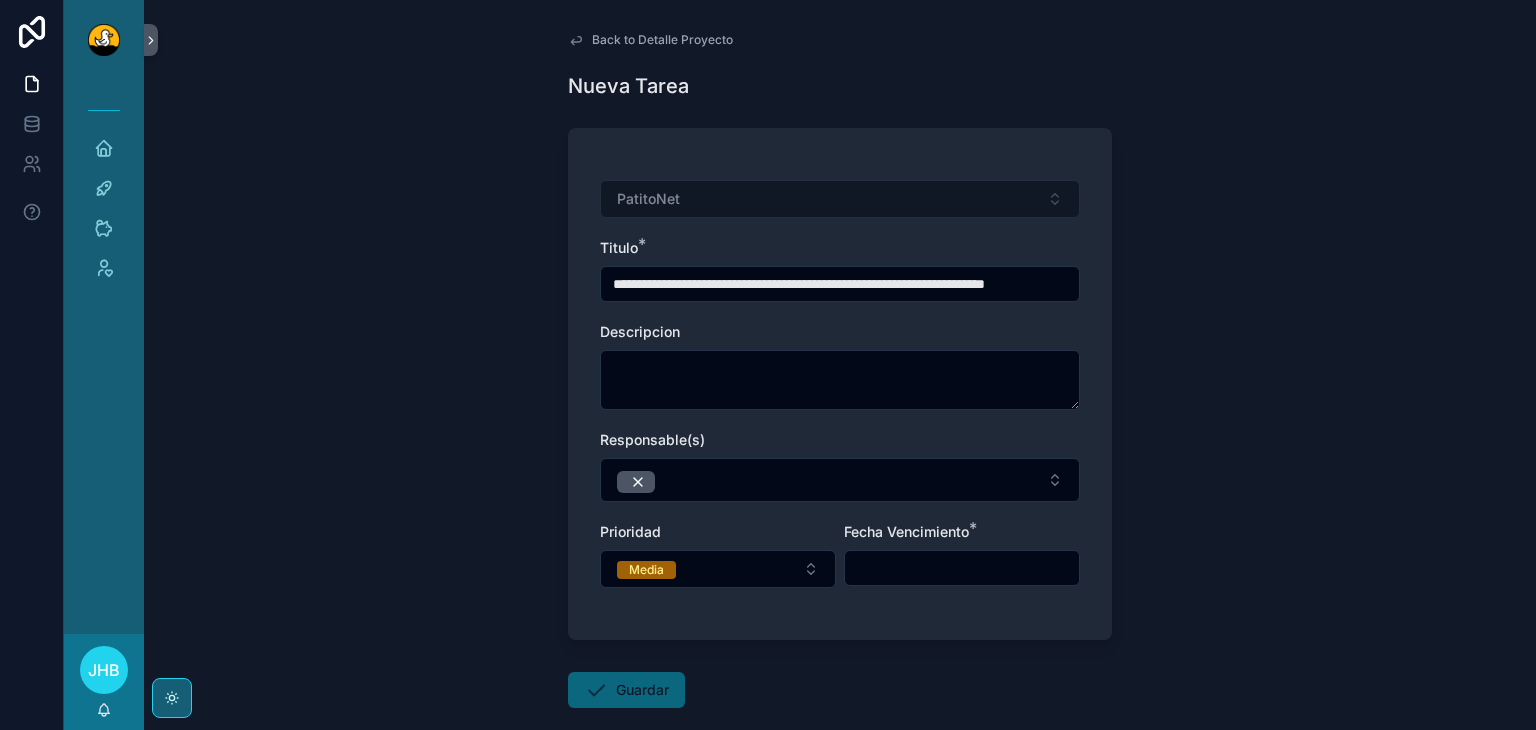 drag, startPoint x: 730, startPoint y: 285, endPoint x: 1222, endPoint y: 234, distance: 494.63623 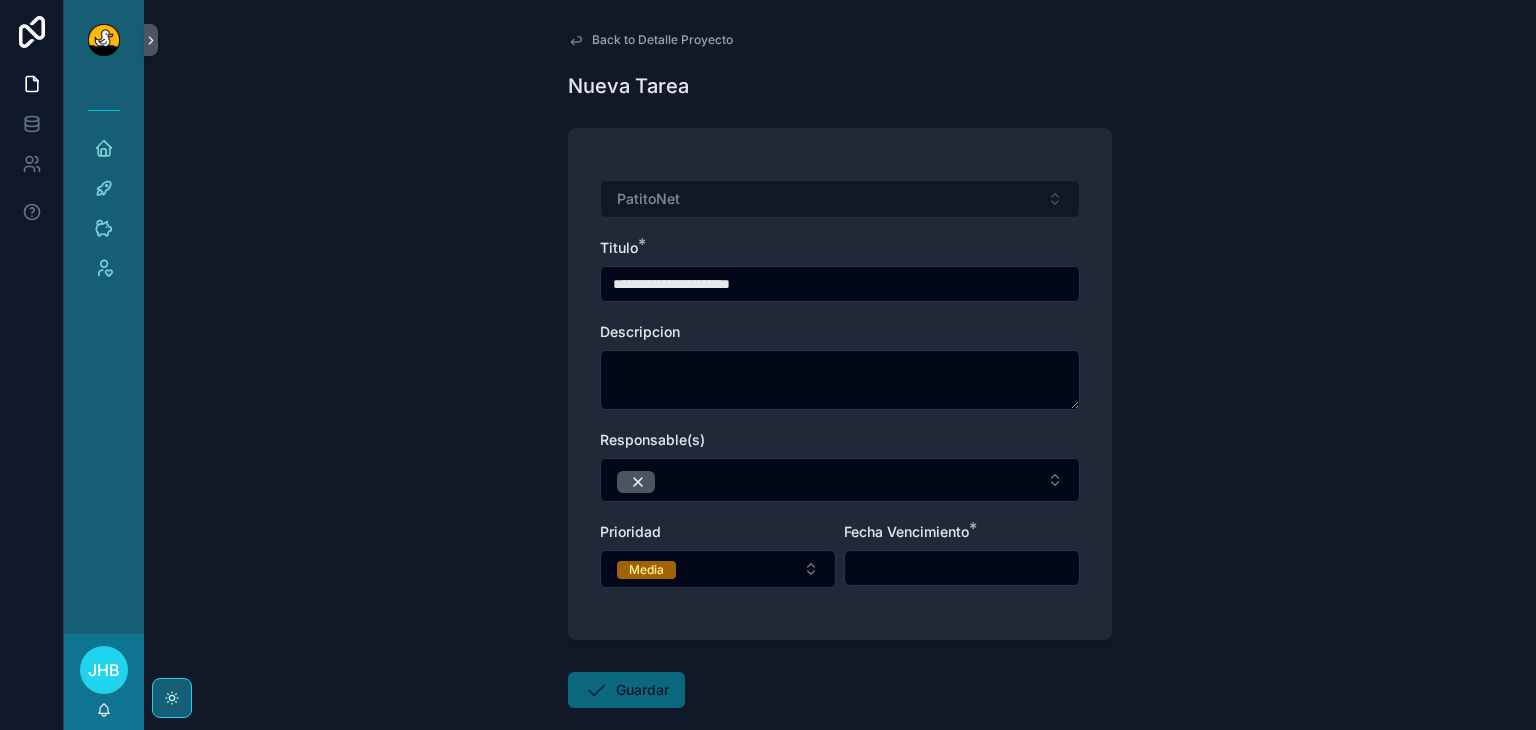 scroll, scrollTop: 0, scrollLeft: 0, axis: both 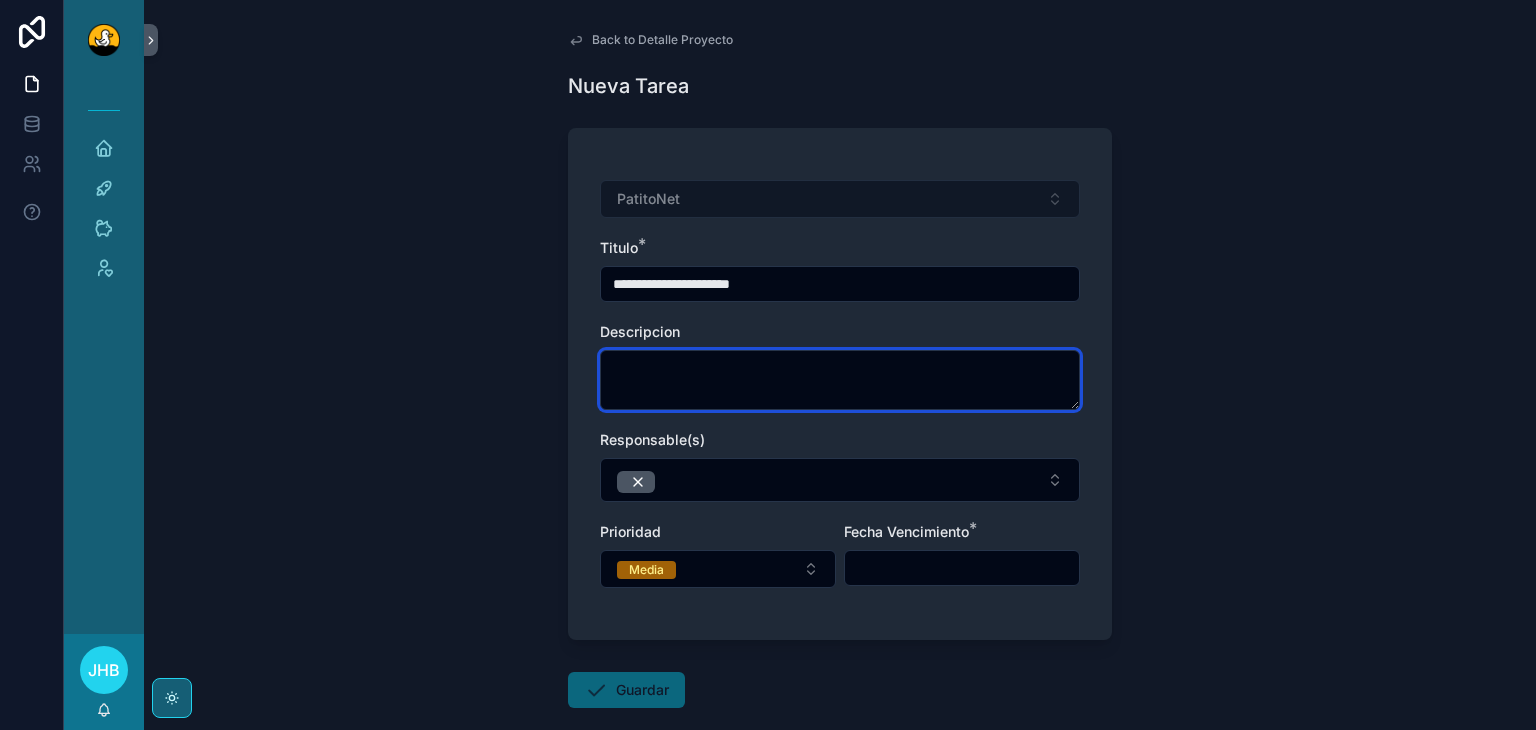click at bounding box center (840, 380) 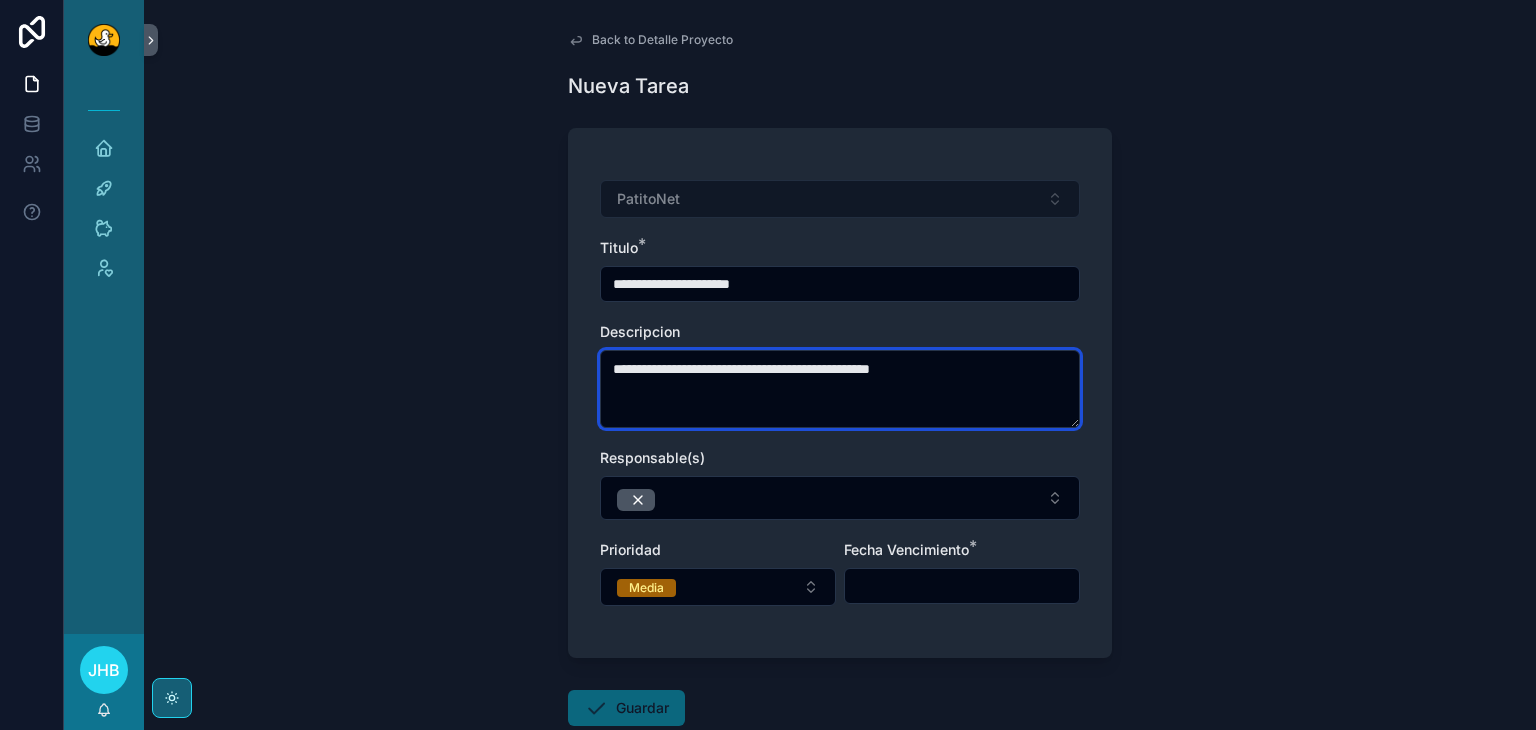 click on "**********" at bounding box center [840, 389] 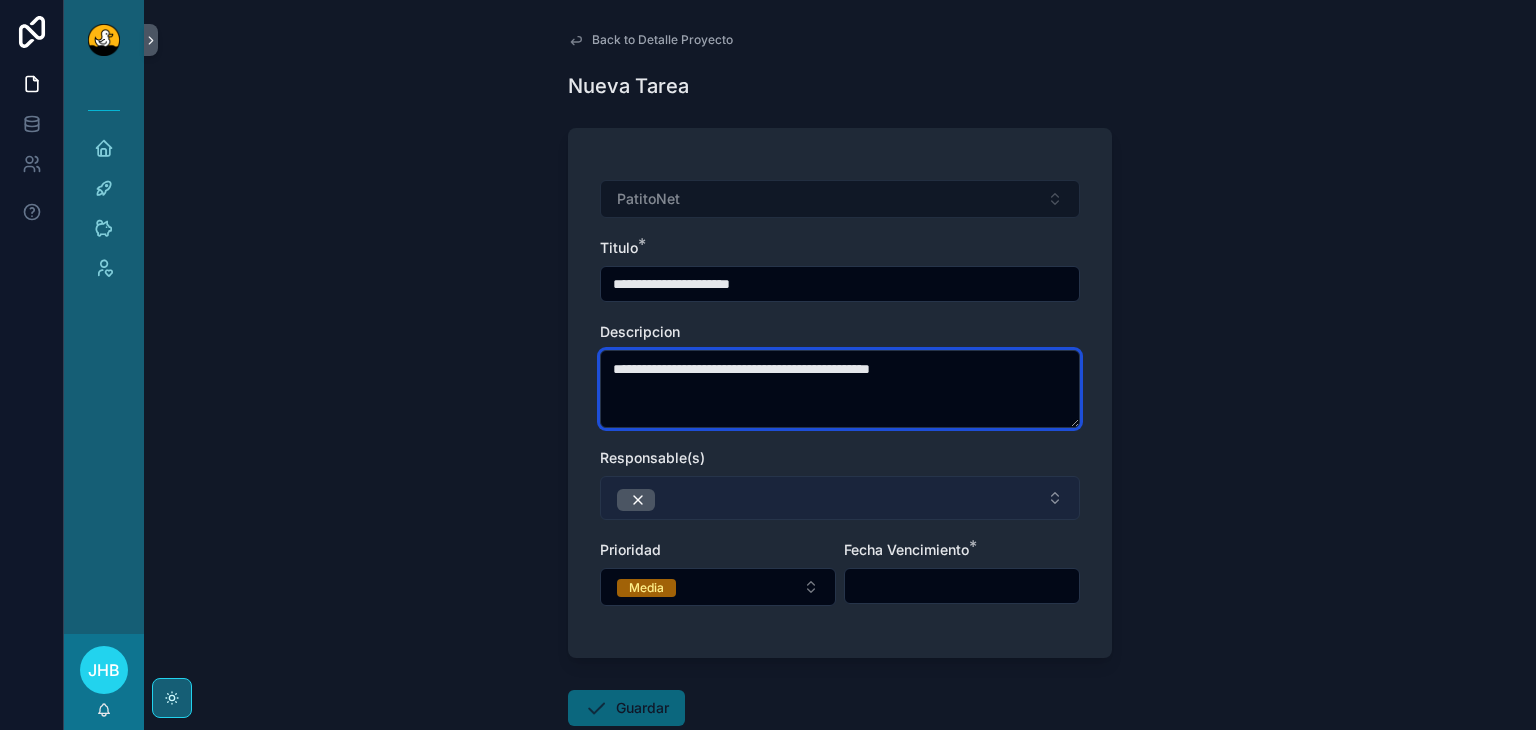 type on "**********" 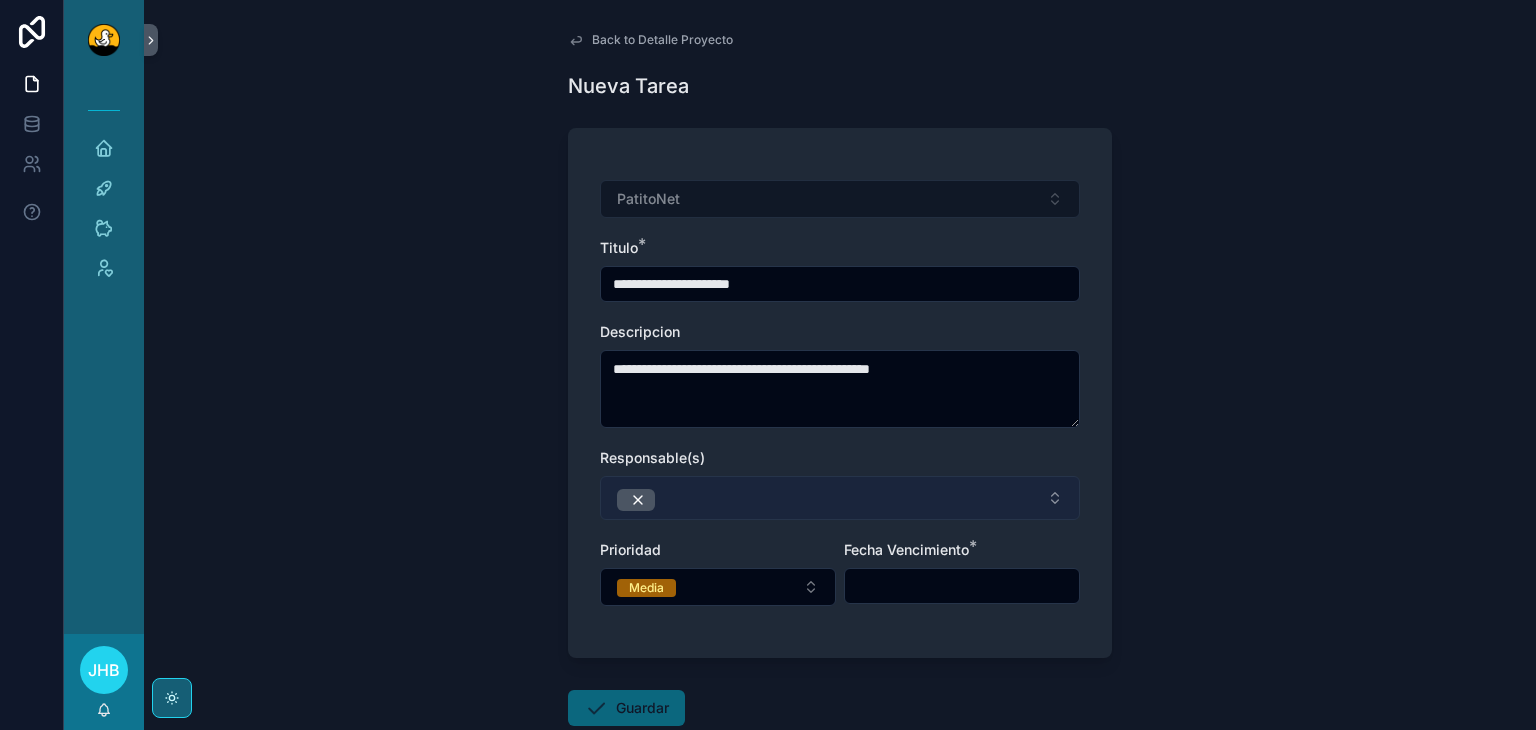 click at bounding box center (840, 498) 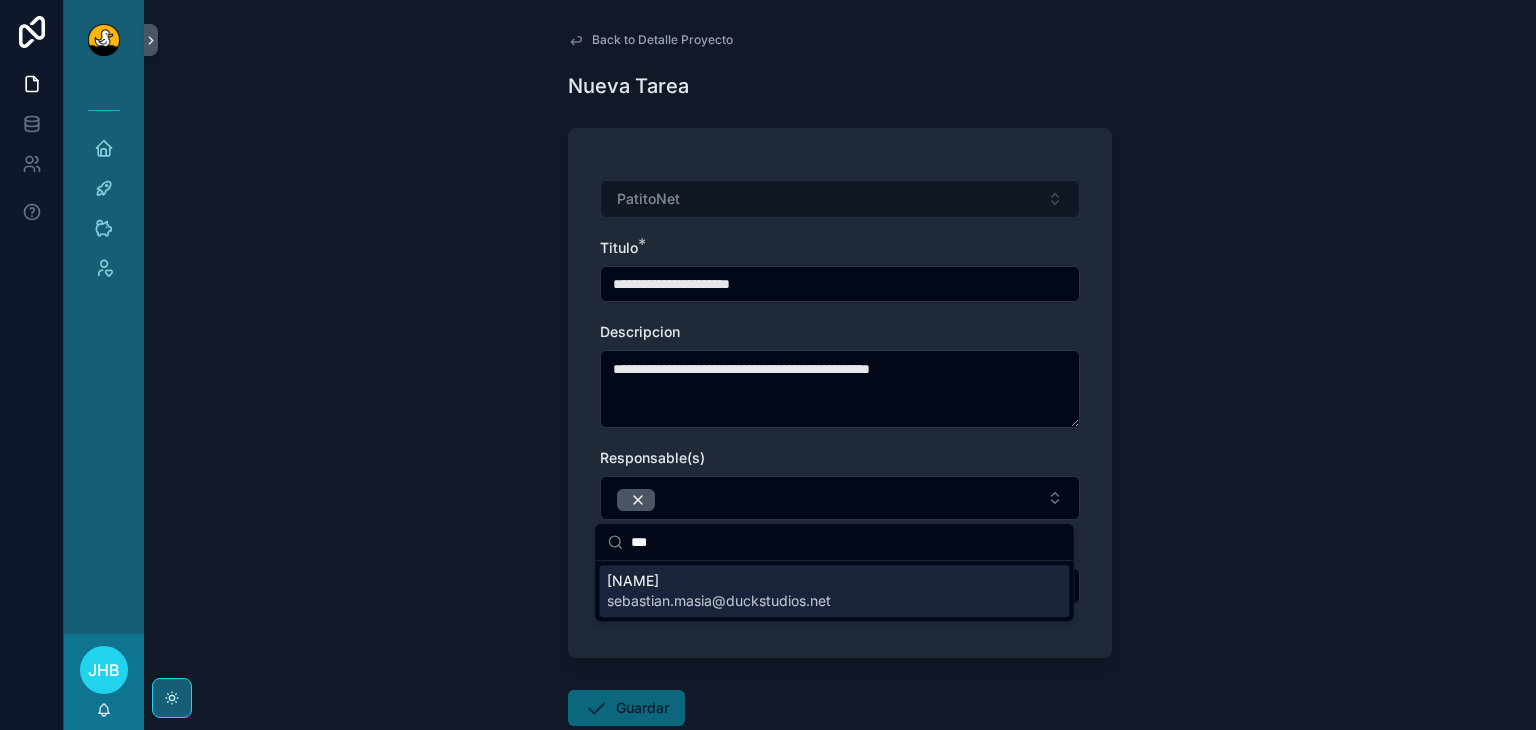 type on "***" 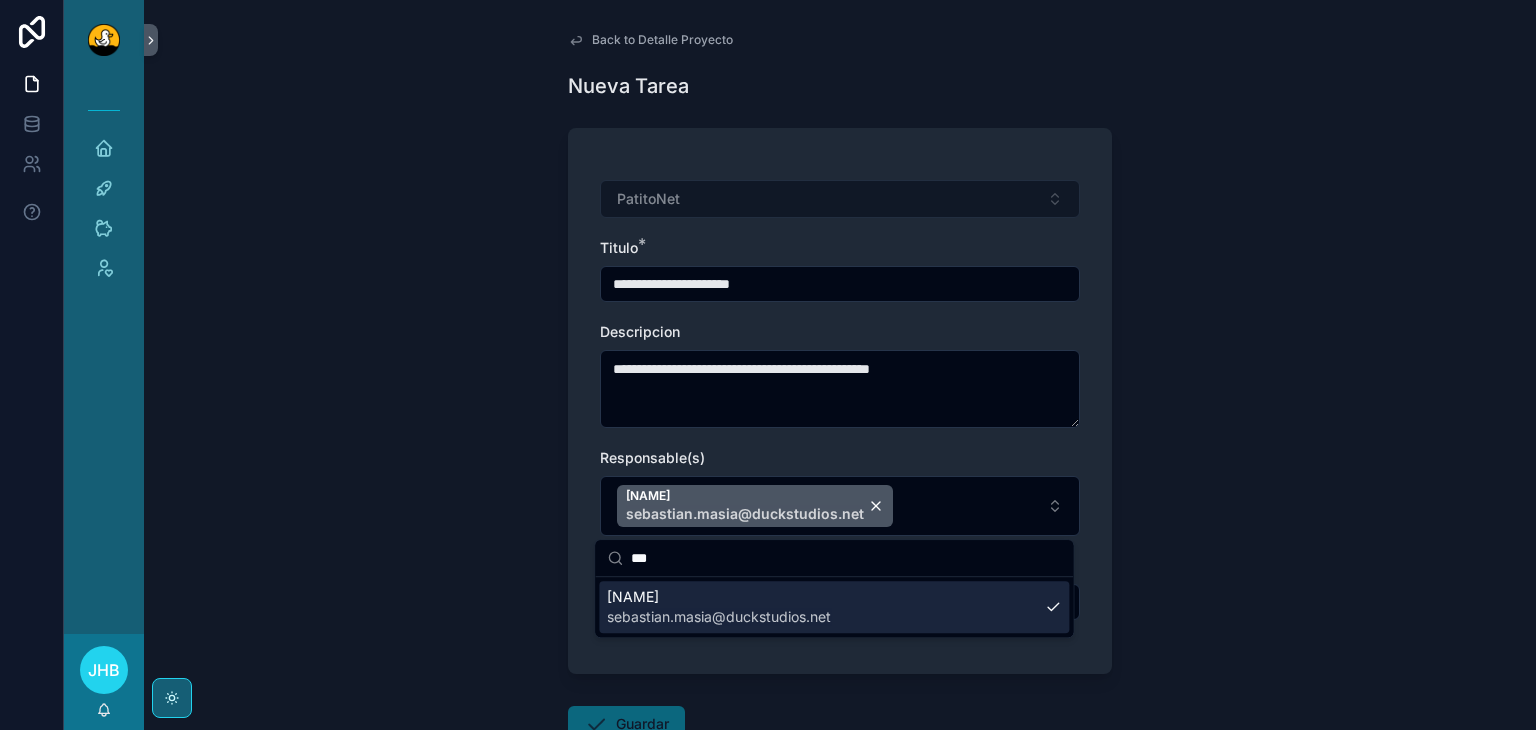 click on "**********" at bounding box center (840, 365) 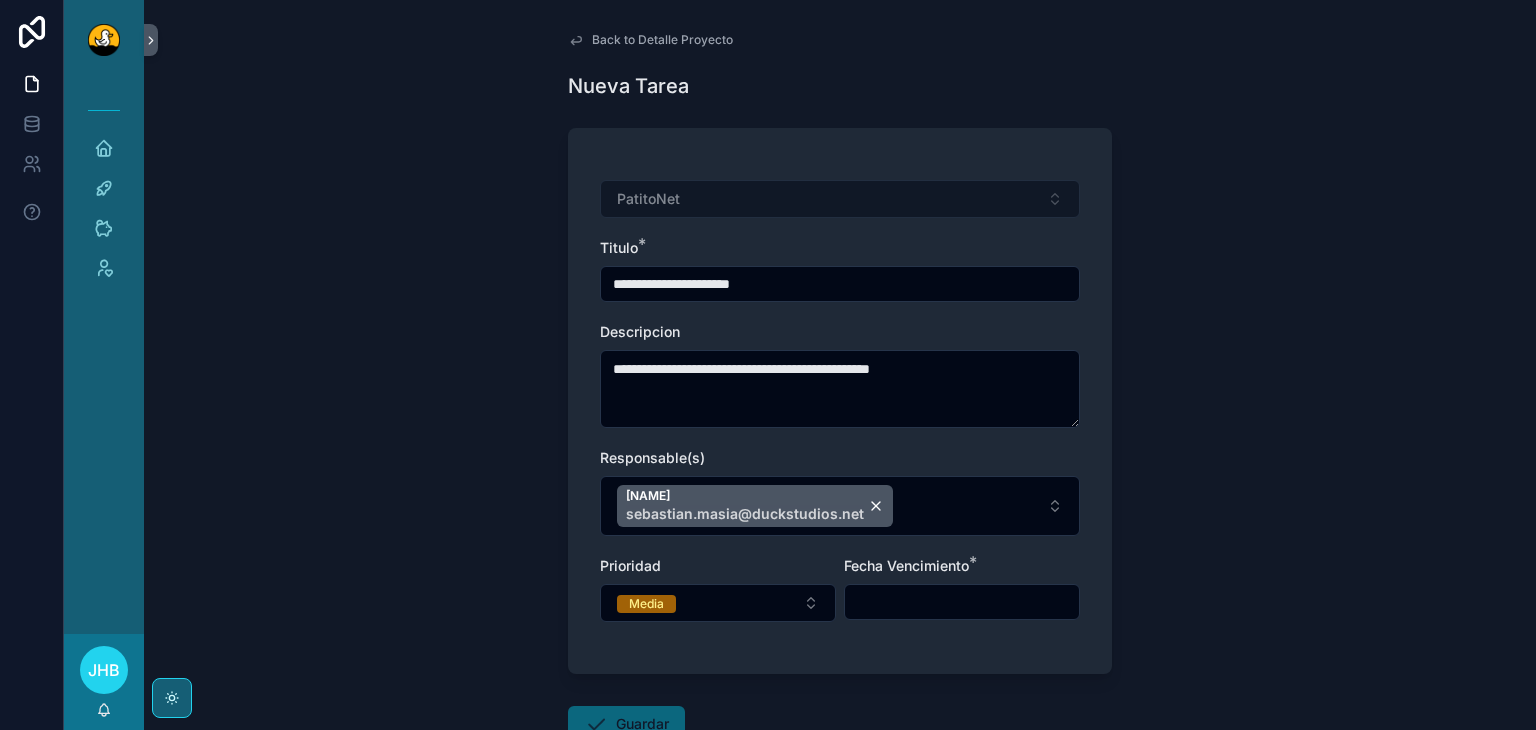 click at bounding box center (962, 602) 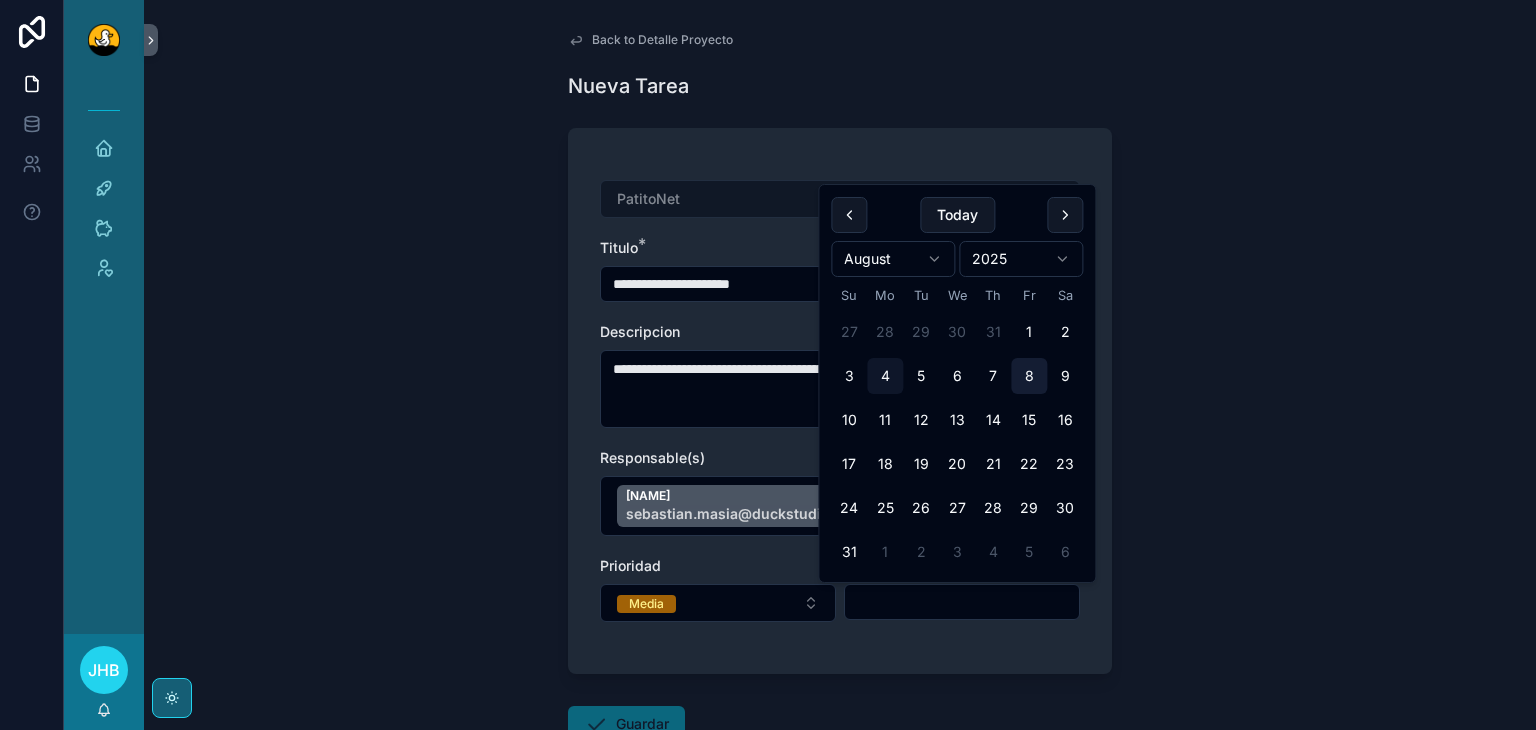 click on "8" at bounding box center (1029, 376) 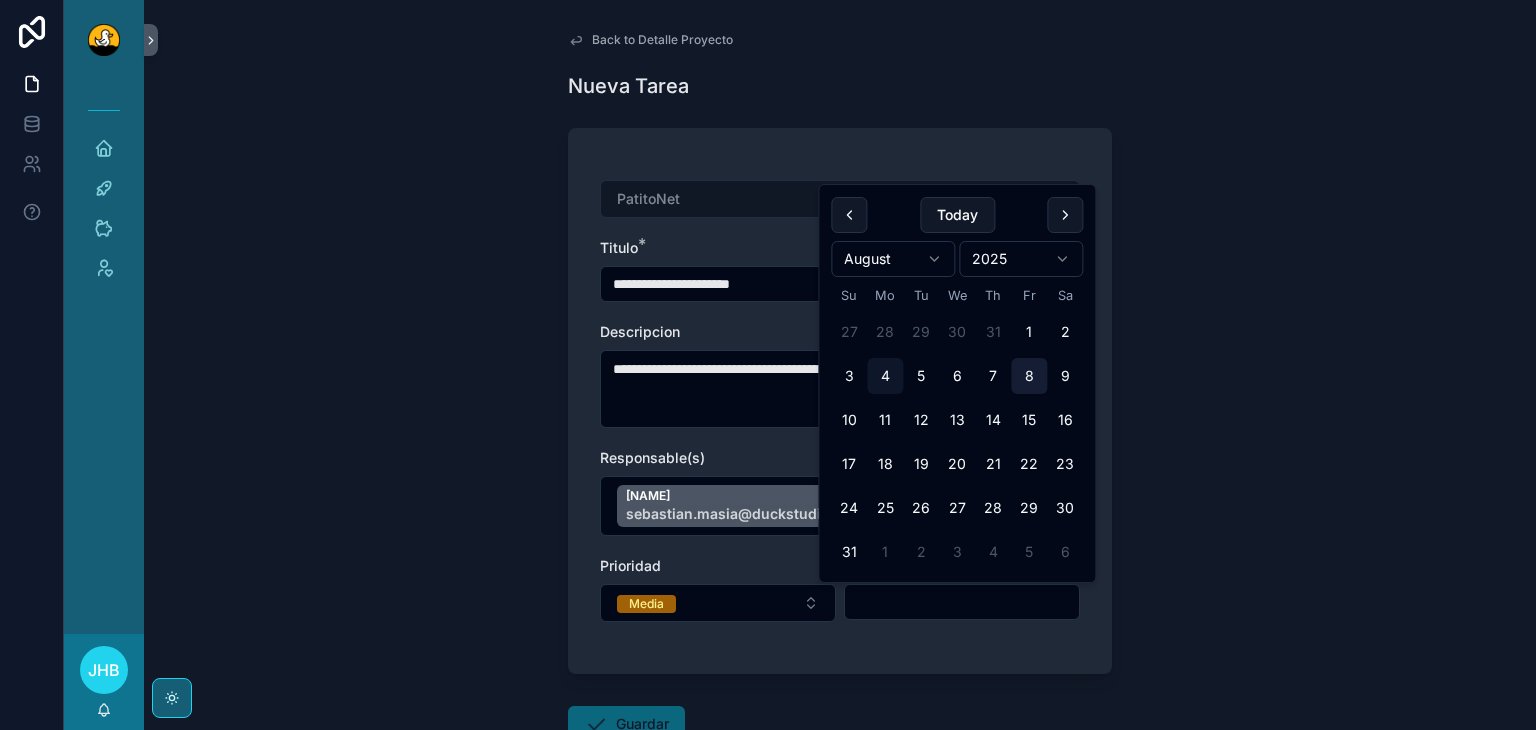type on "********" 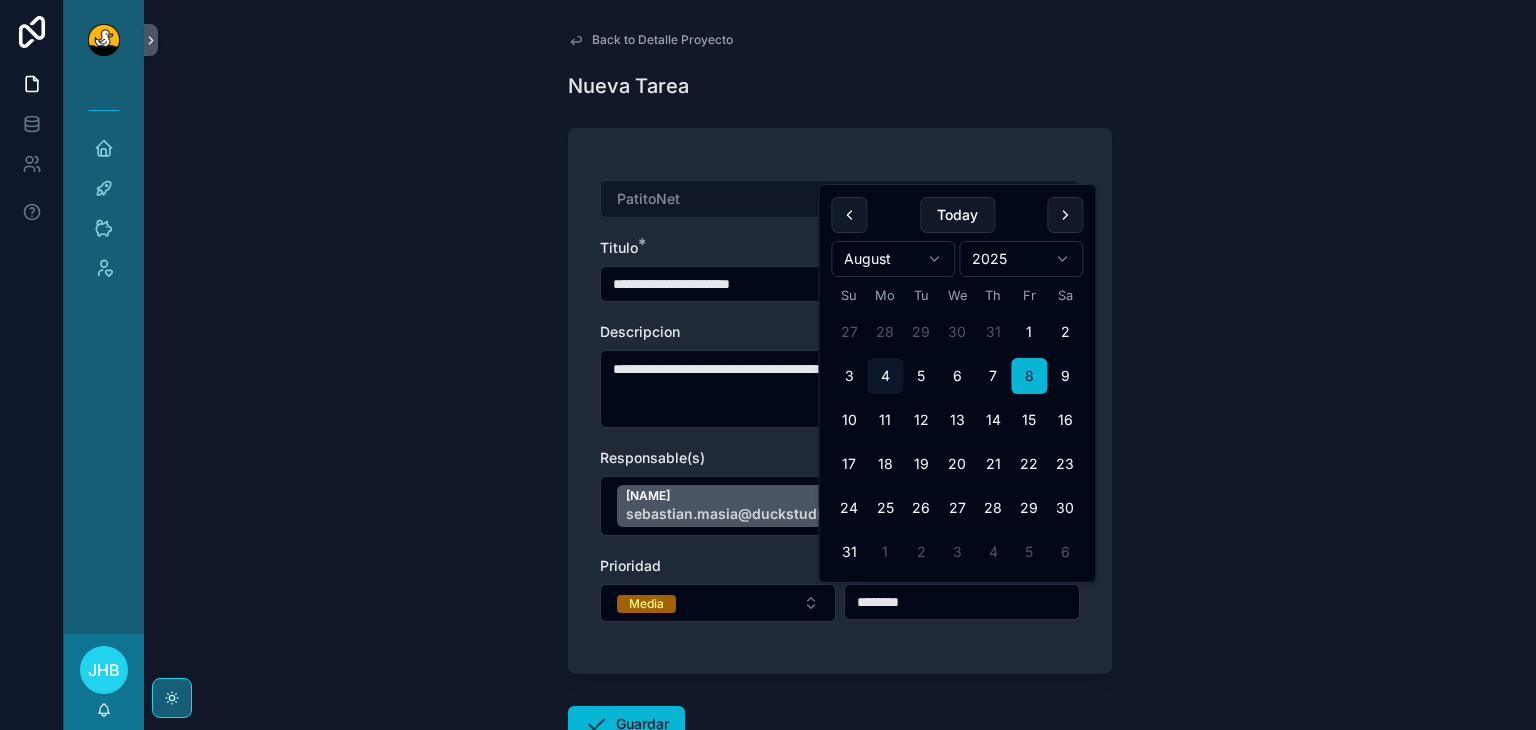 click on "**********" at bounding box center (840, 365) 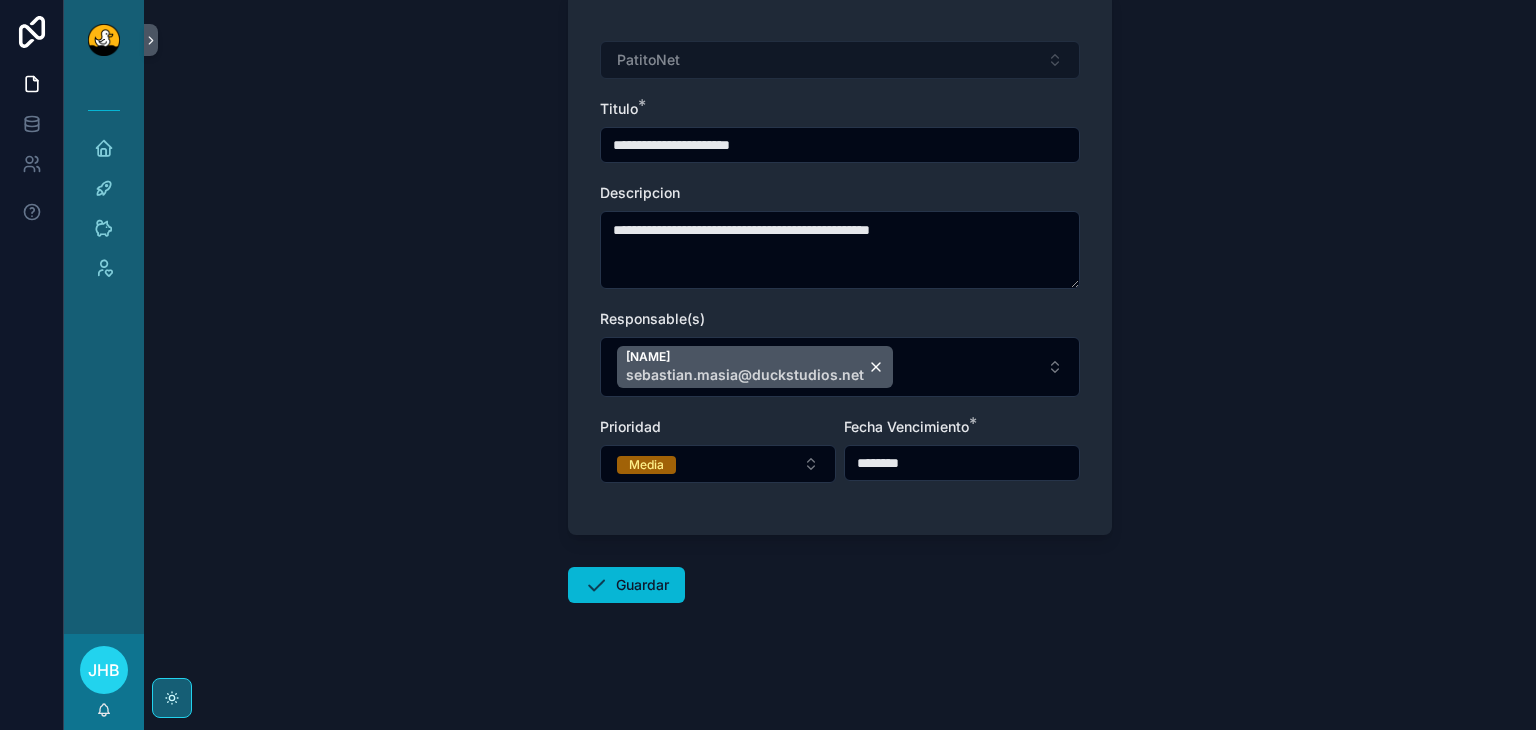 scroll, scrollTop: 138, scrollLeft: 0, axis: vertical 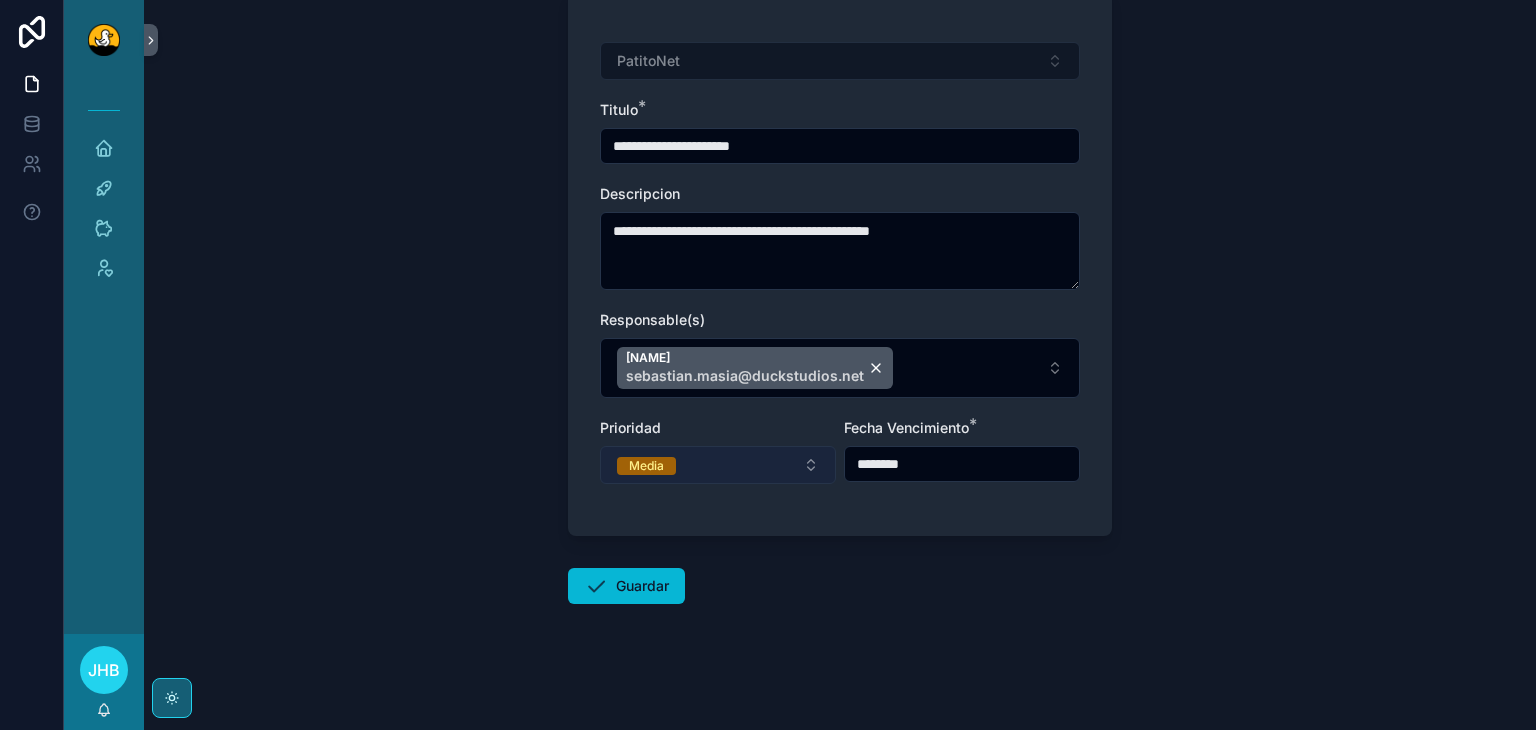 click on "Media" at bounding box center [718, 465] 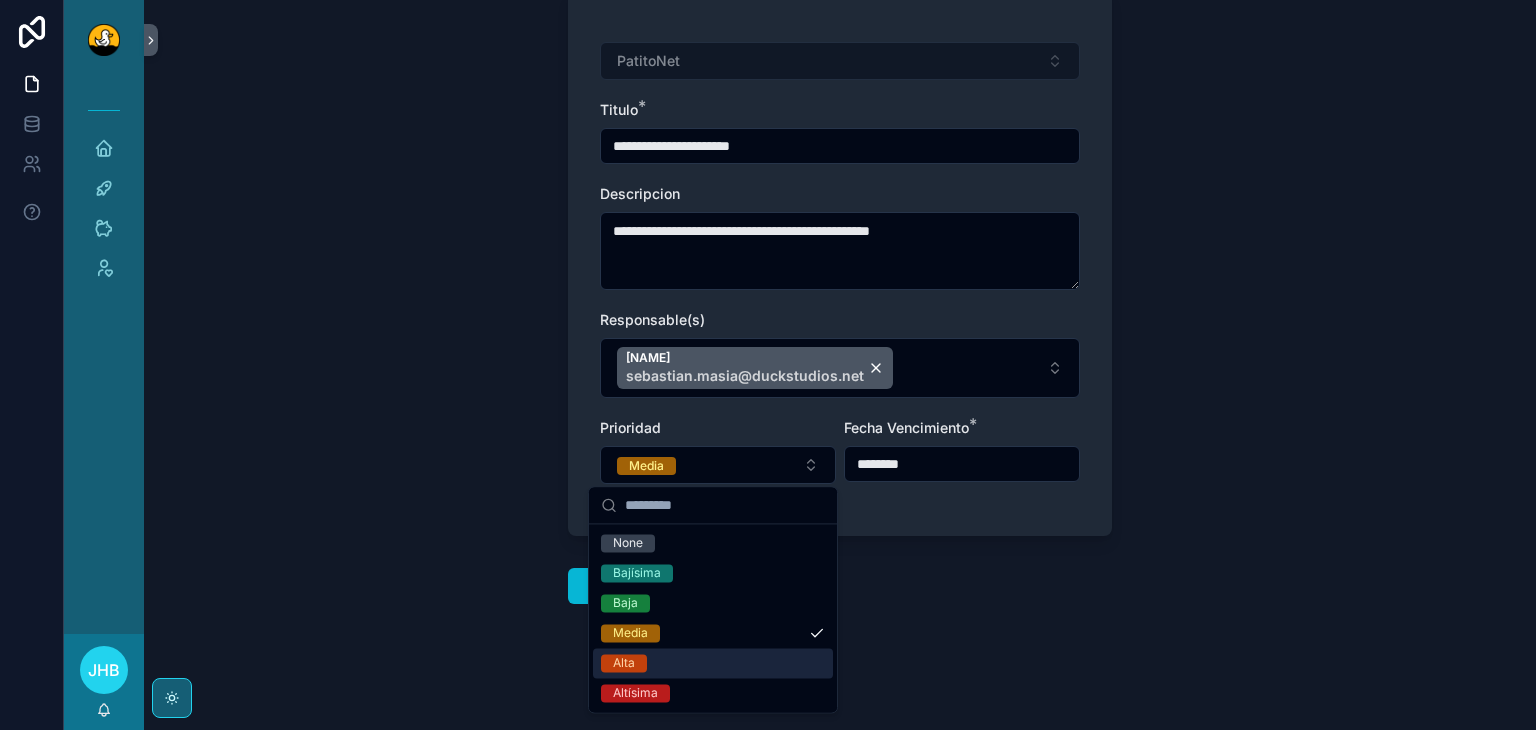 click on "Alta" at bounding box center (713, 663) 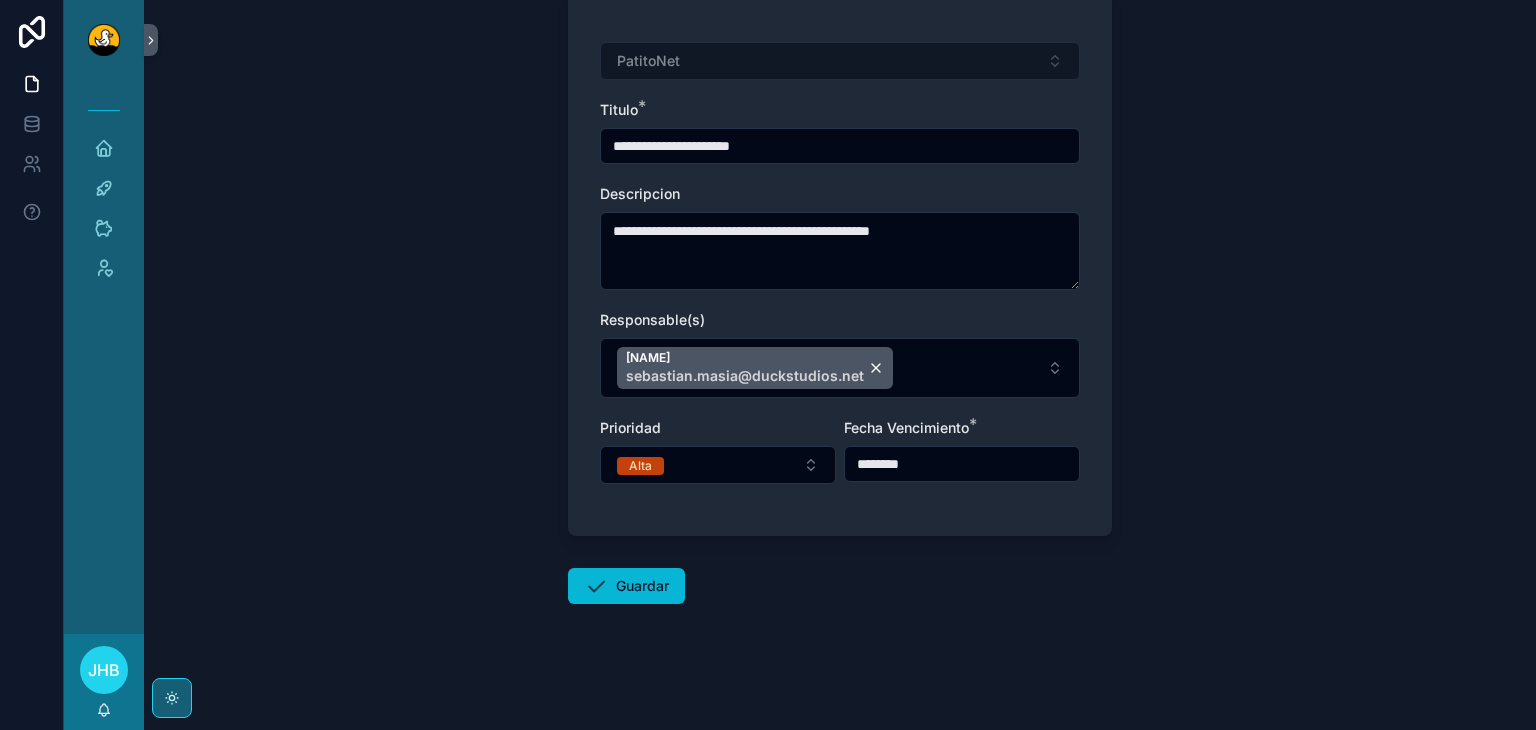 click on "**********" at bounding box center [840, 227] 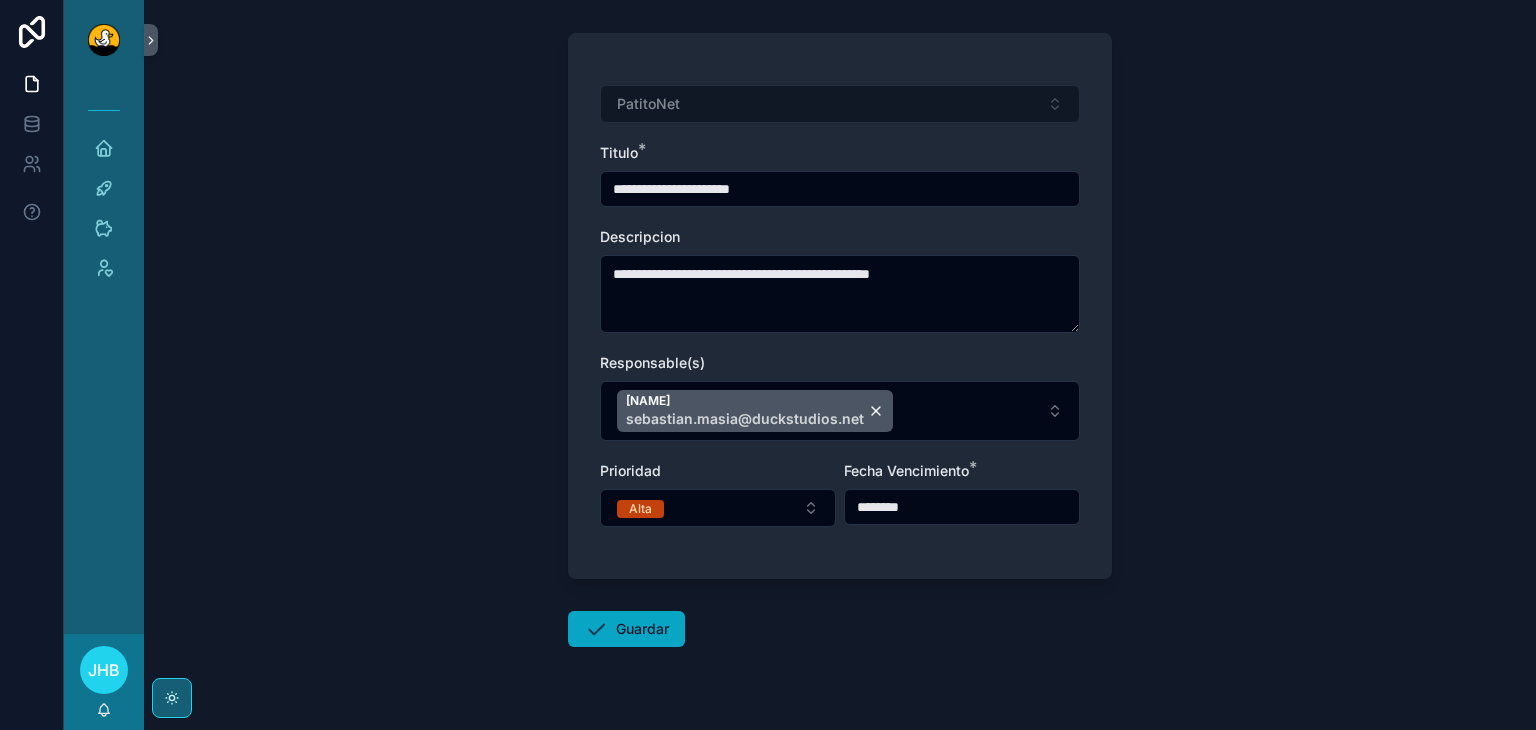click on "Guardar" at bounding box center (626, 629) 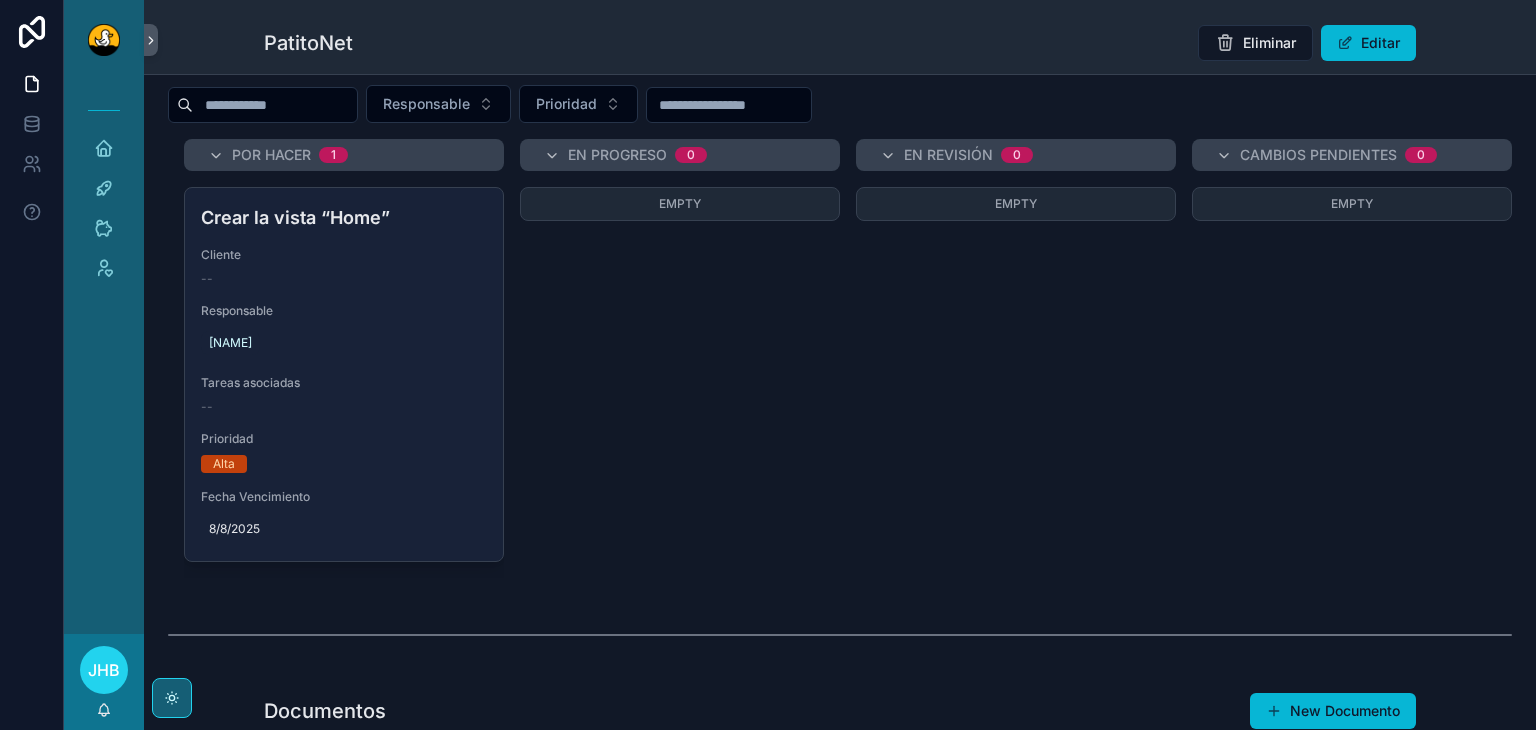 scroll, scrollTop: 91, scrollLeft: 0, axis: vertical 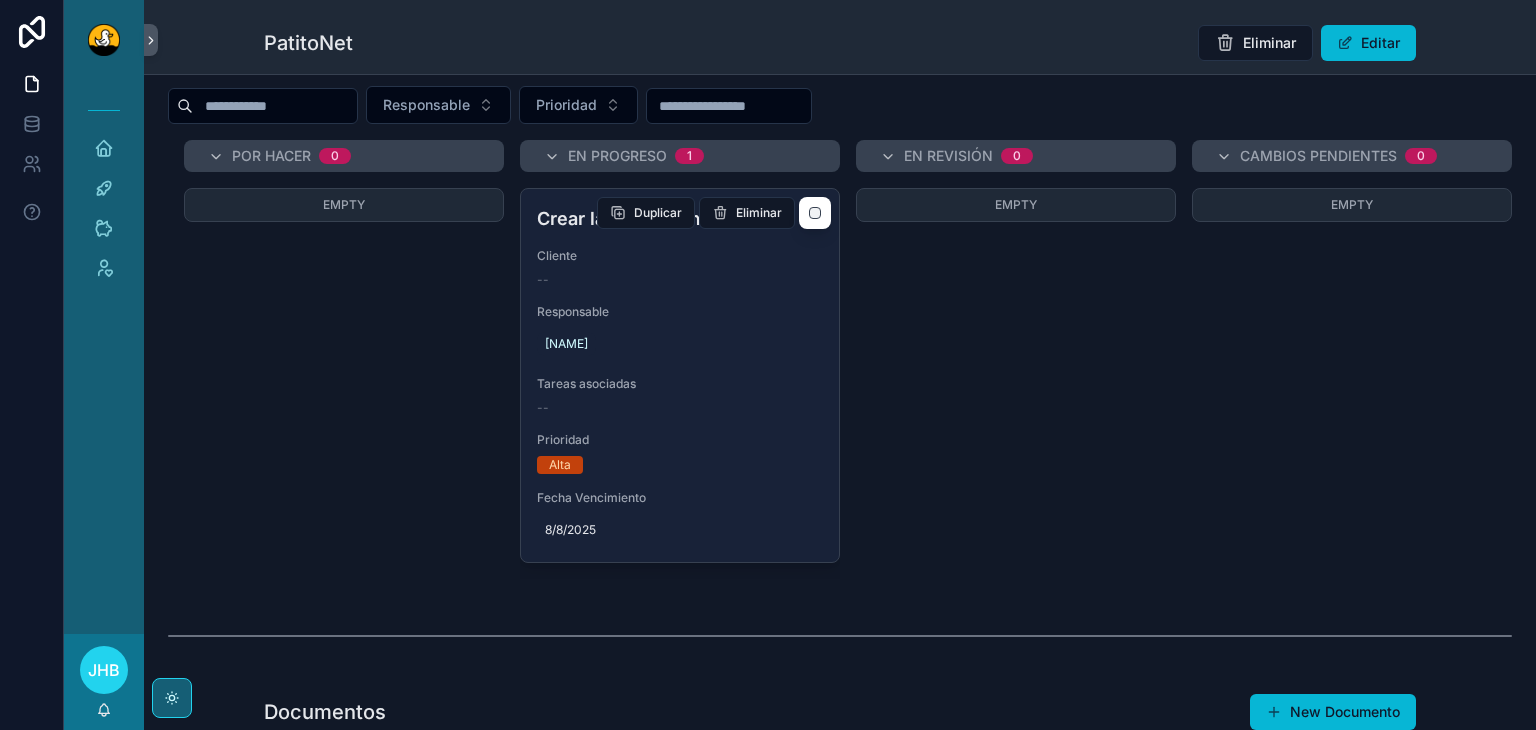 click on "[NAME]" at bounding box center [680, 344] 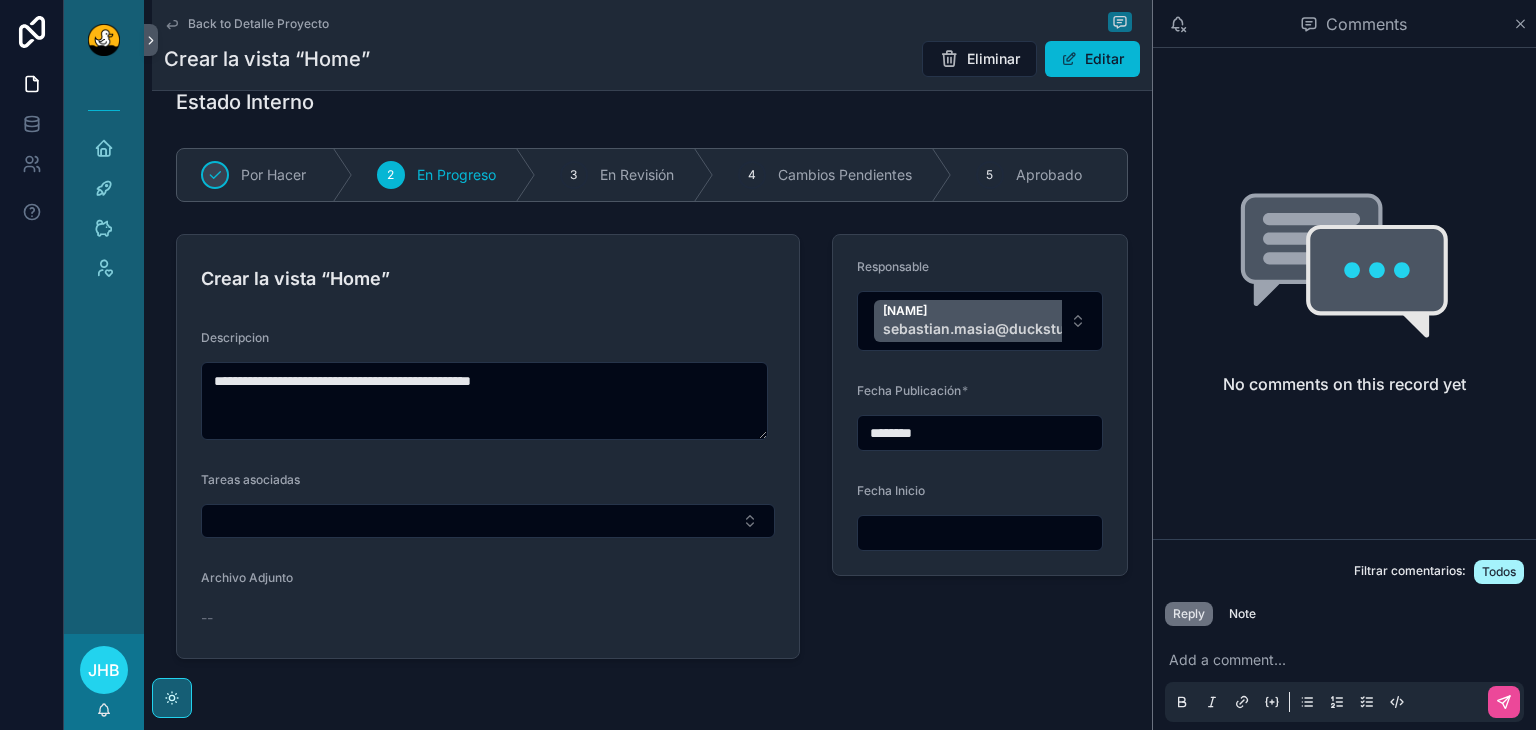 scroll, scrollTop: 35, scrollLeft: 0, axis: vertical 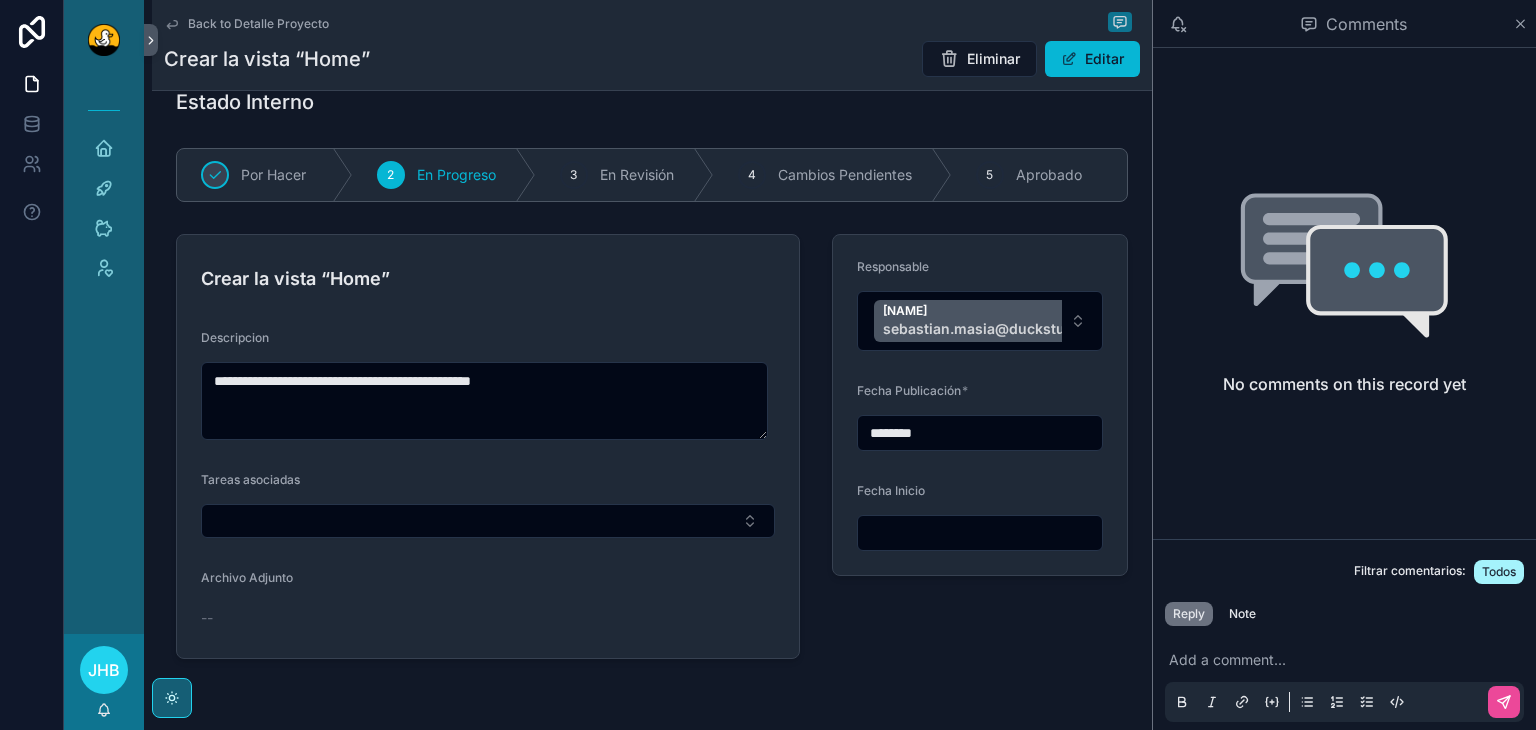 click on "Back to Detalle Proyecto" at bounding box center (258, 24) 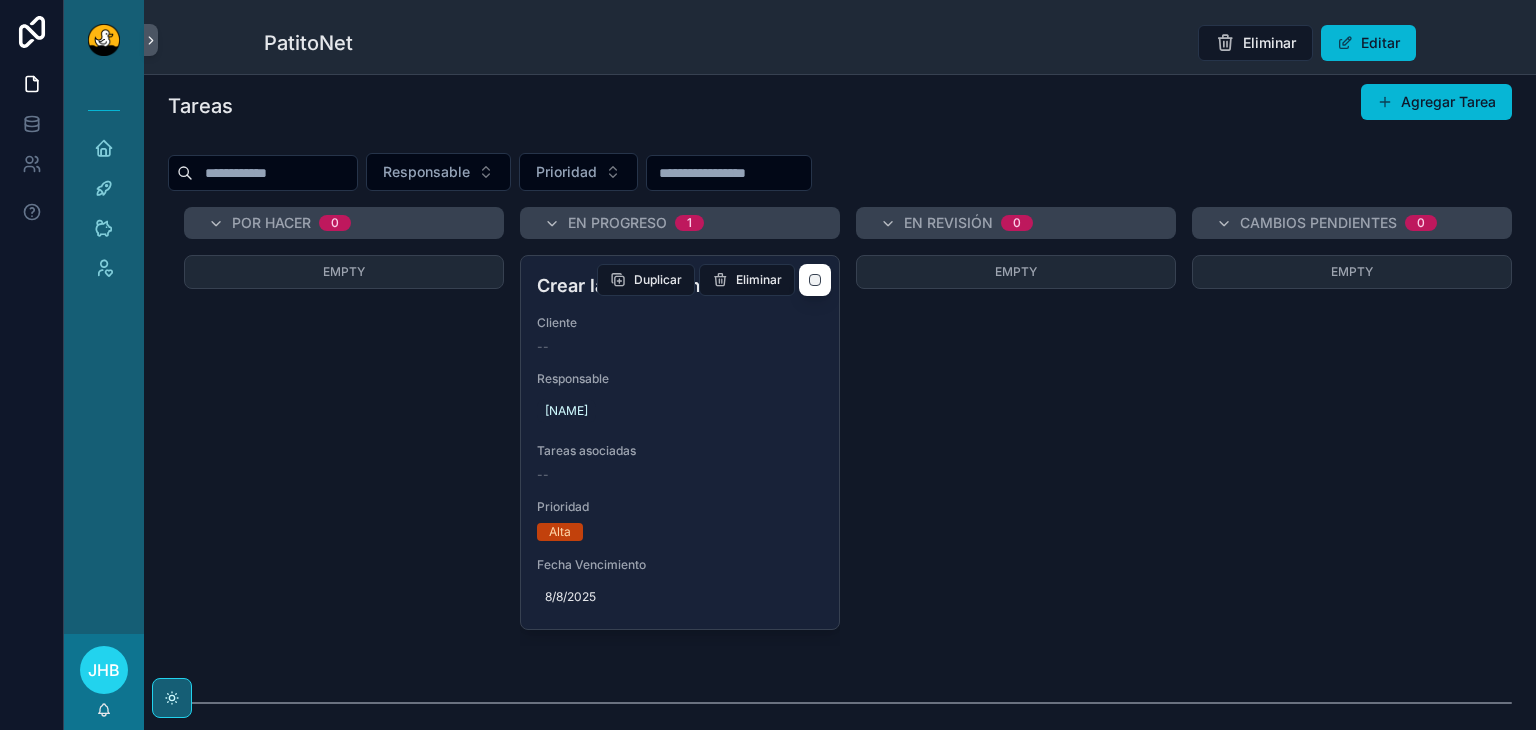 scroll, scrollTop: 23, scrollLeft: 0, axis: vertical 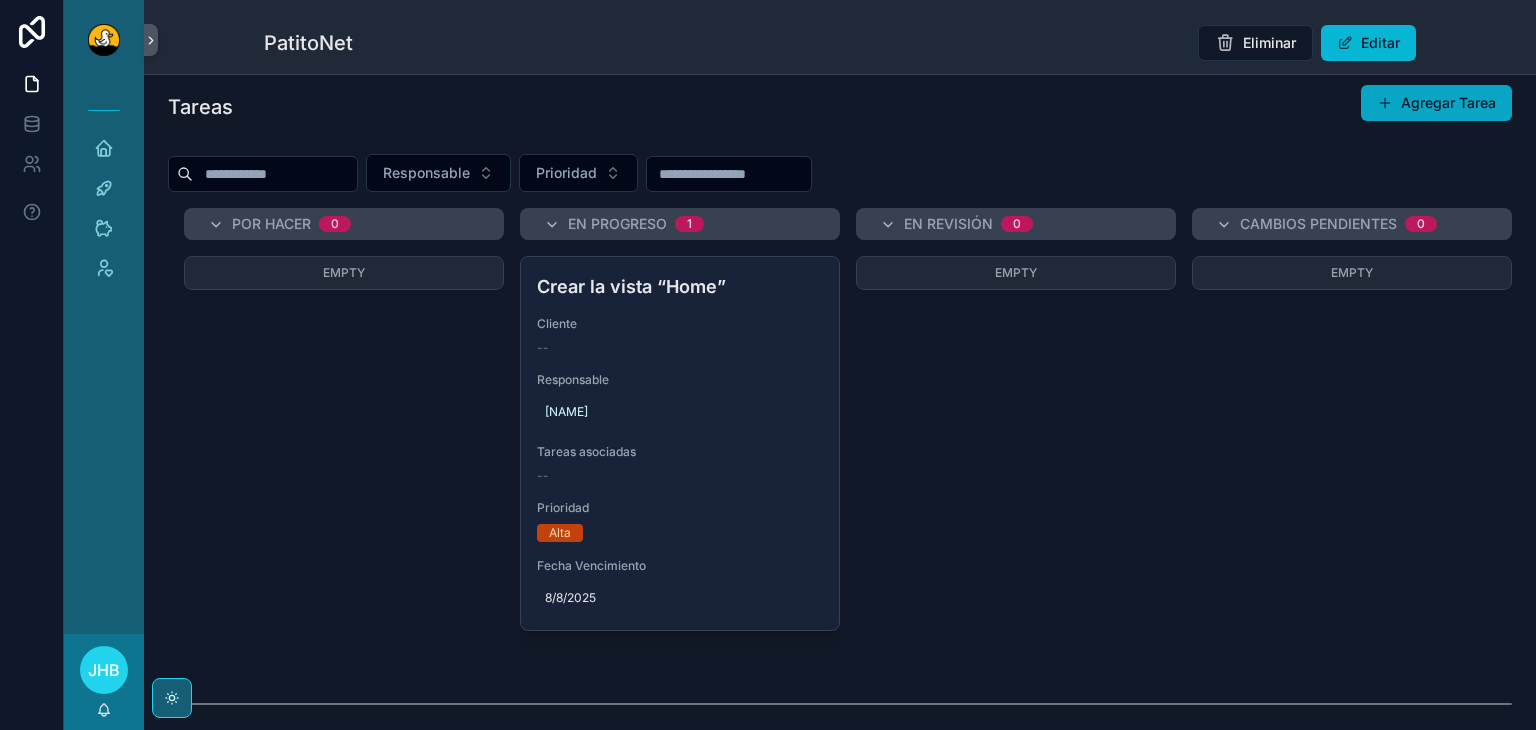 click at bounding box center [1385, 103] 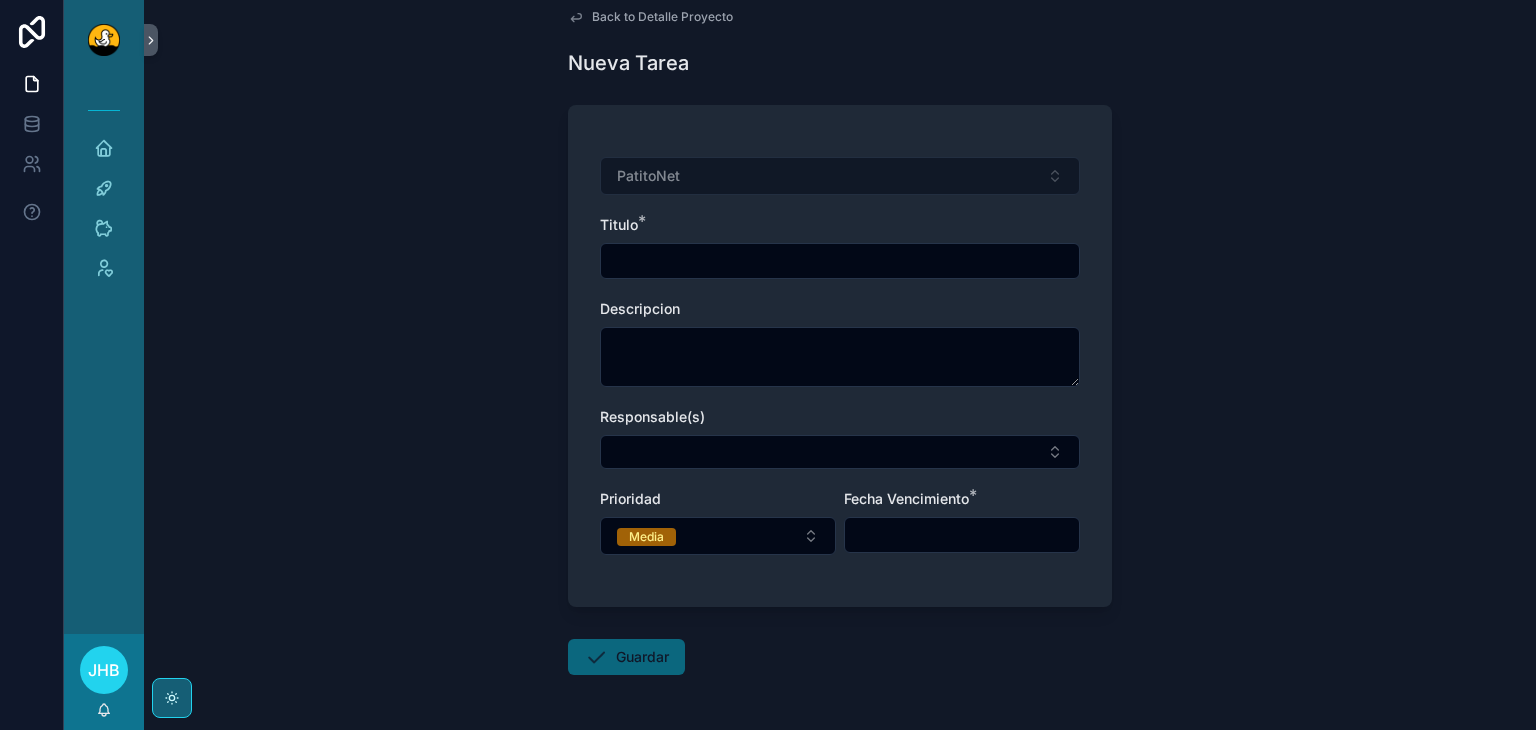 scroll, scrollTop: 0, scrollLeft: 0, axis: both 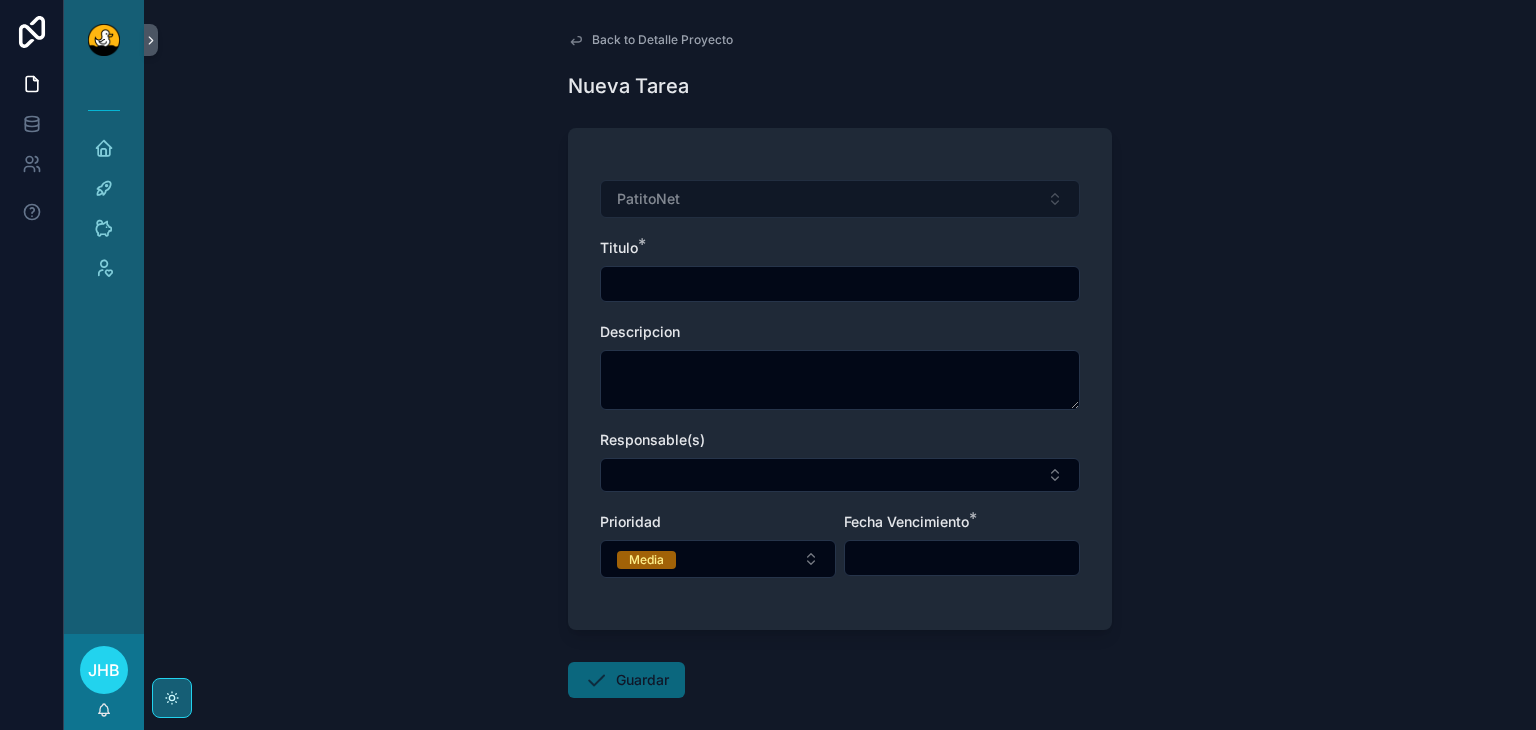 click at bounding box center [840, 284] 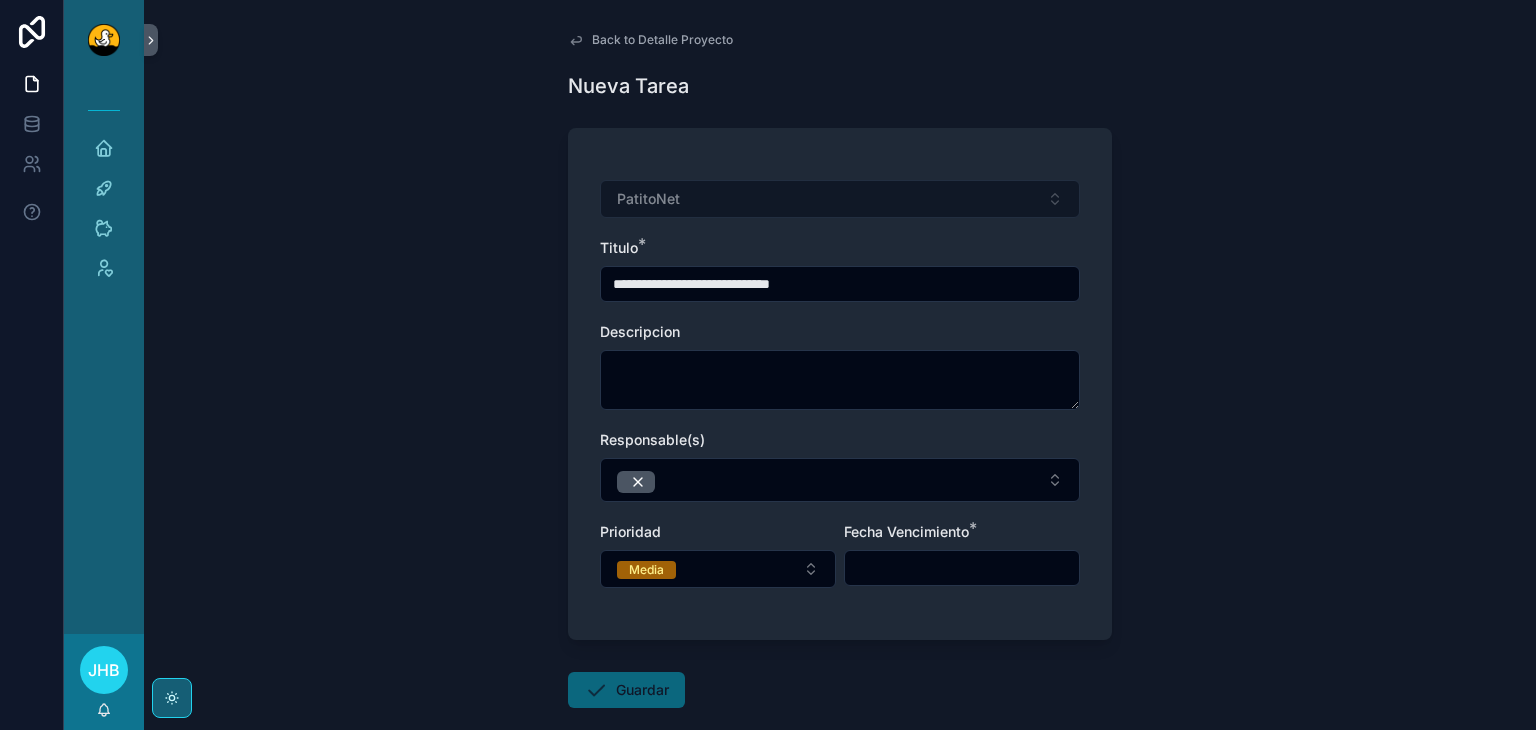 type on "**********" 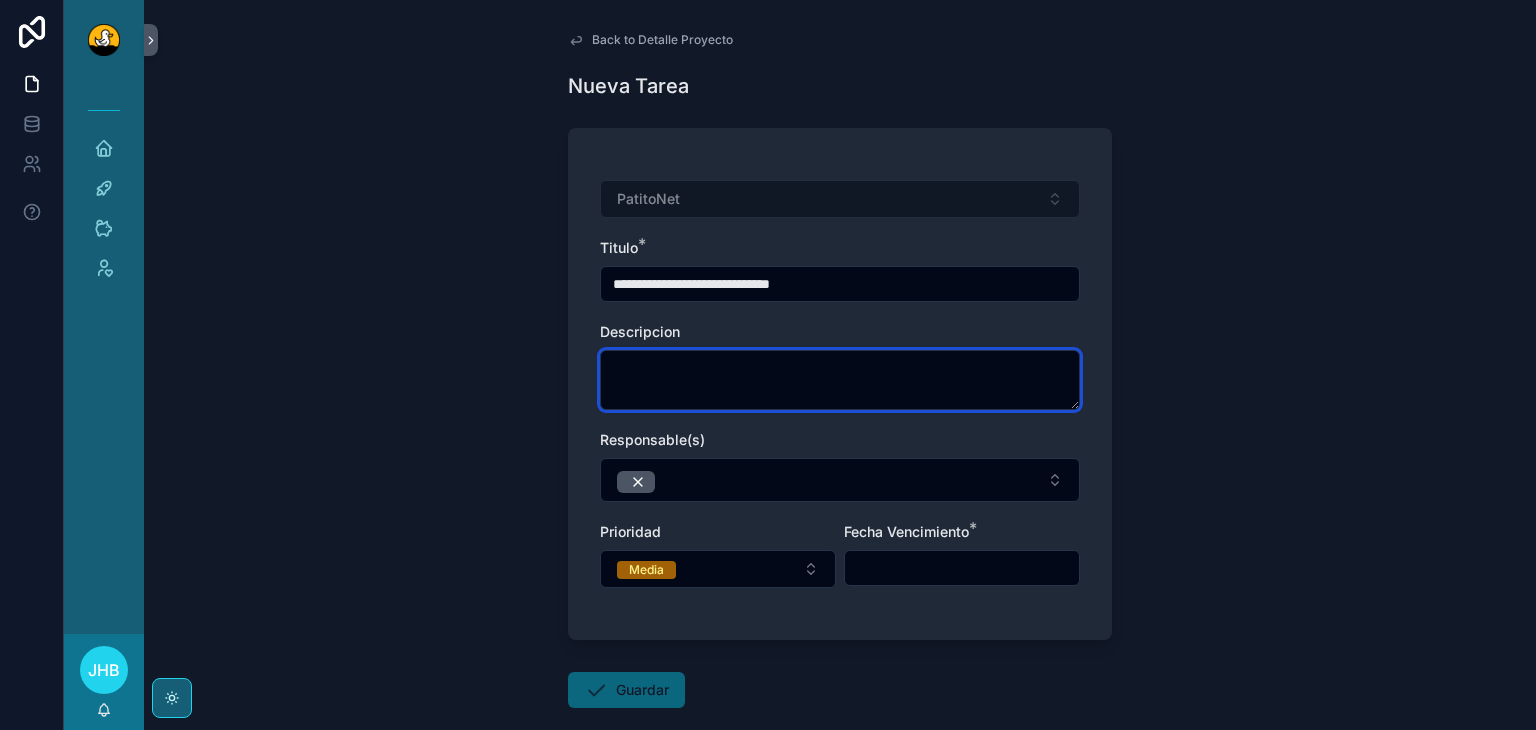 click at bounding box center [840, 380] 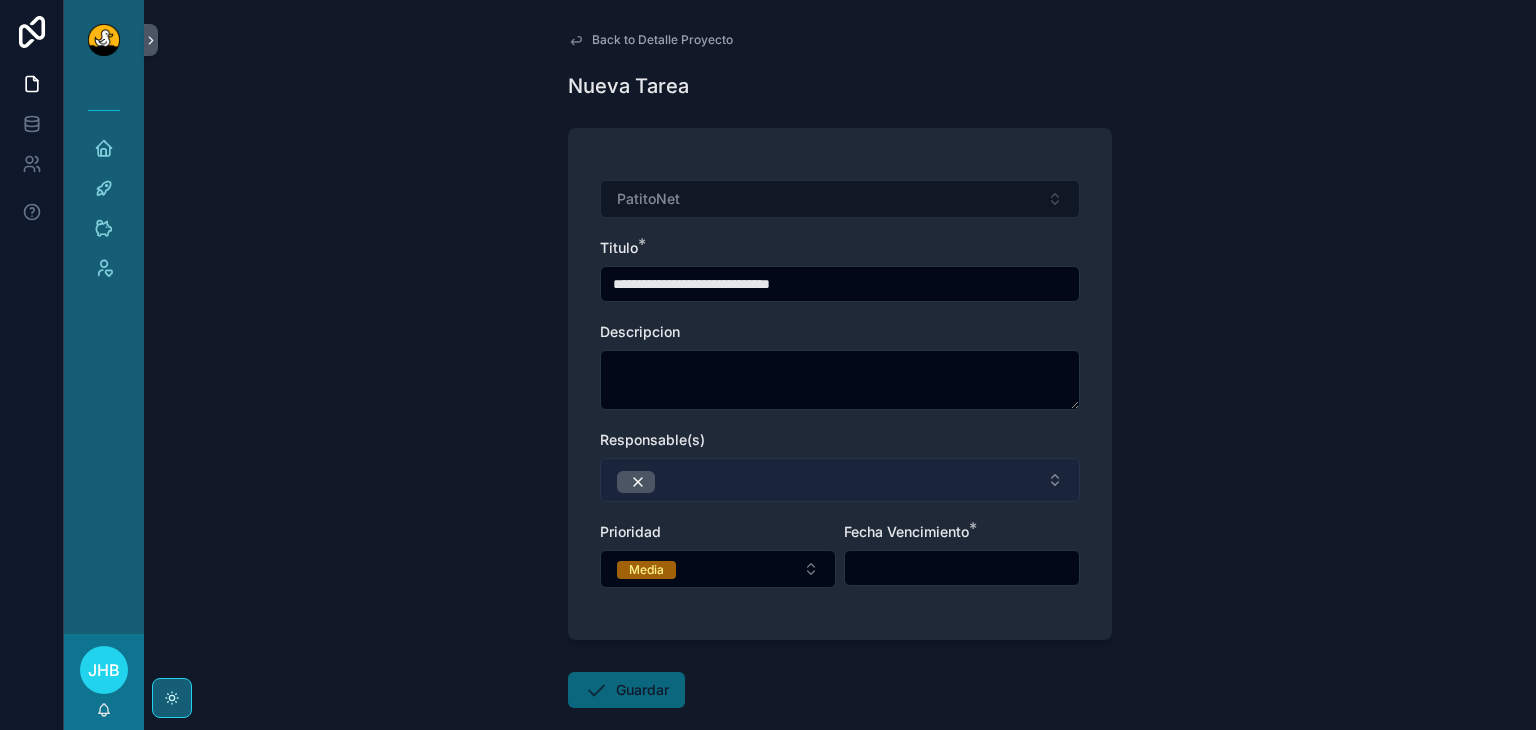 click at bounding box center [840, 480] 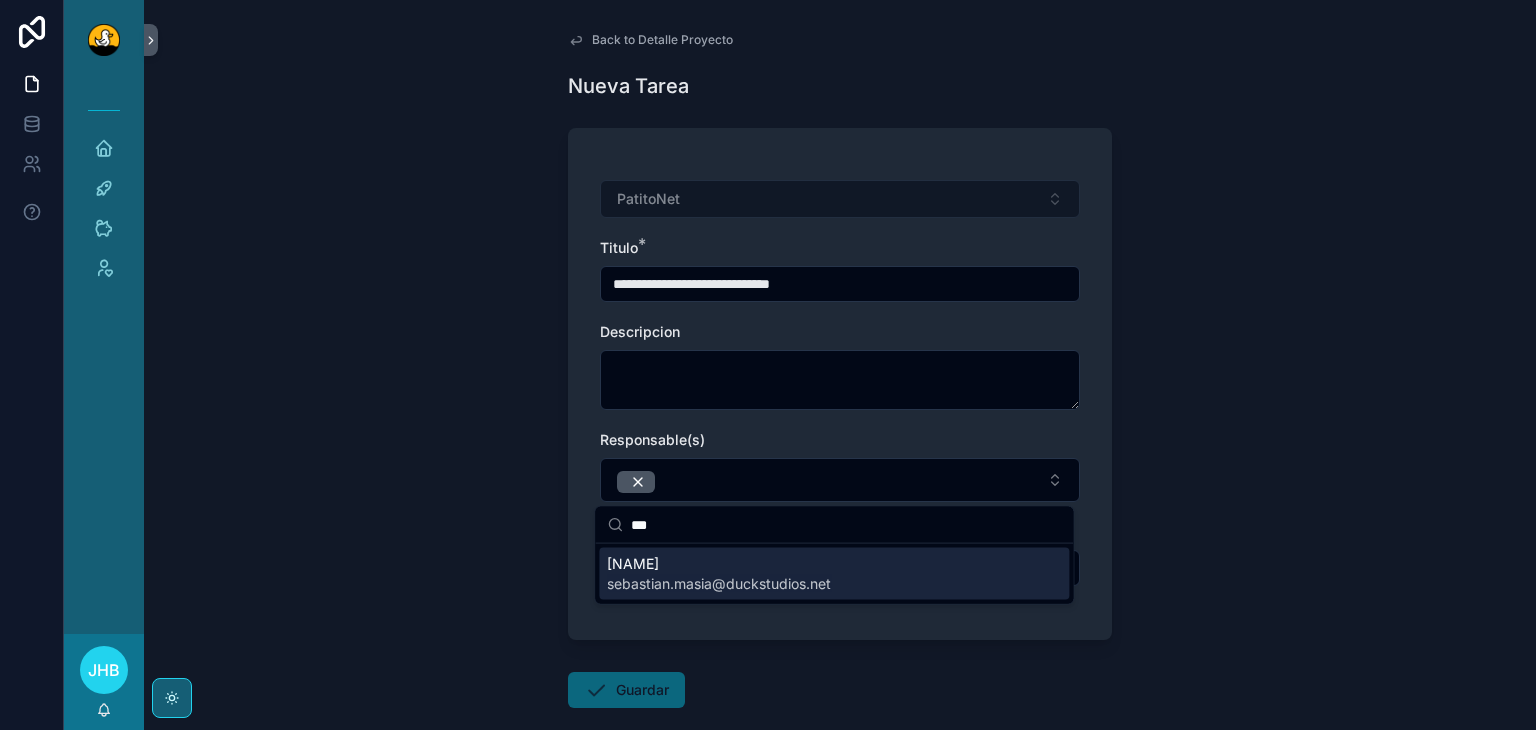 type on "***" 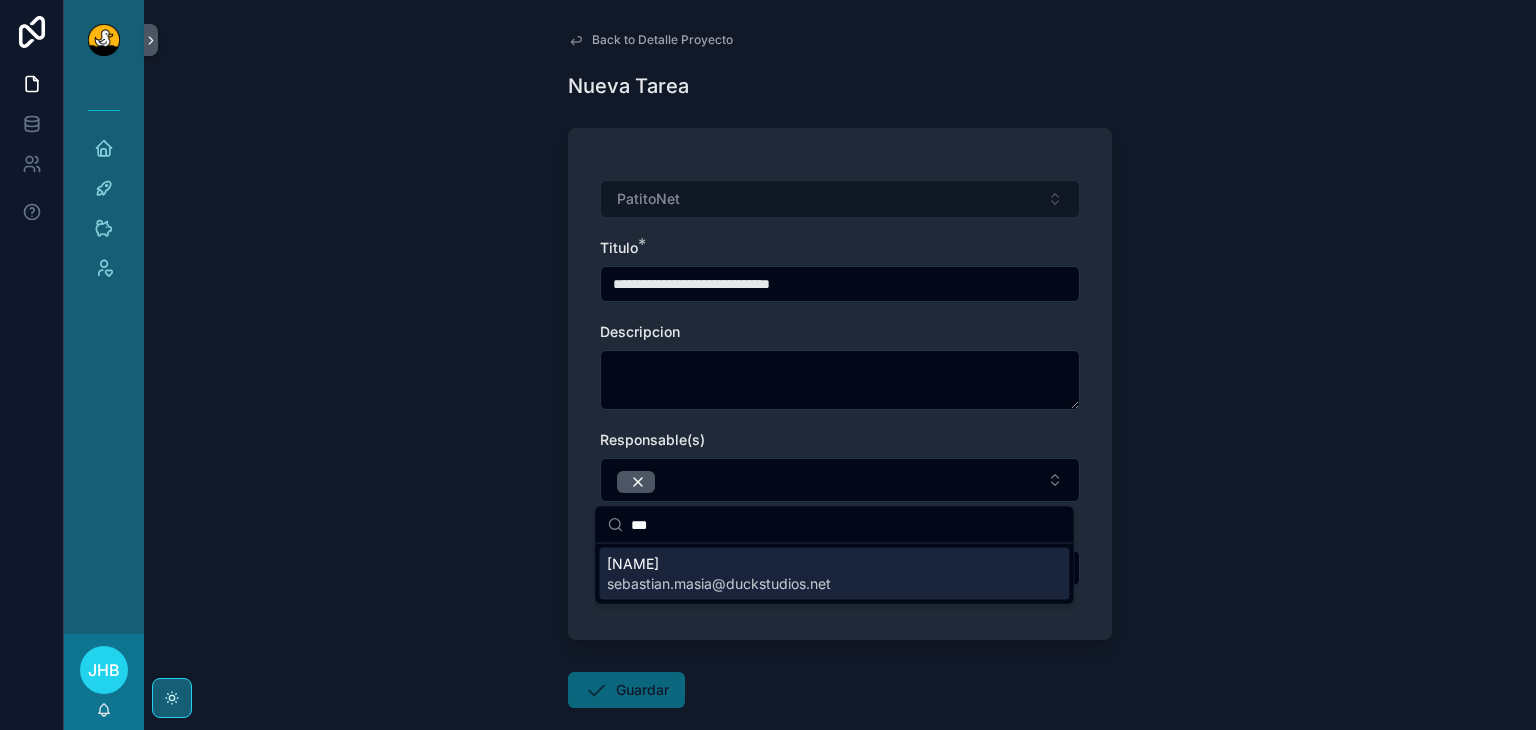 click on "sebastian.masia@duckstudios.net" at bounding box center [719, 584] 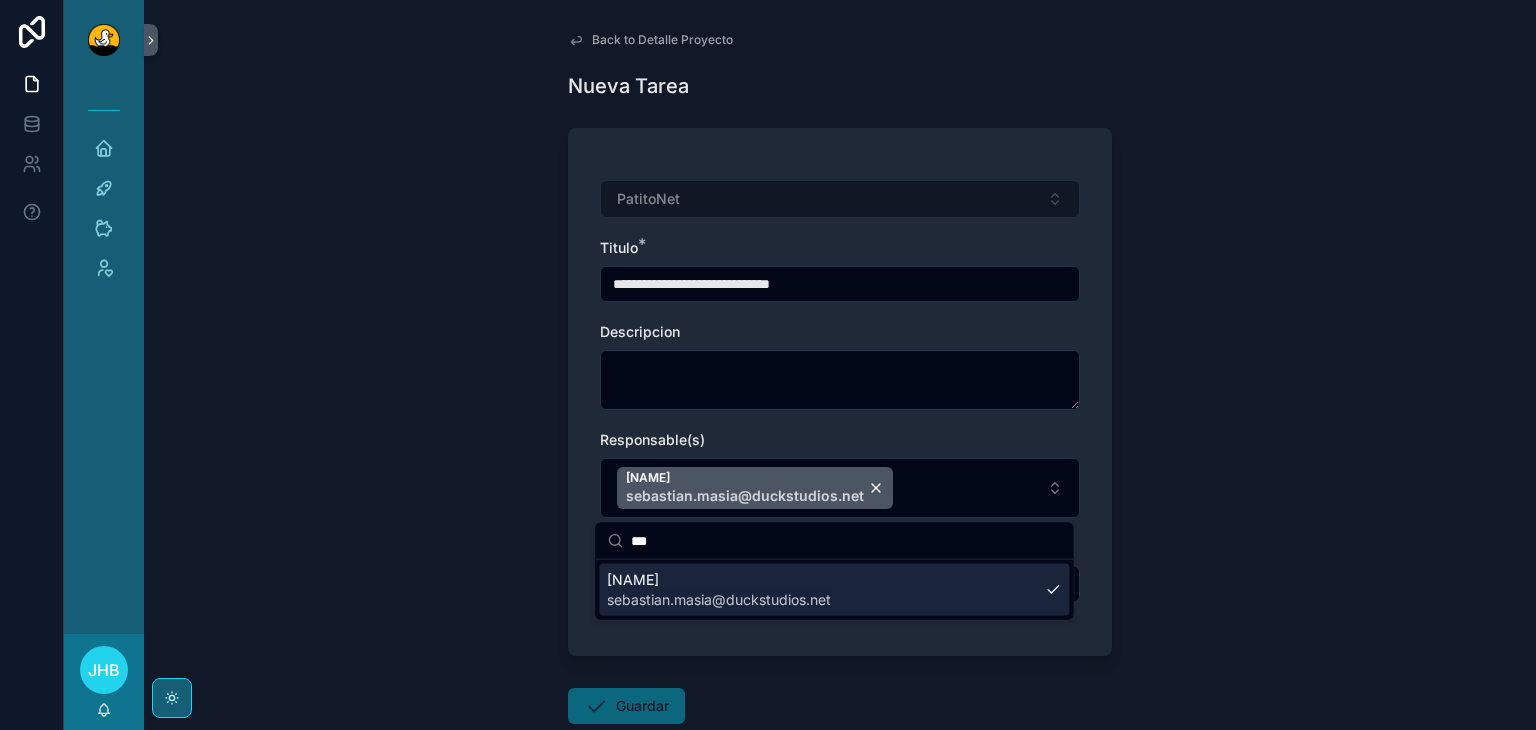 click on "**********" at bounding box center (840, 365) 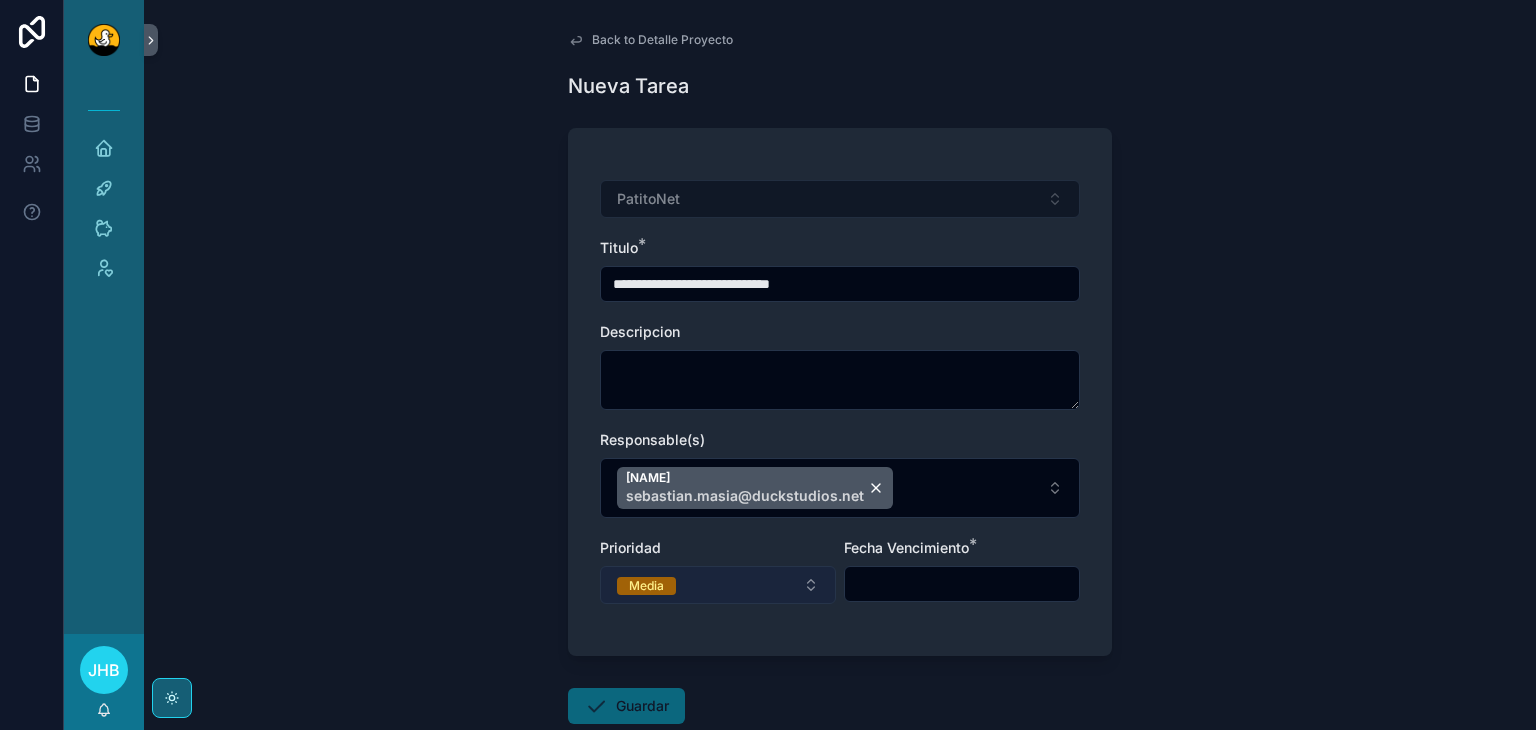 click on "Media" at bounding box center [718, 585] 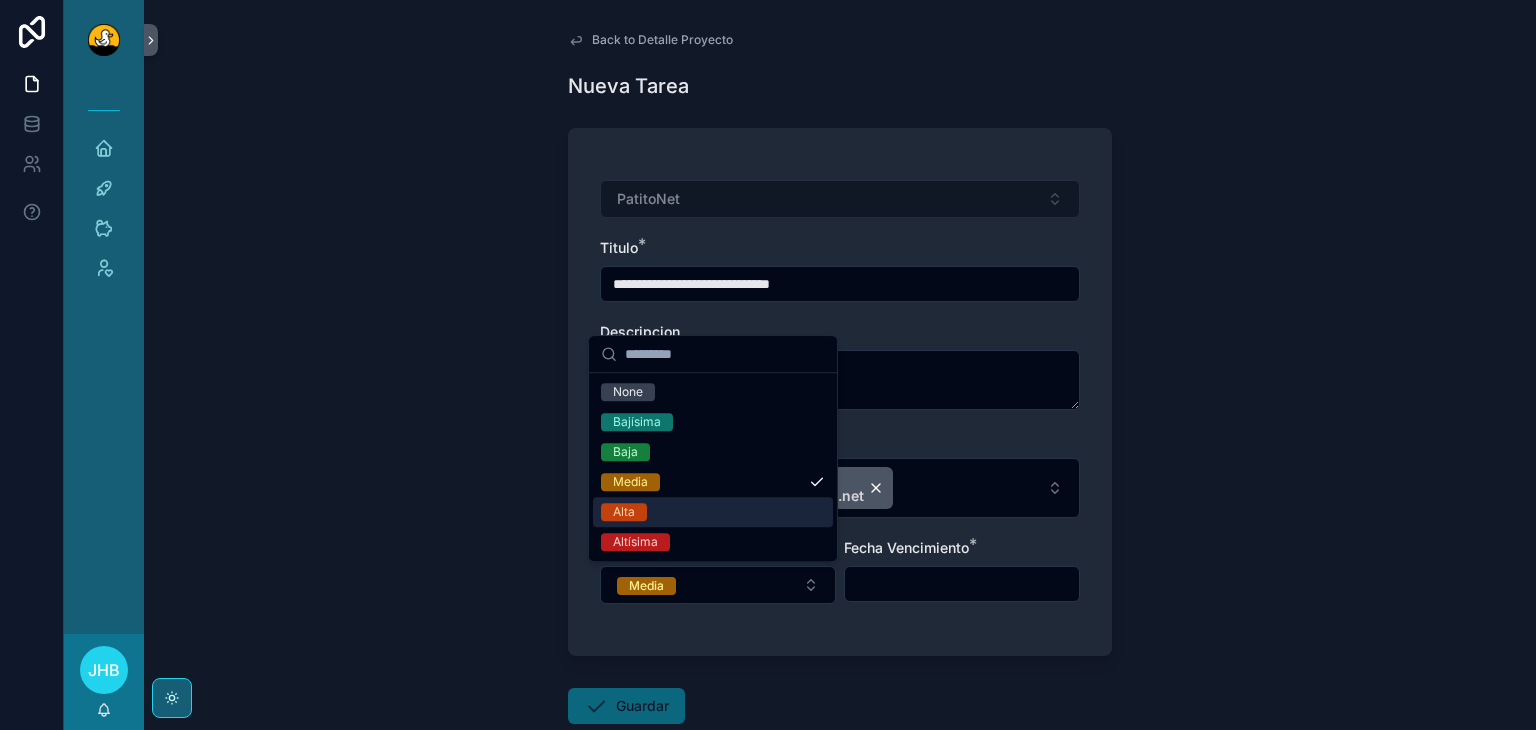 click on "Alta" at bounding box center [713, 512] 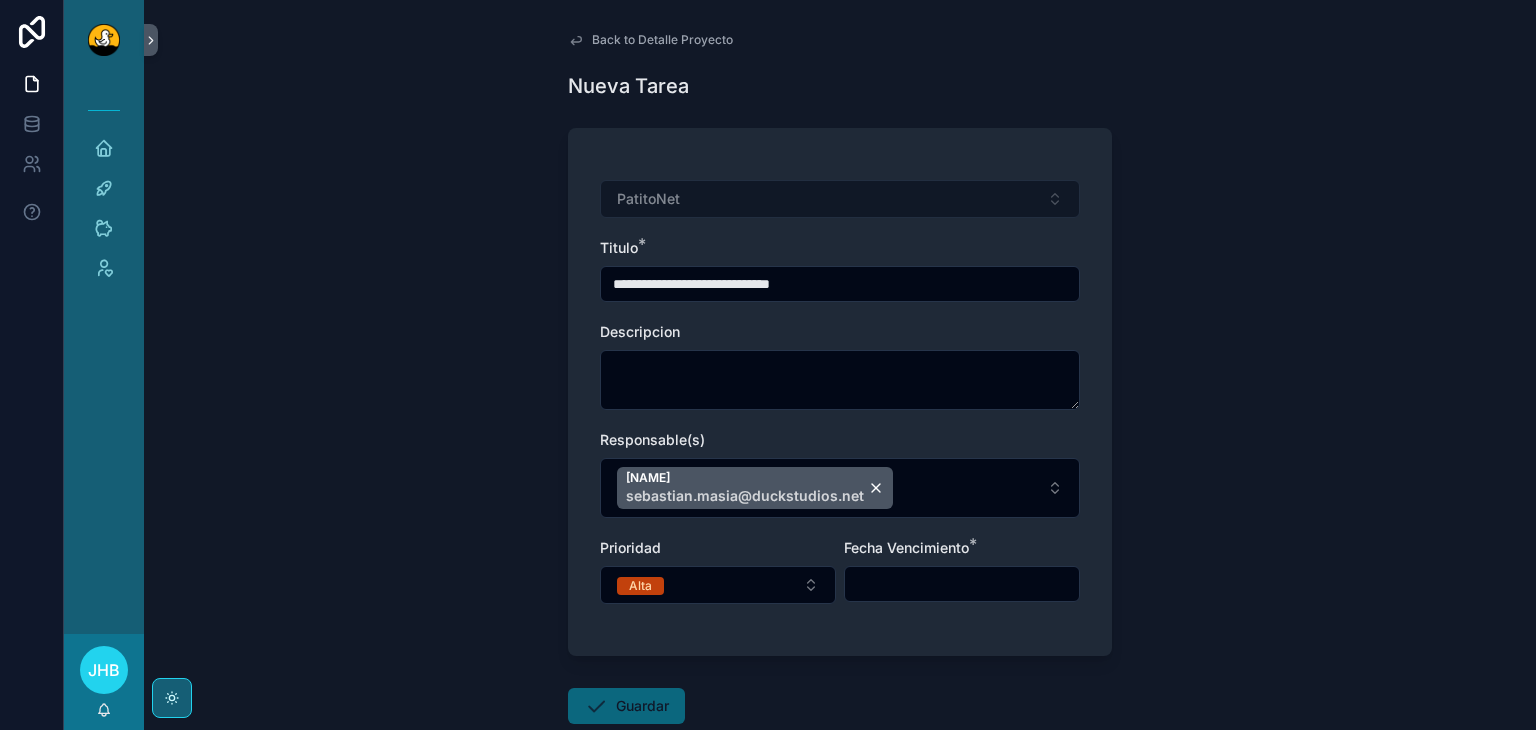 click at bounding box center [962, 584] 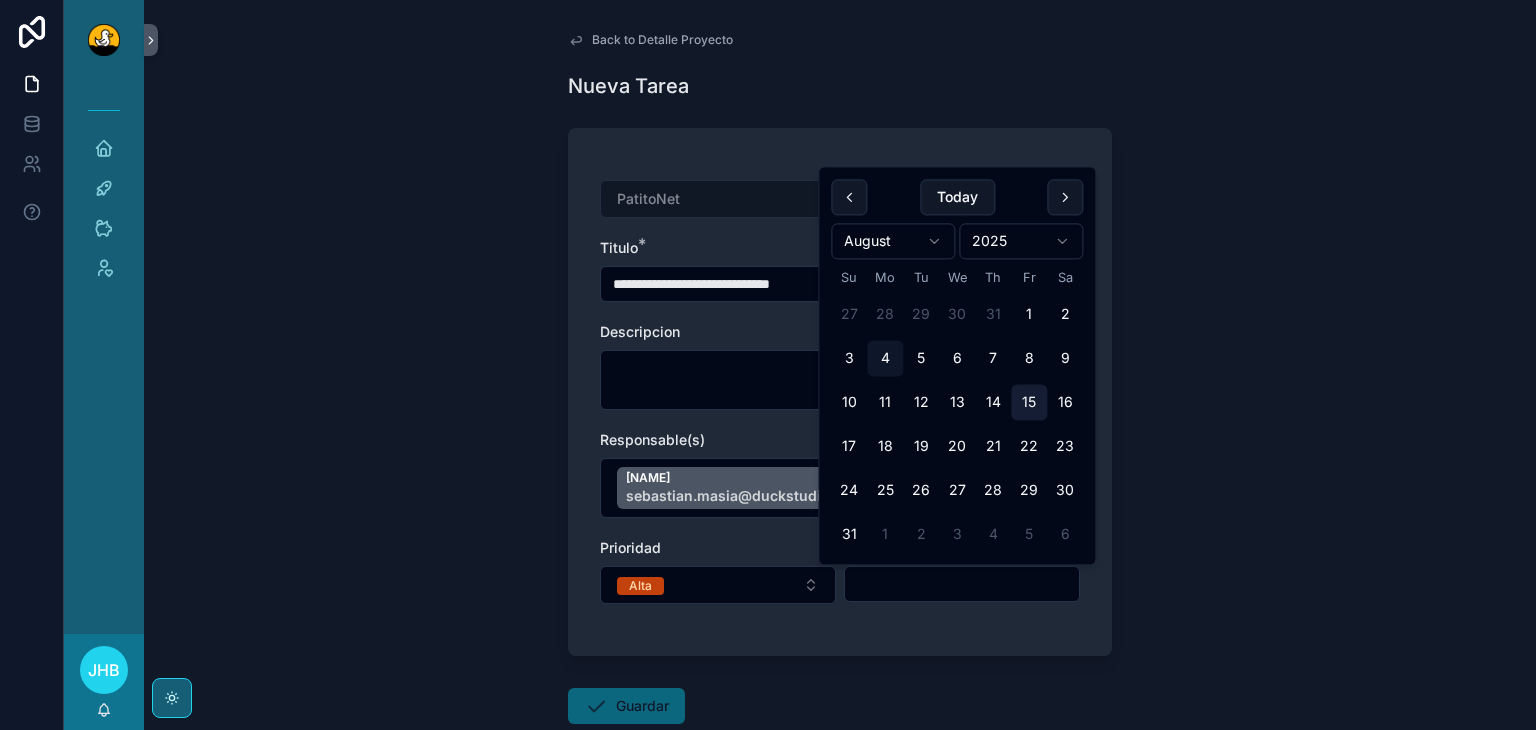 click on "15" at bounding box center (1029, 403) 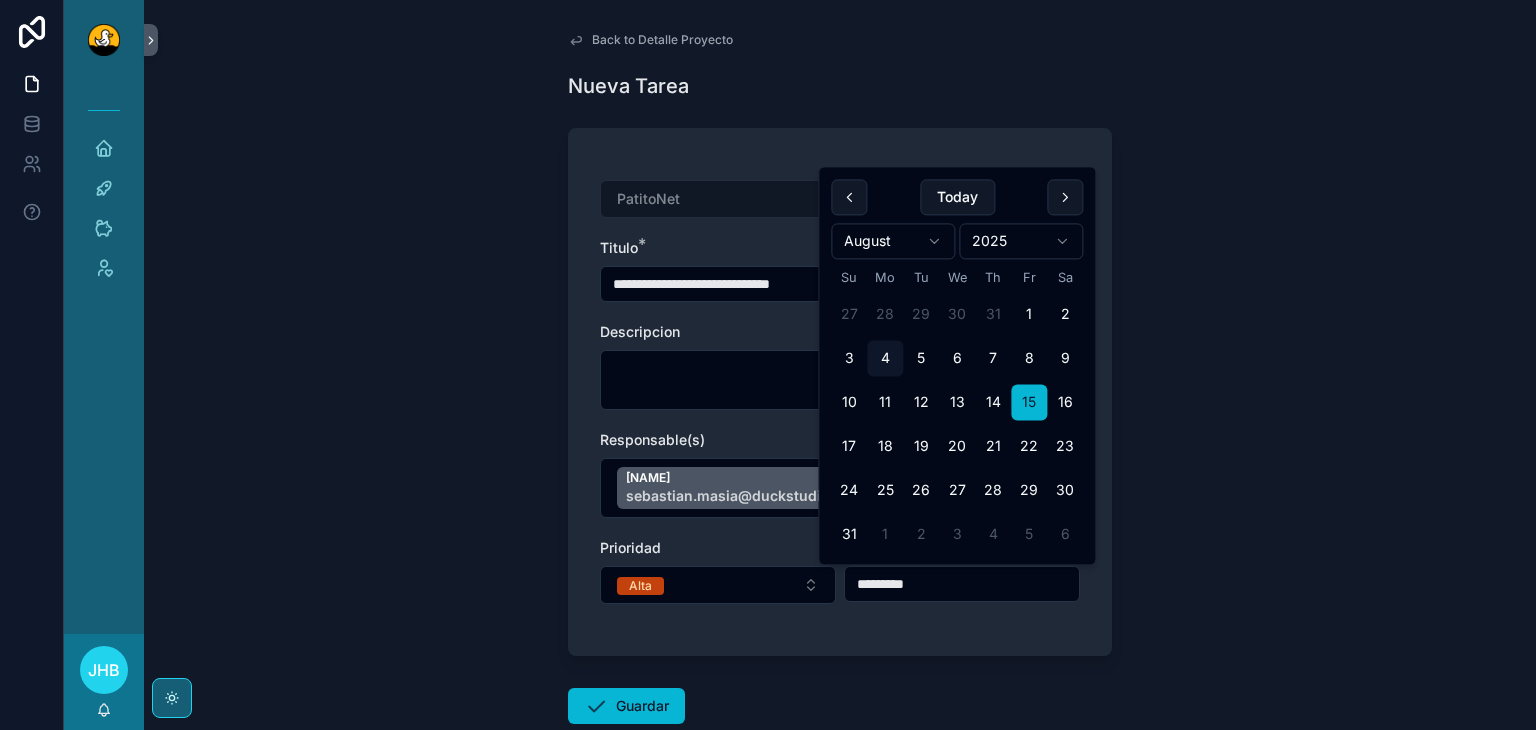 type on "*********" 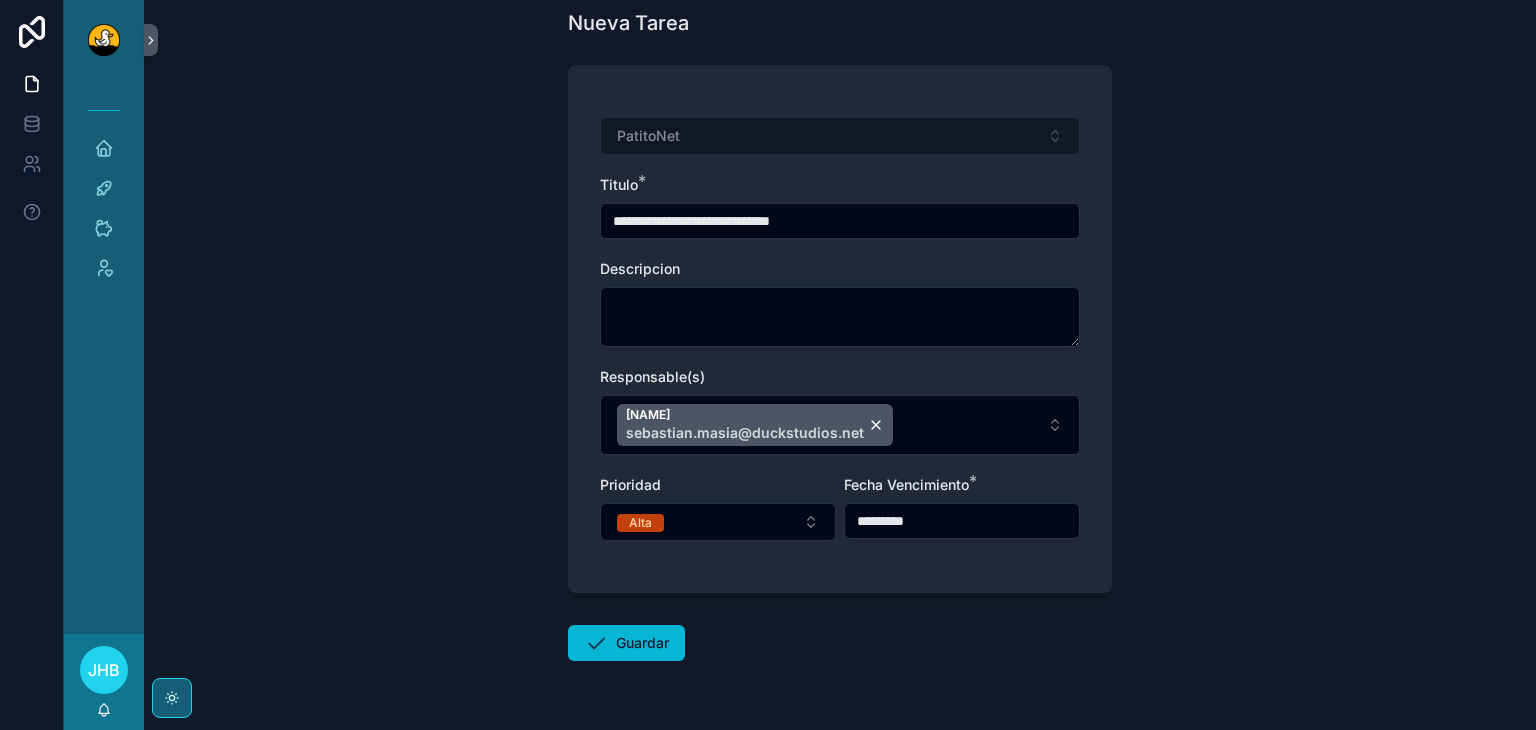 scroll, scrollTop: 64, scrollLeft: 0, axis: vertical 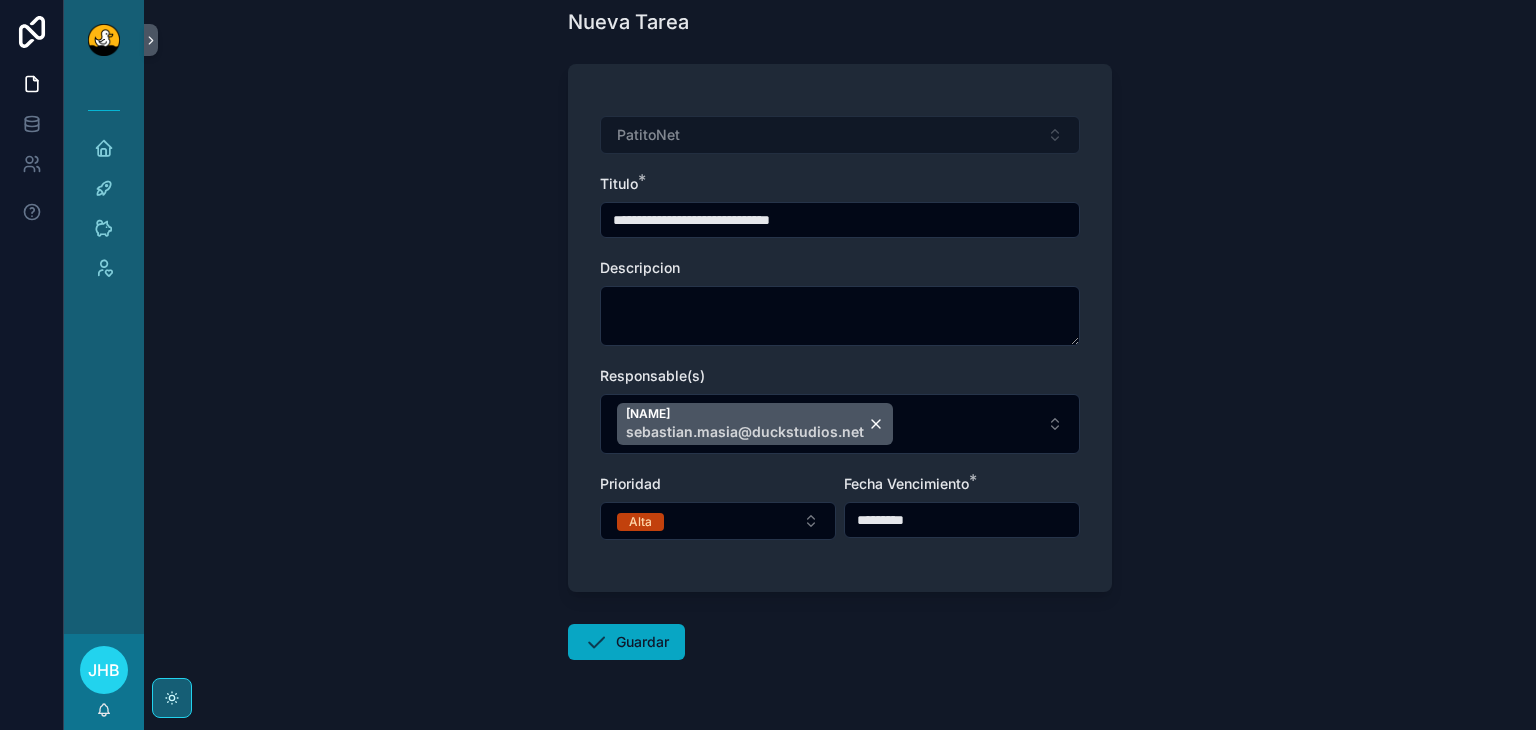 click at bounding box center [596, 642] 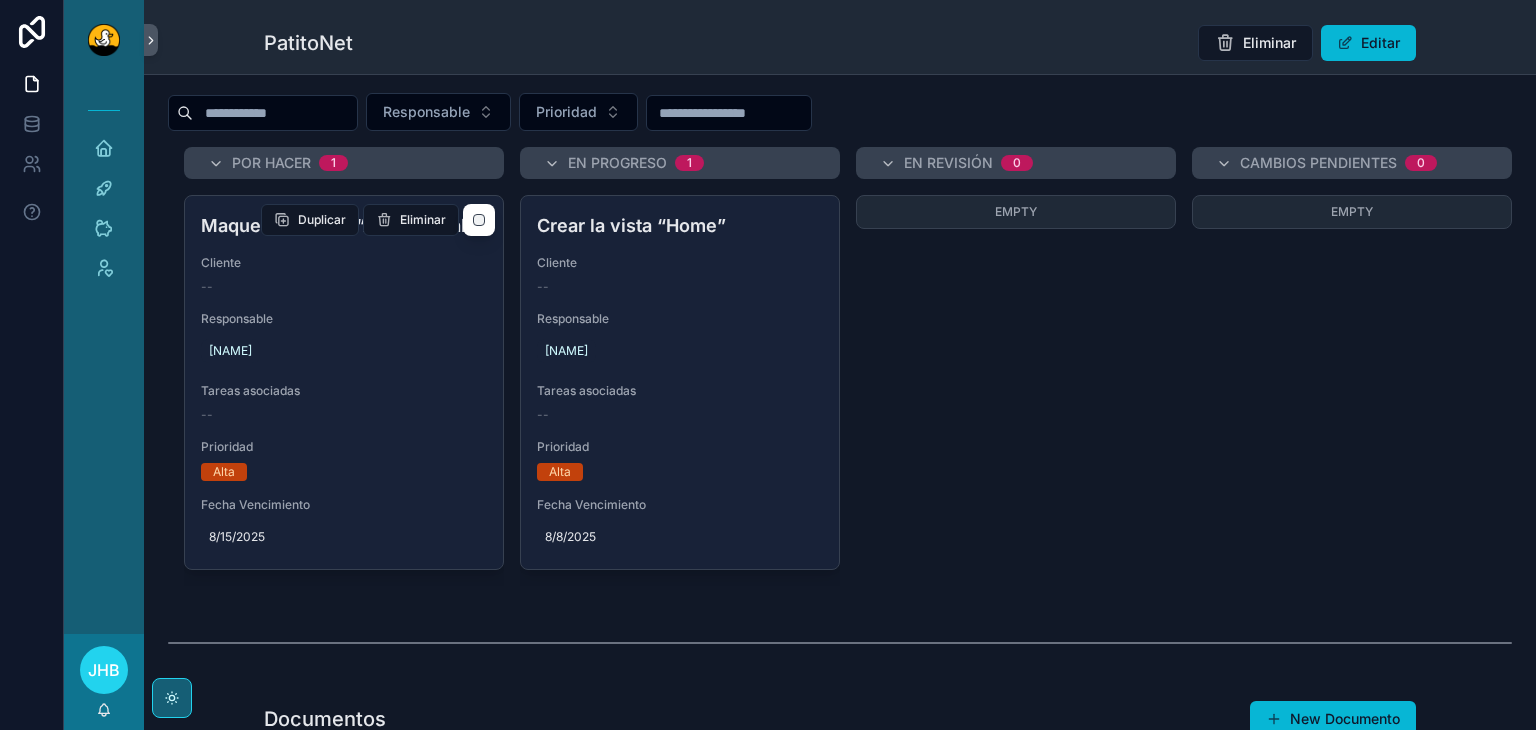 scroll, scrollTop: 97, scrollLeft: 0, axis: vertical 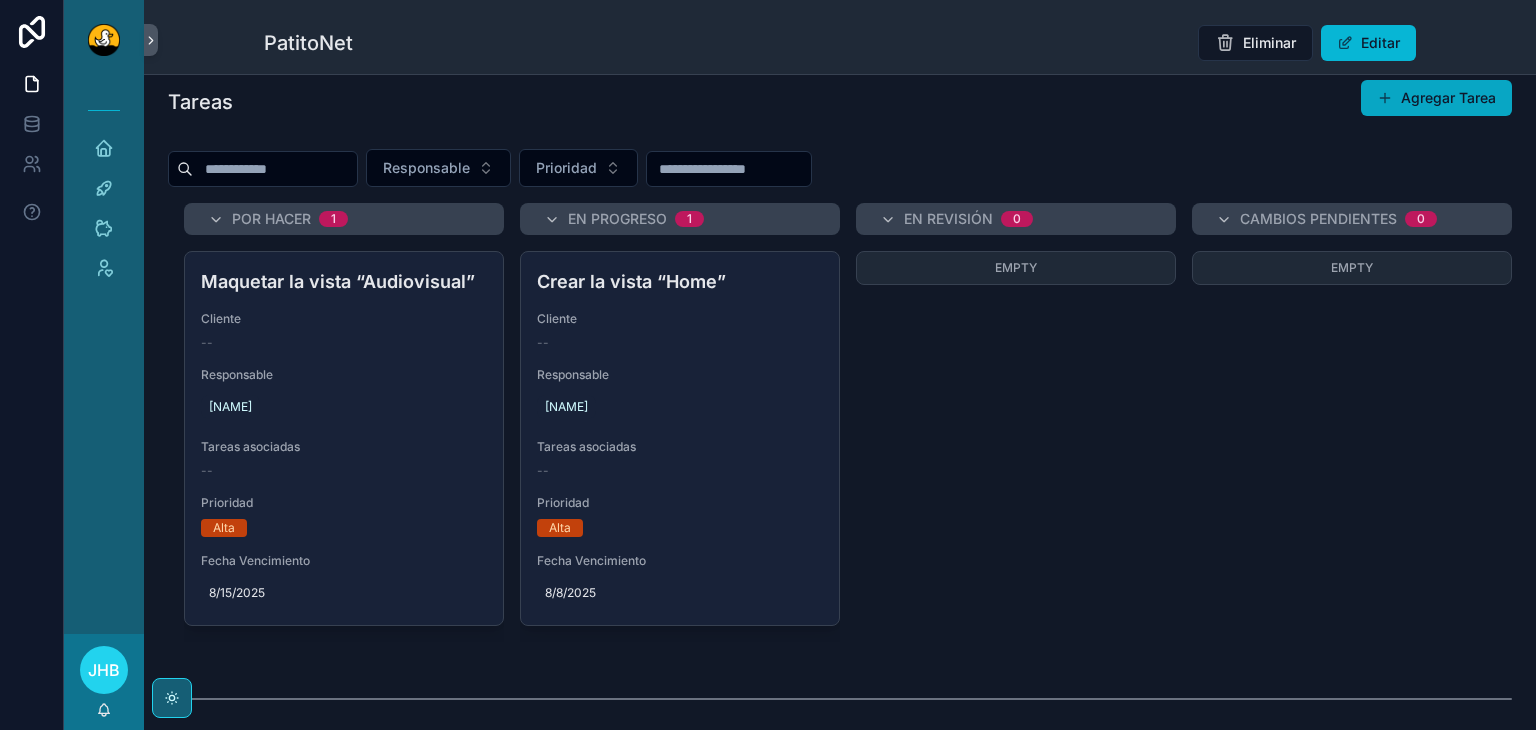 click on "Agregar Tarea" at bounding box center [1436, 98] 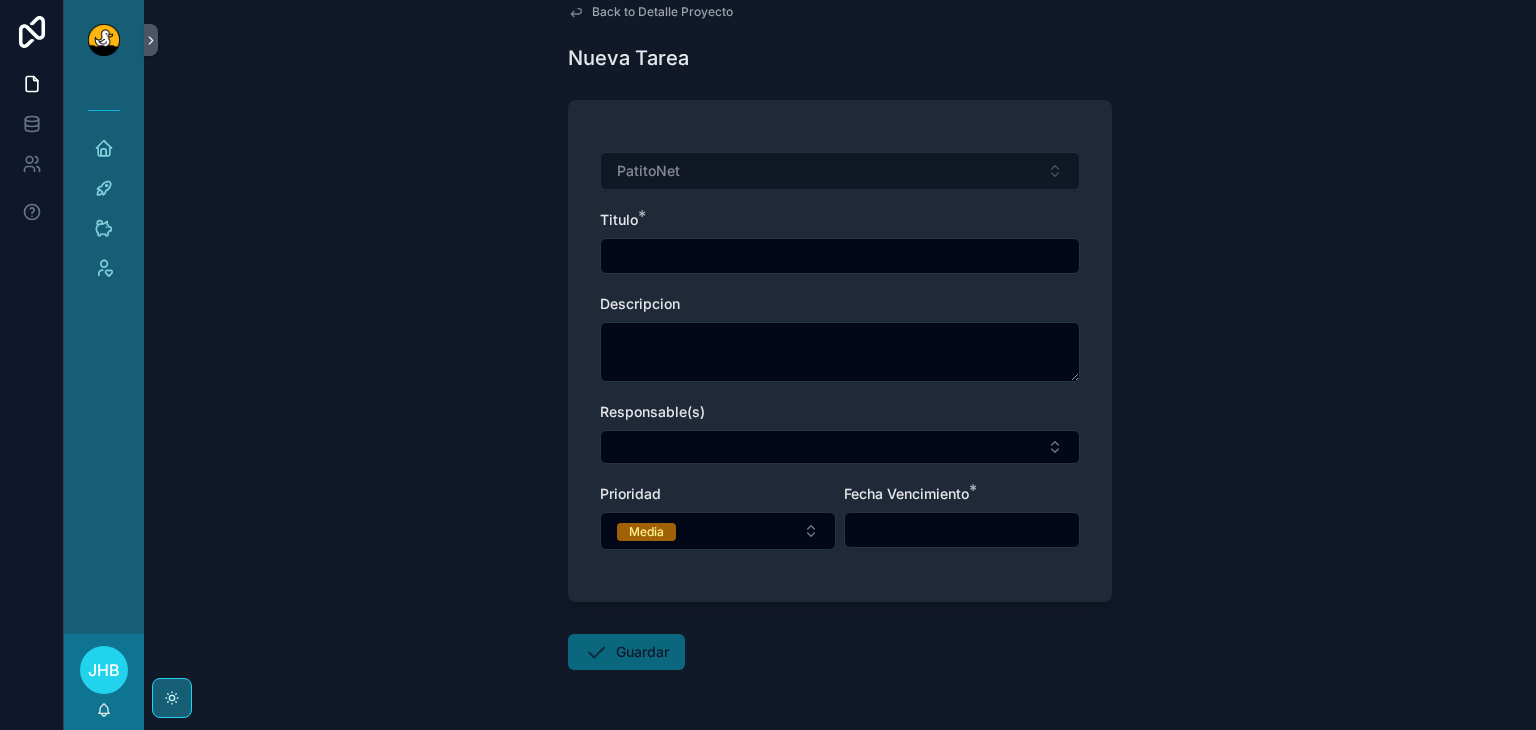 scroll, scrollTop: 0, scrollLeft: 0, axis: both 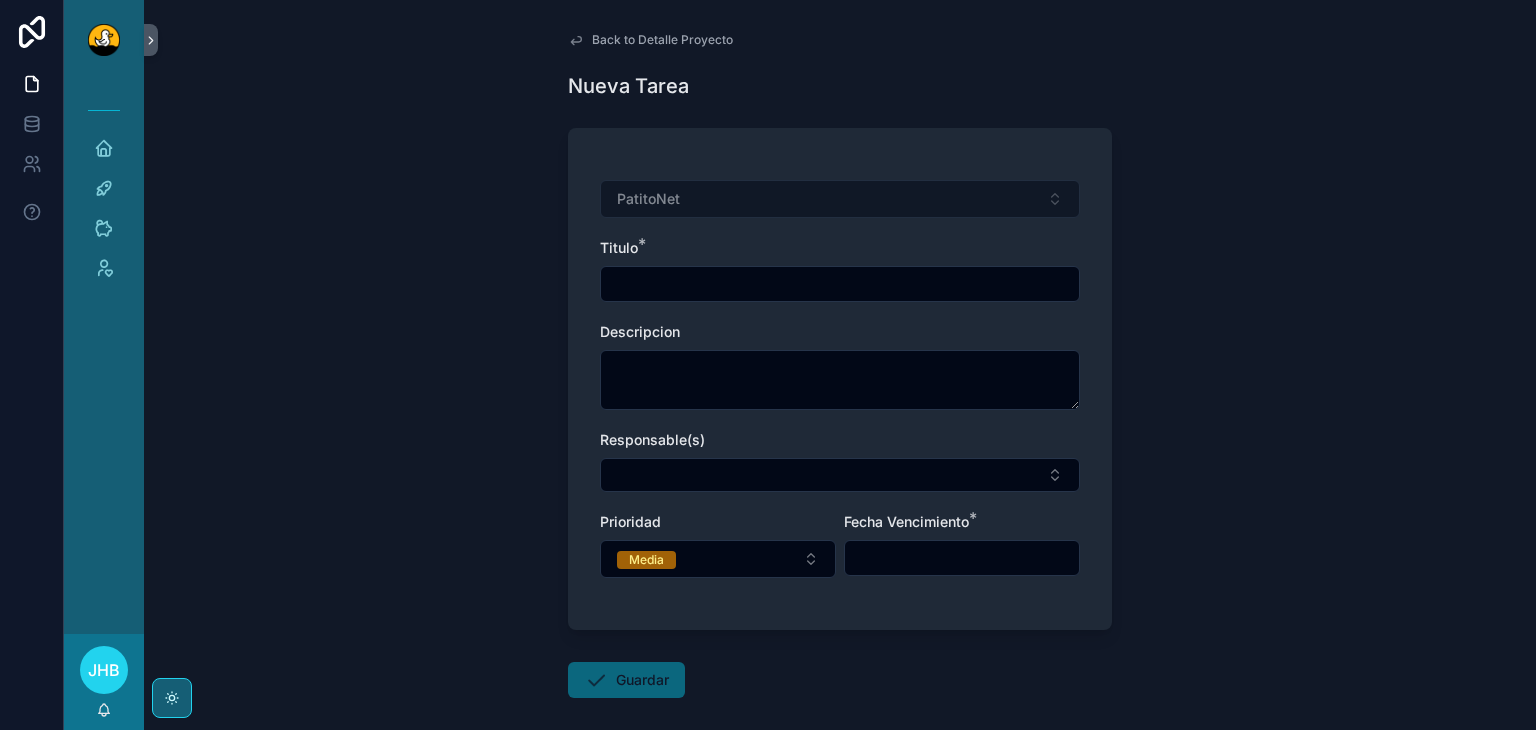 click at bounding box center (840, 284) 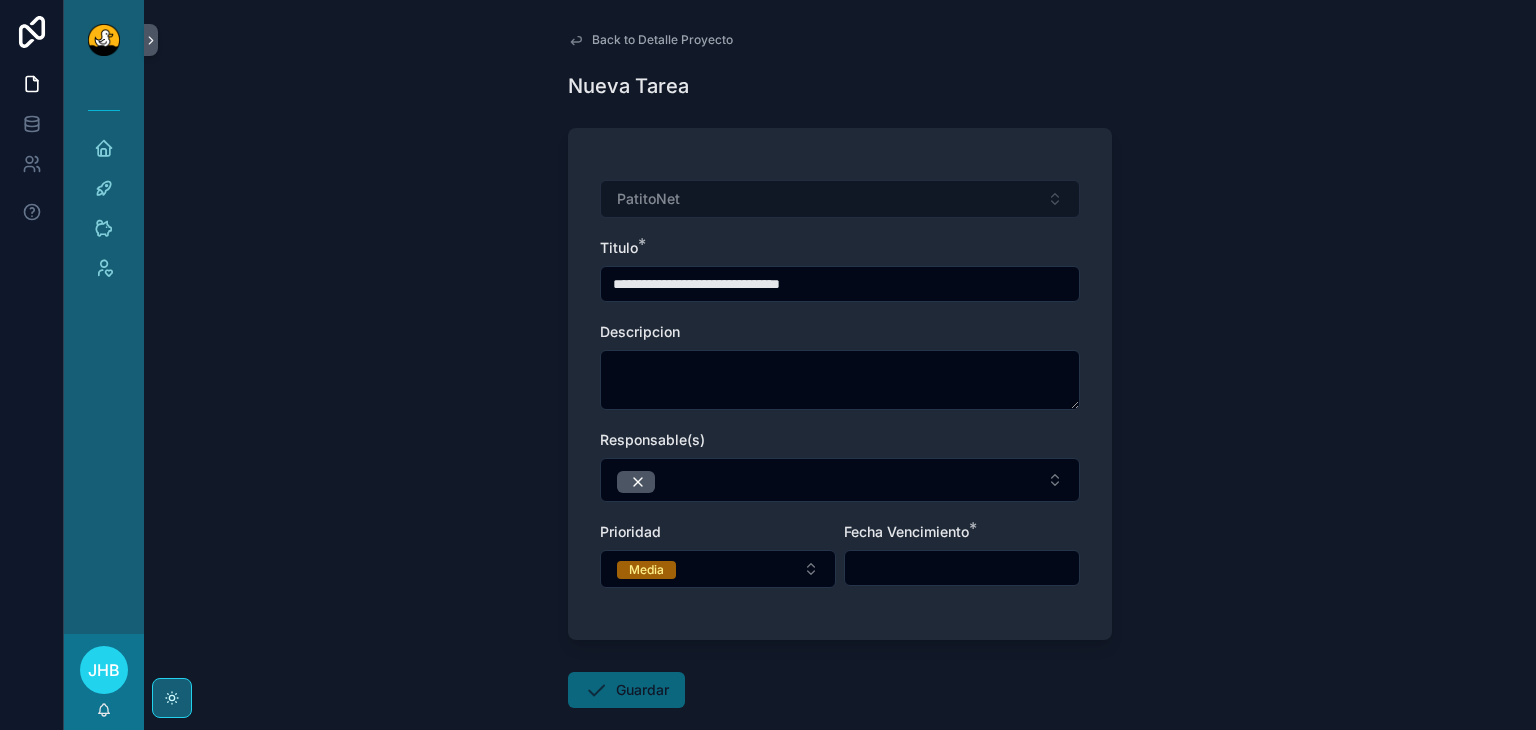 type on "**********" 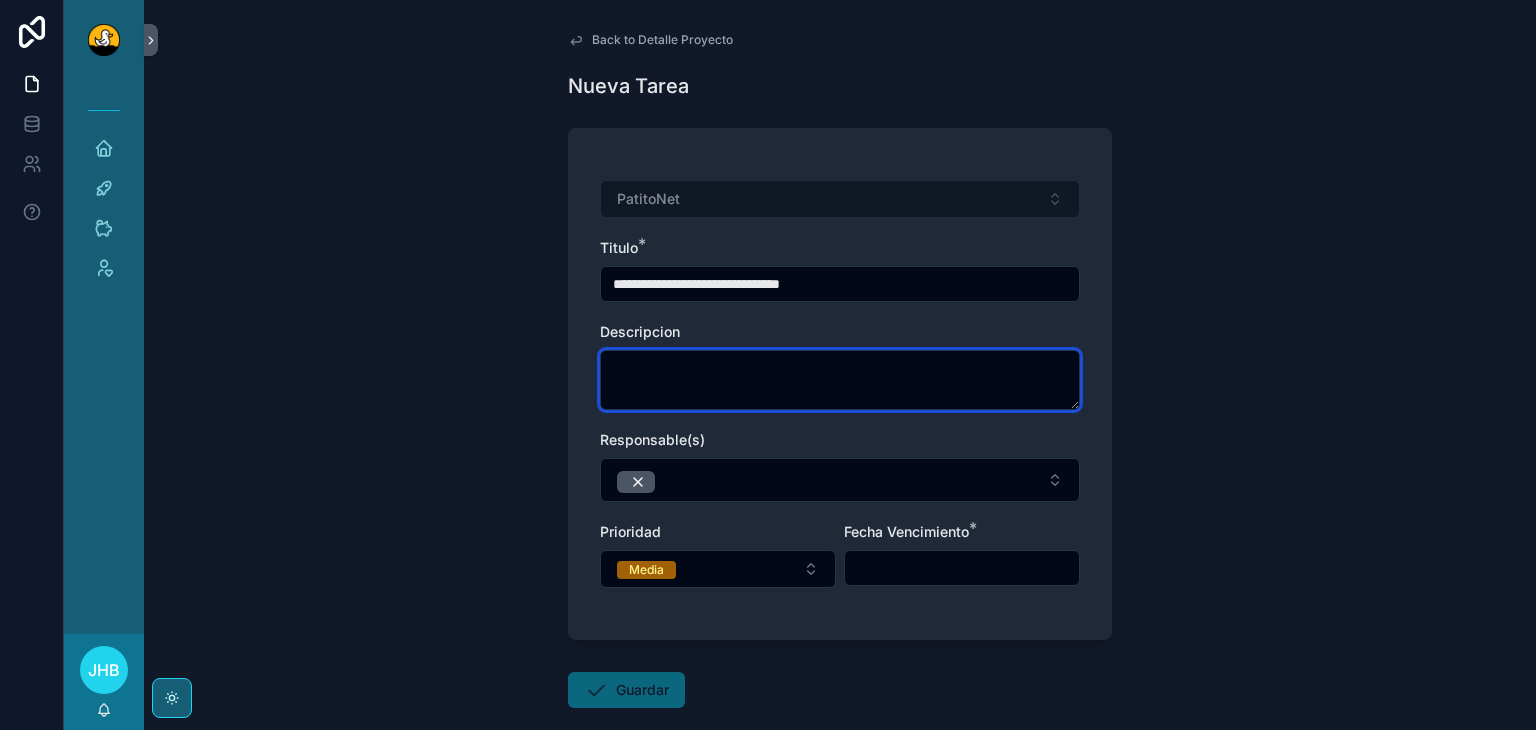 click at bounding box center [840, 380] 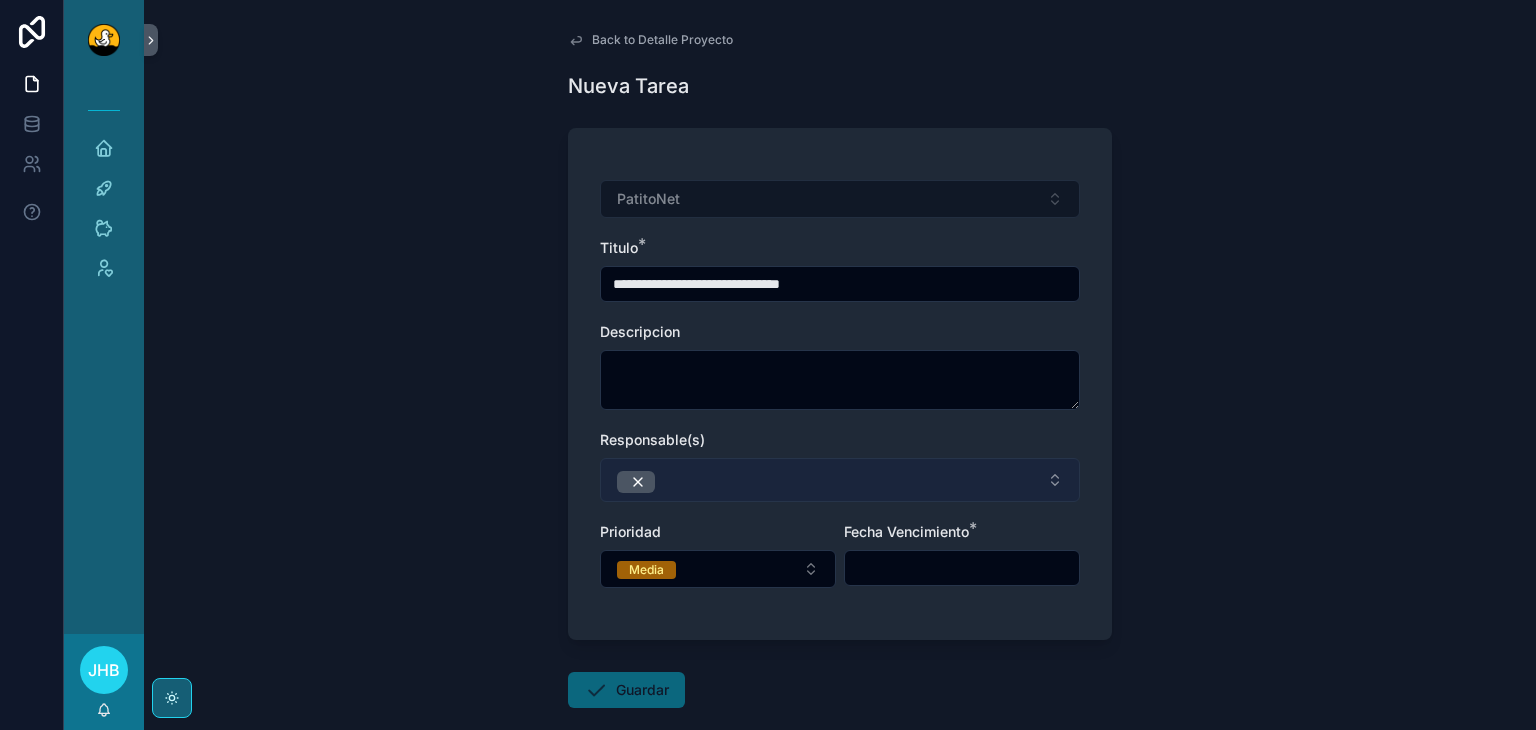 click at bounding box center [840, 480] 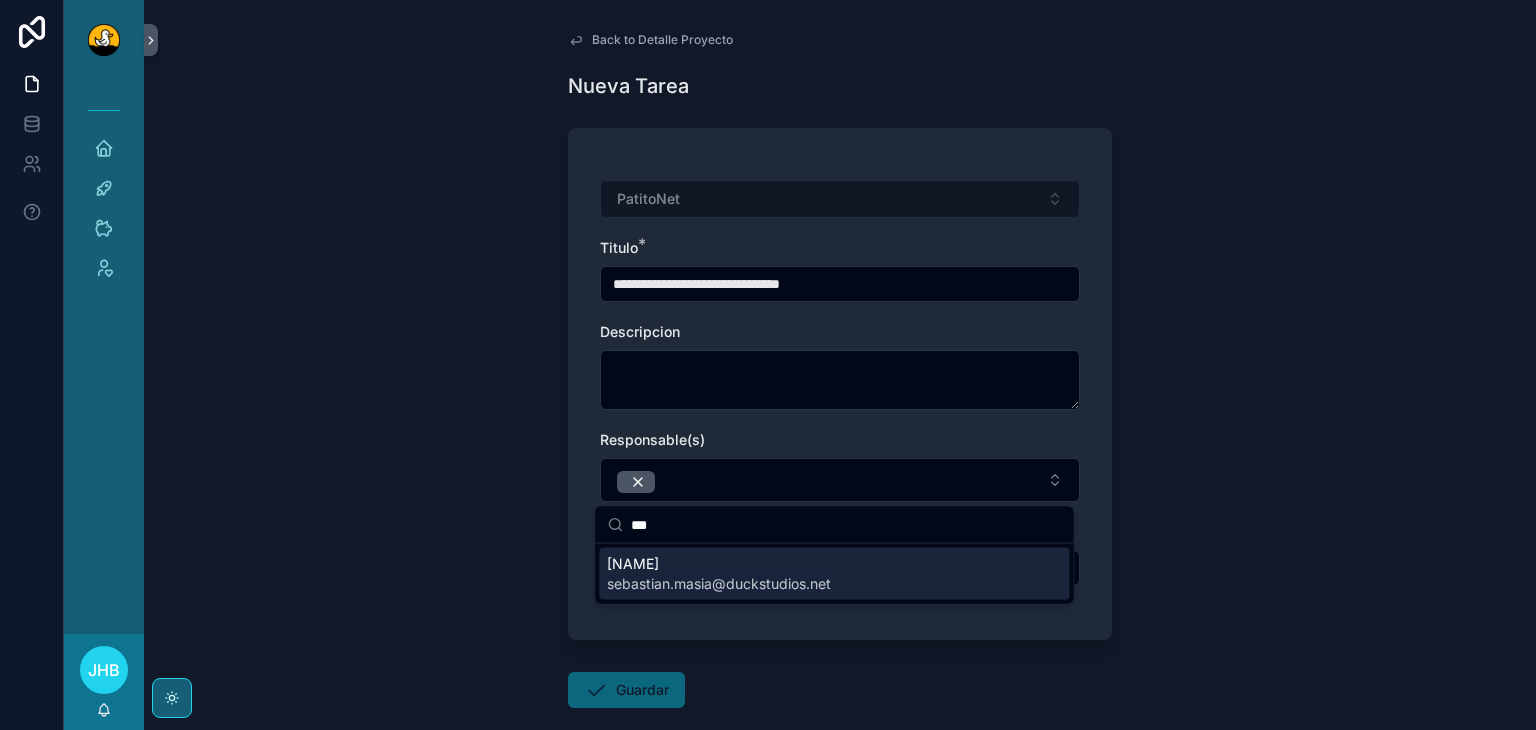 type on "***" 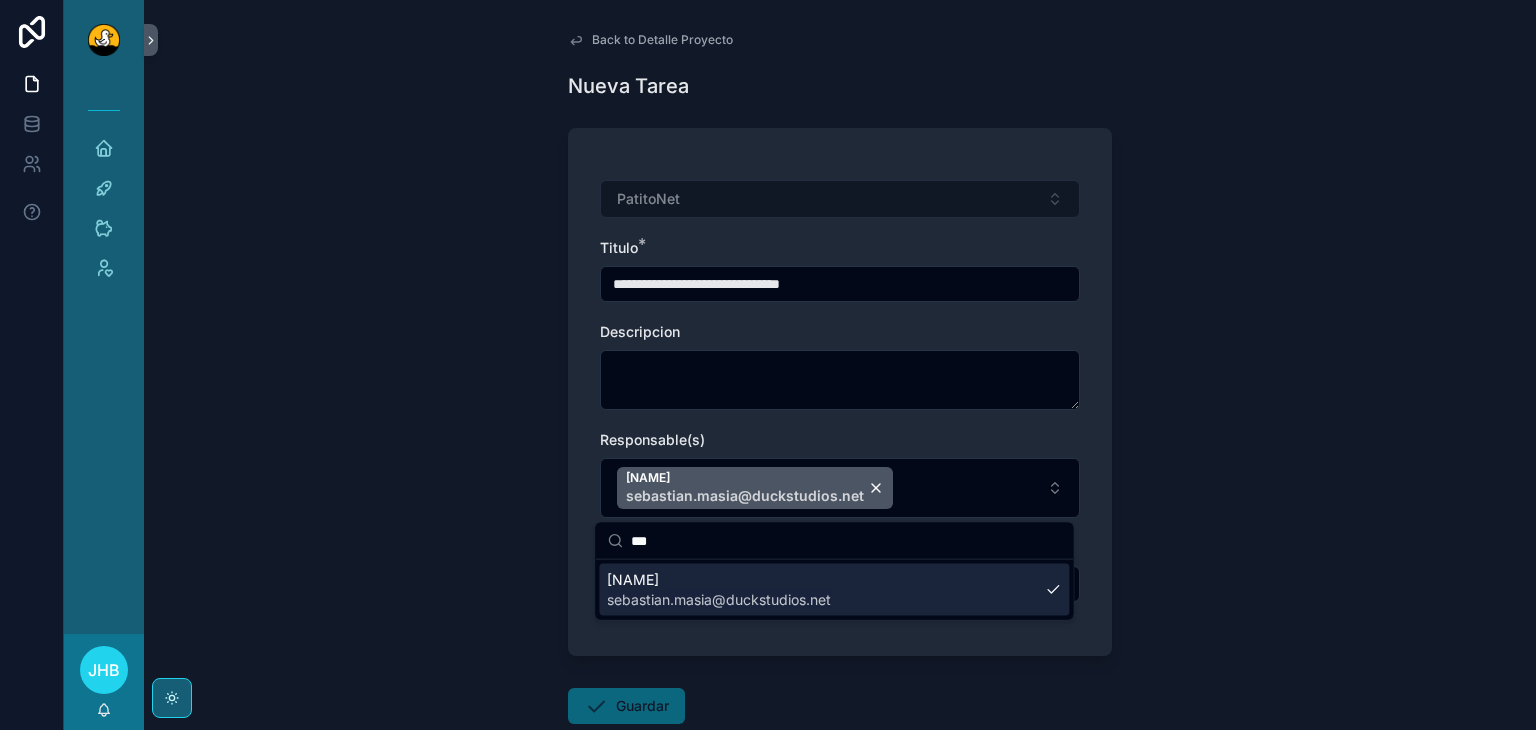 click on "**********" at bounding box center (840, 365) 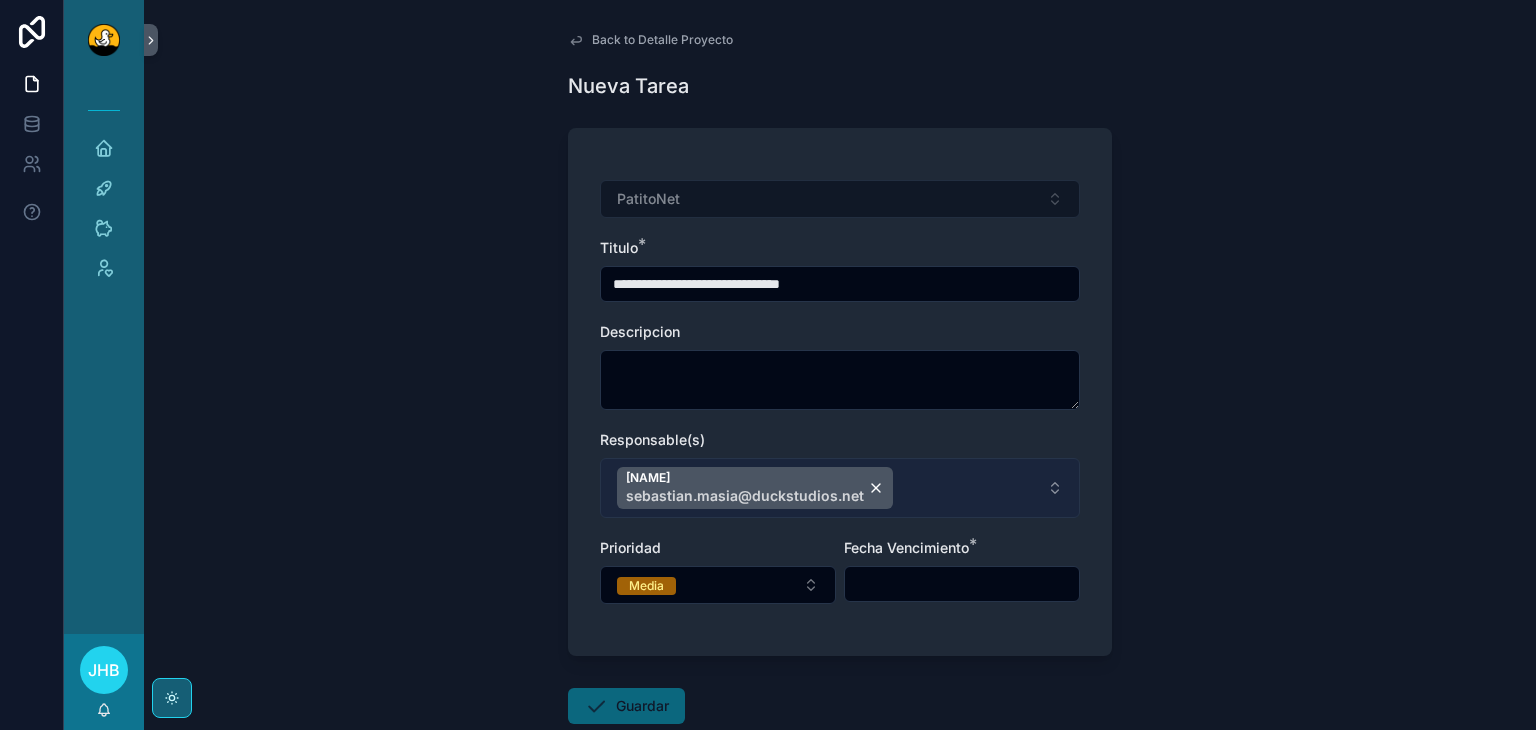 scroll, scrollTop: 68, scrollLeft: 0, axis: vertical 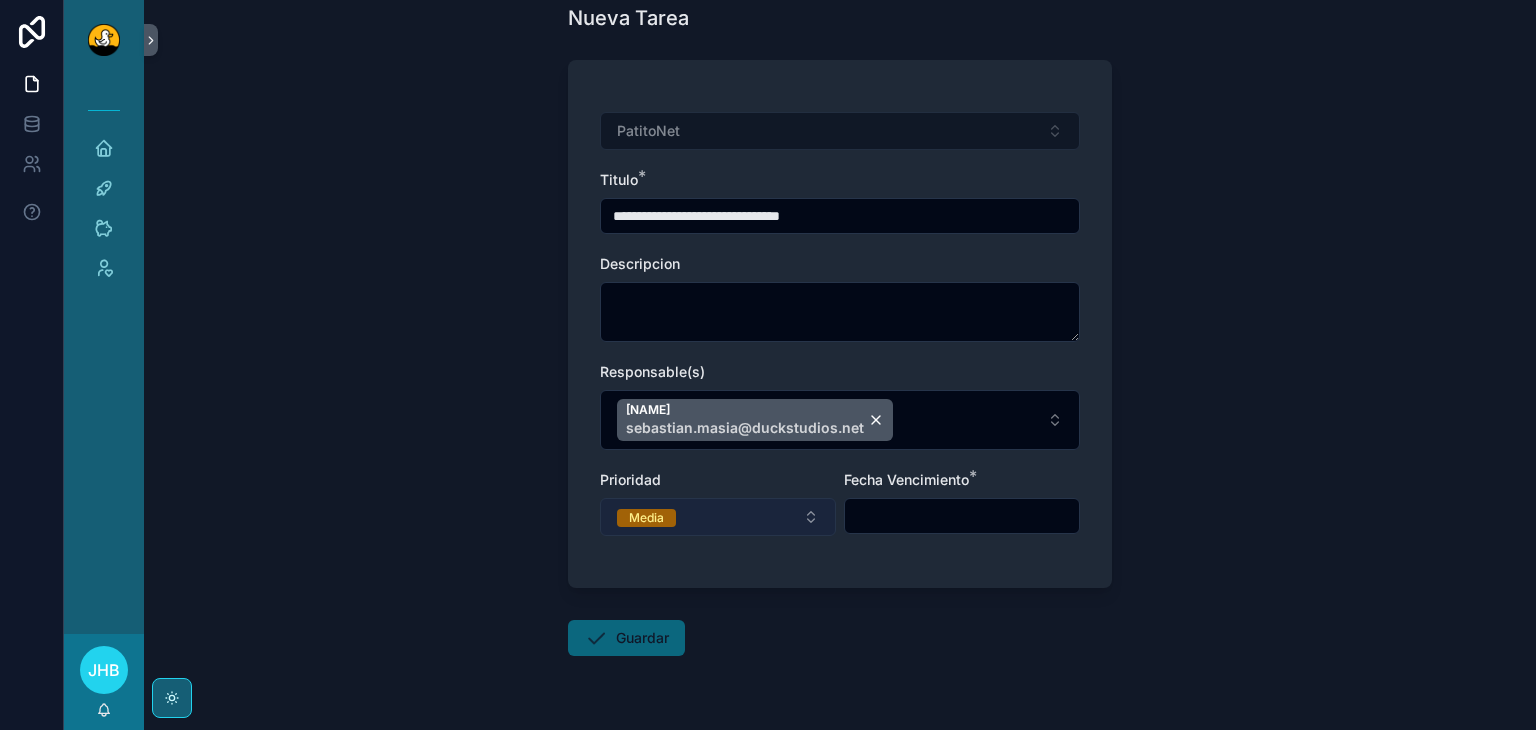 click on "Media" at bounding box center [718, 517] 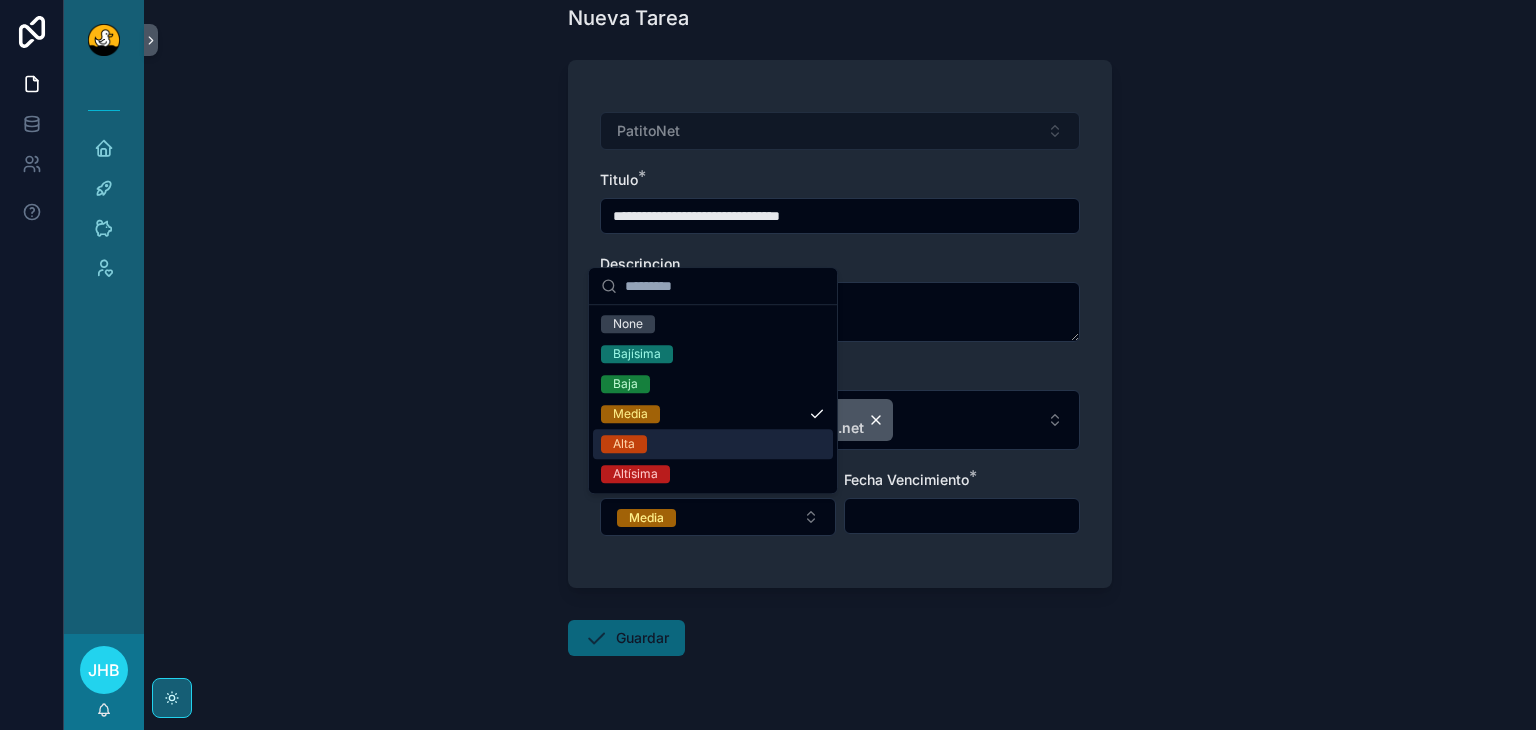 click on "Alta" at bounding box center (713, 444) 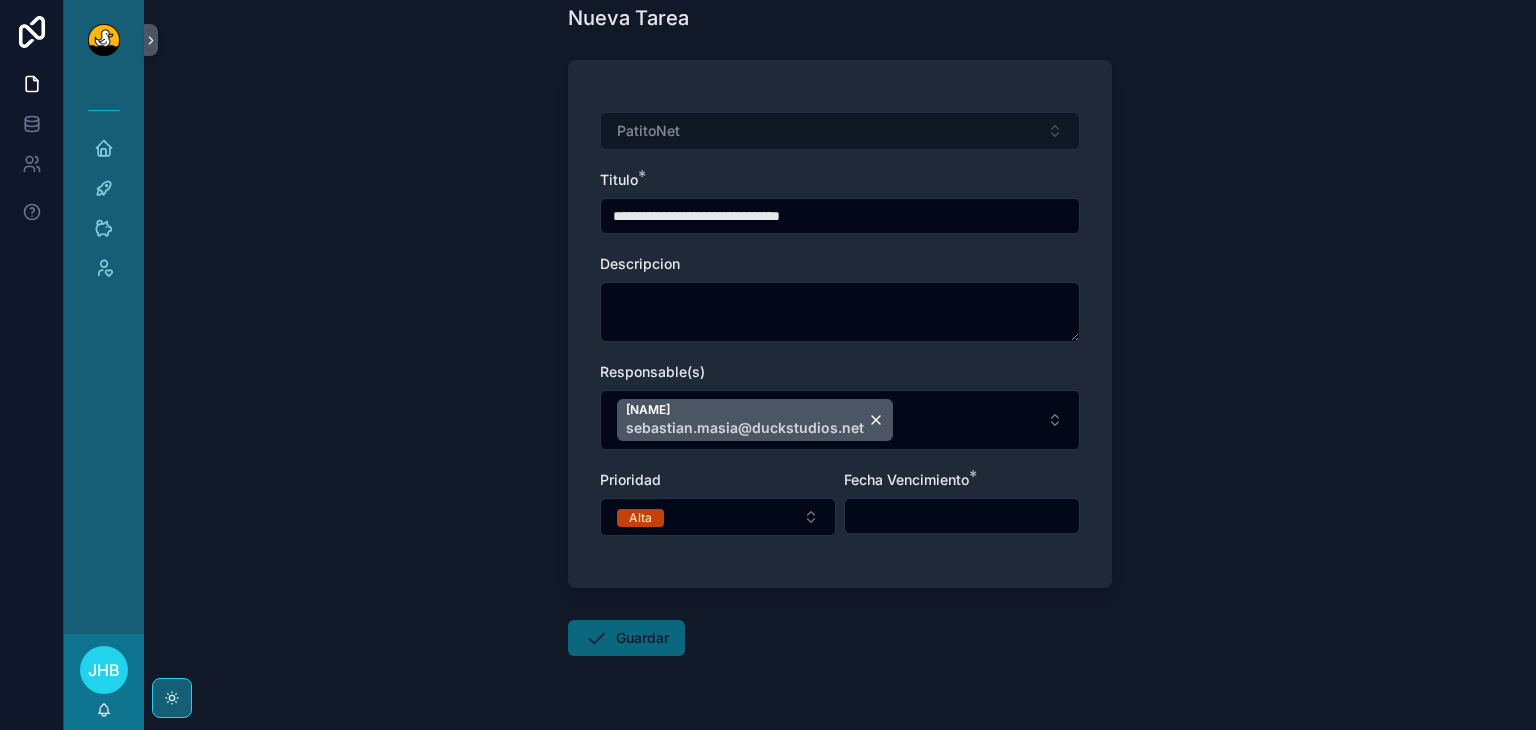 click at bounding box center (962, 516) 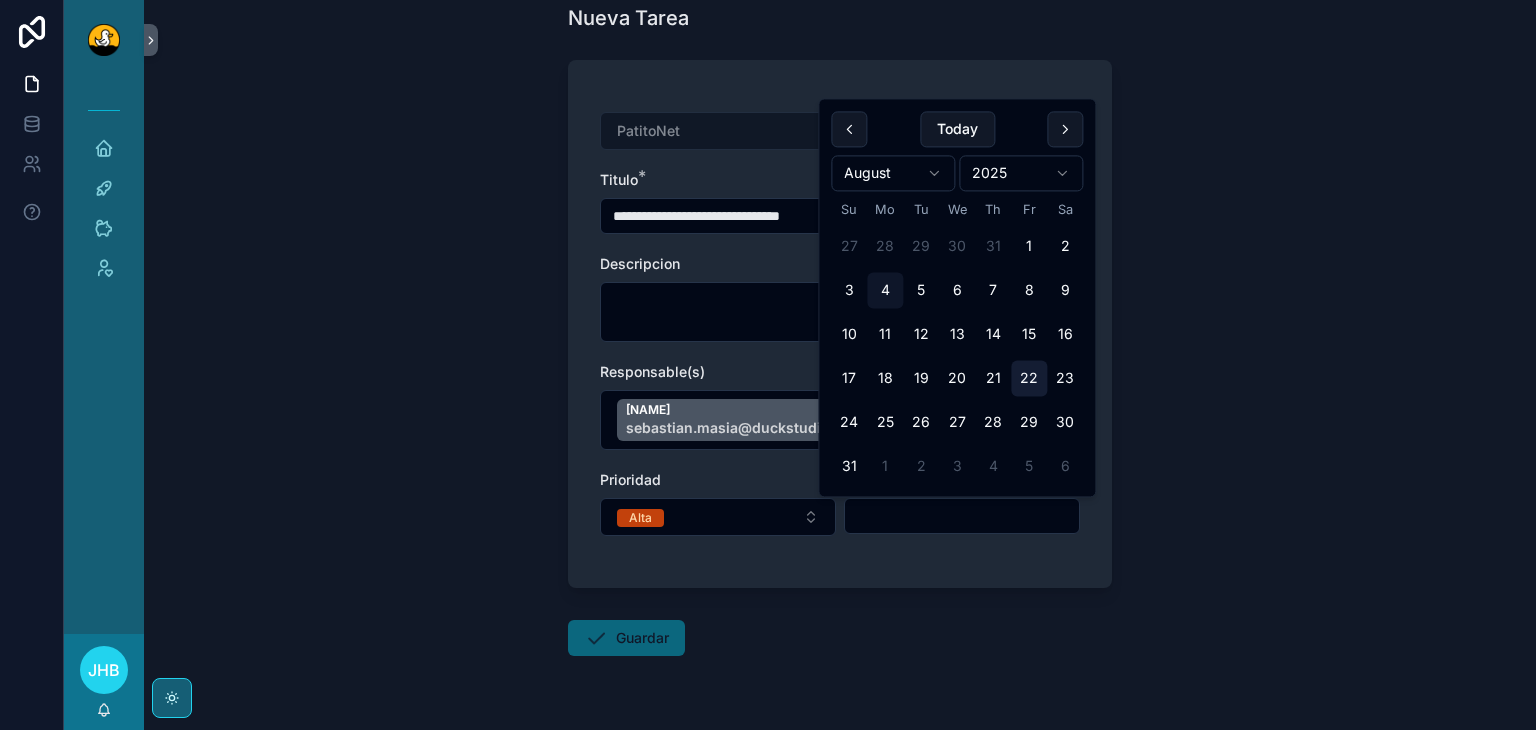 click on "22" at bounding box center [1029, 379] 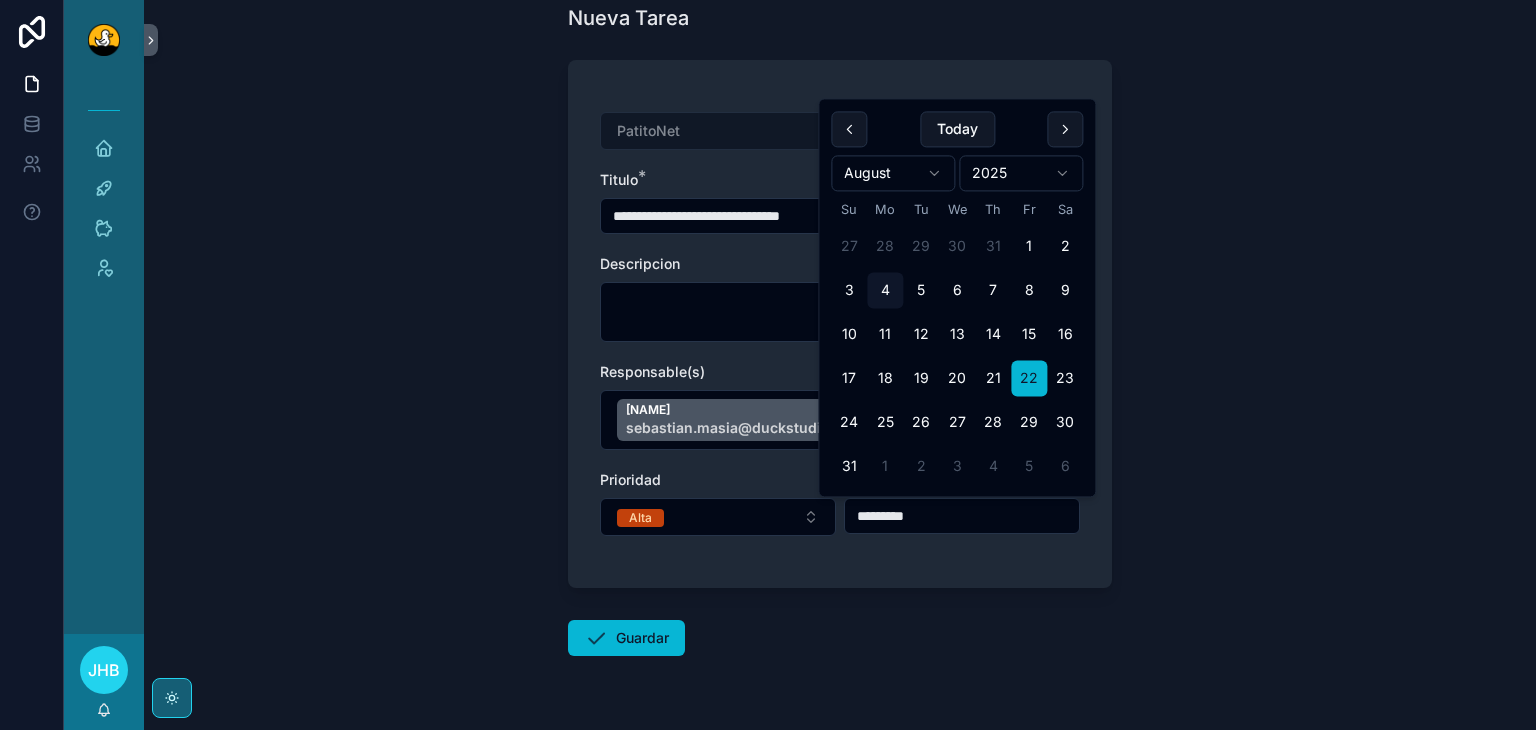 click on "**********" at bounding box center [840, 297] 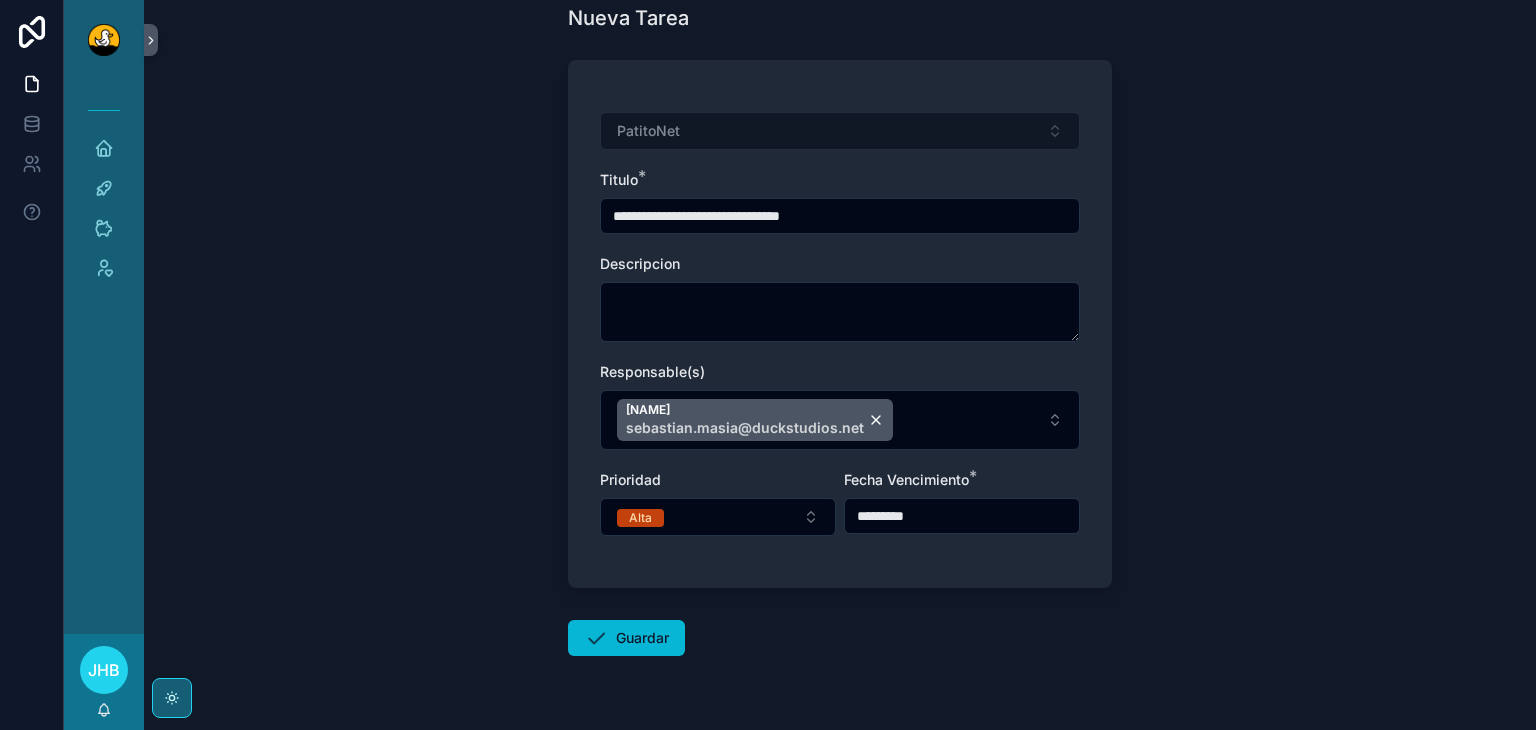 click on "*********" at bounding box center (962, 516) 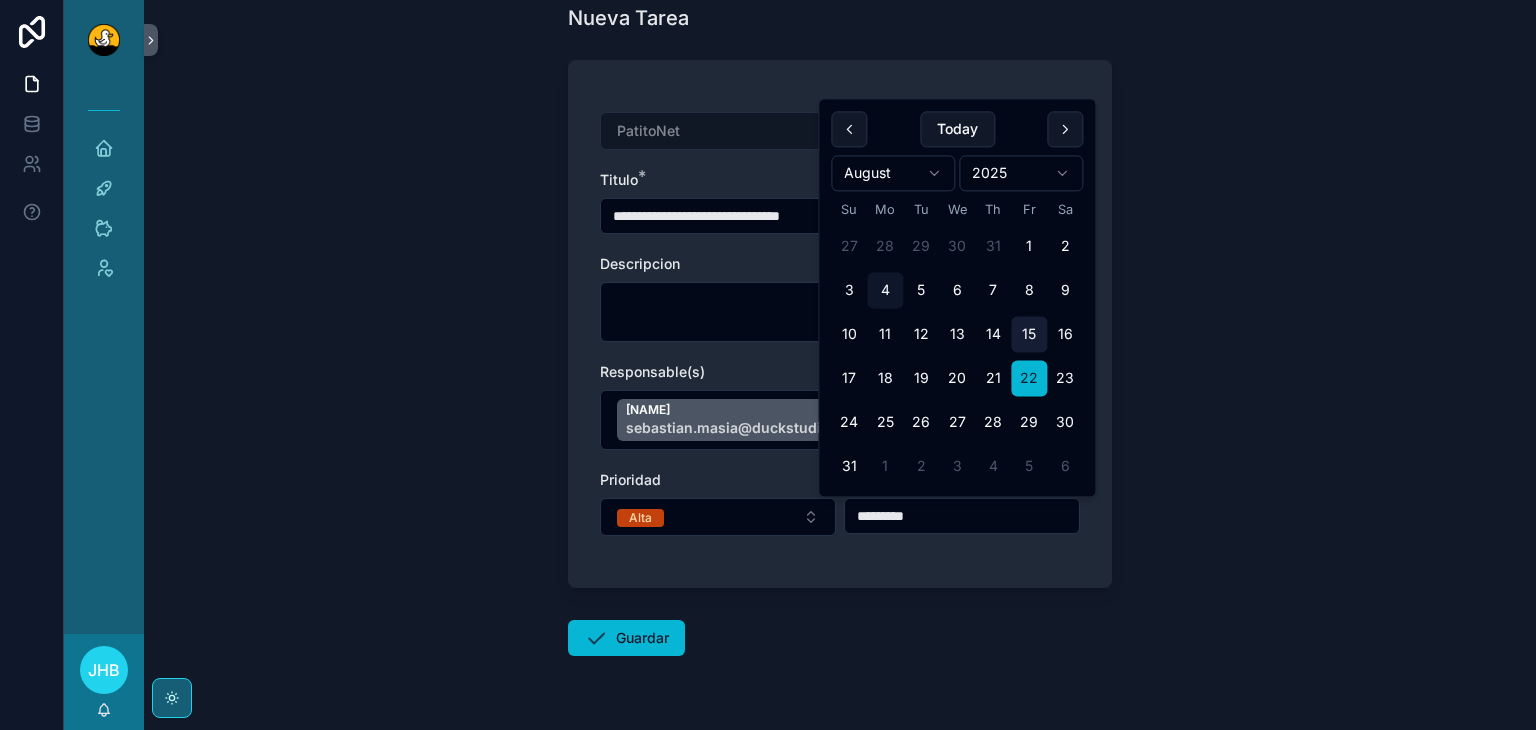 click on "15" at bounding box center [1029, 335] 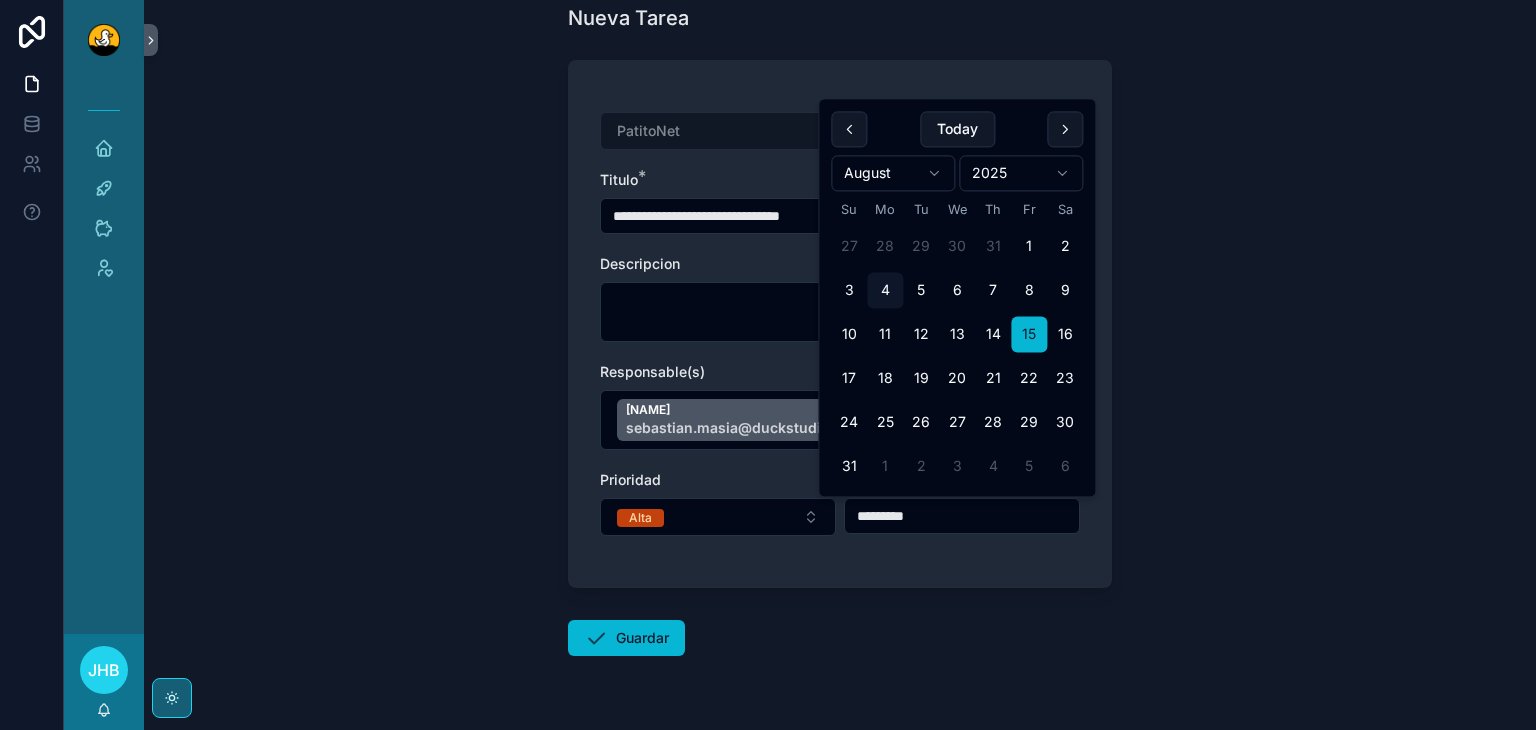 click on "**********" at bounding box center (840, 416) 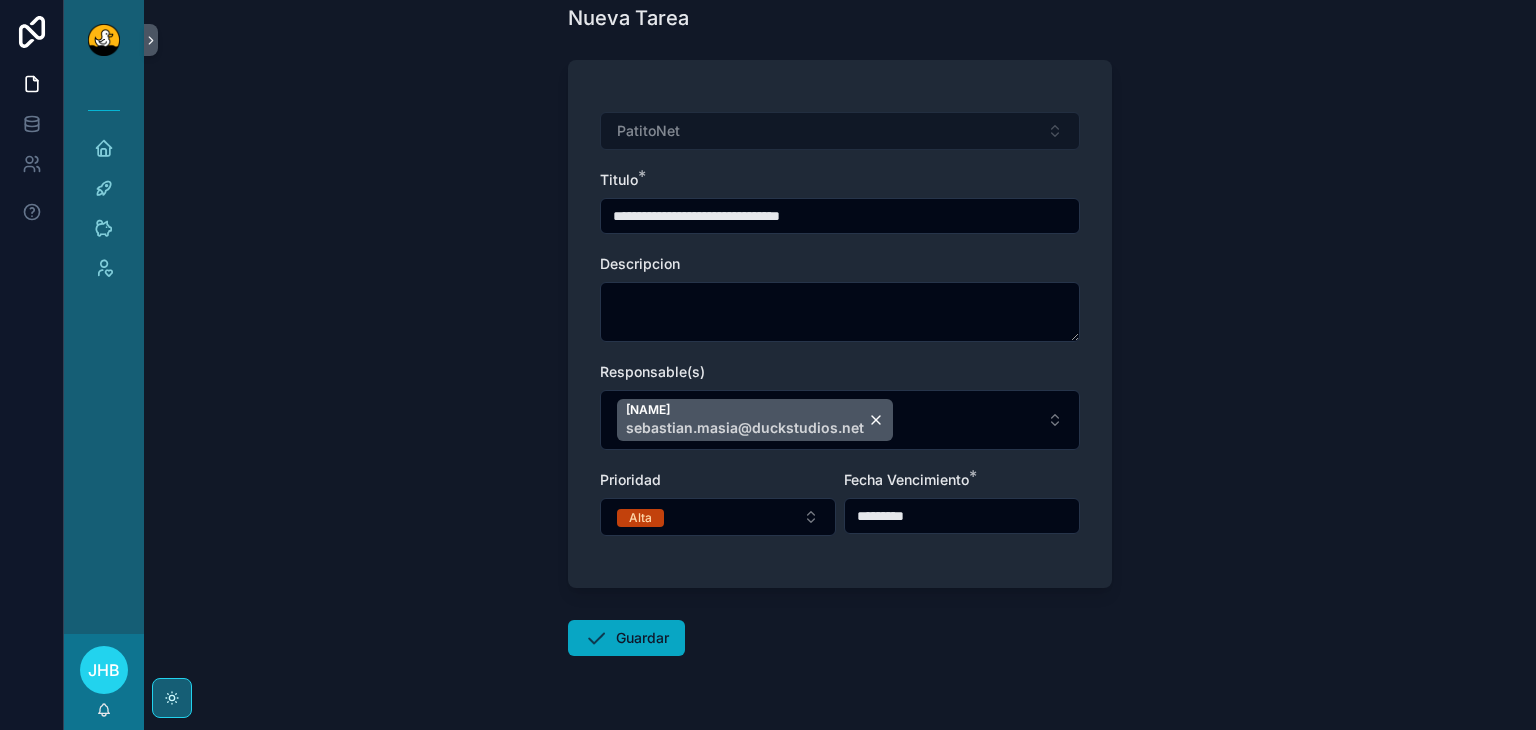 click on "Guardar" at bounding box center (626, 638) 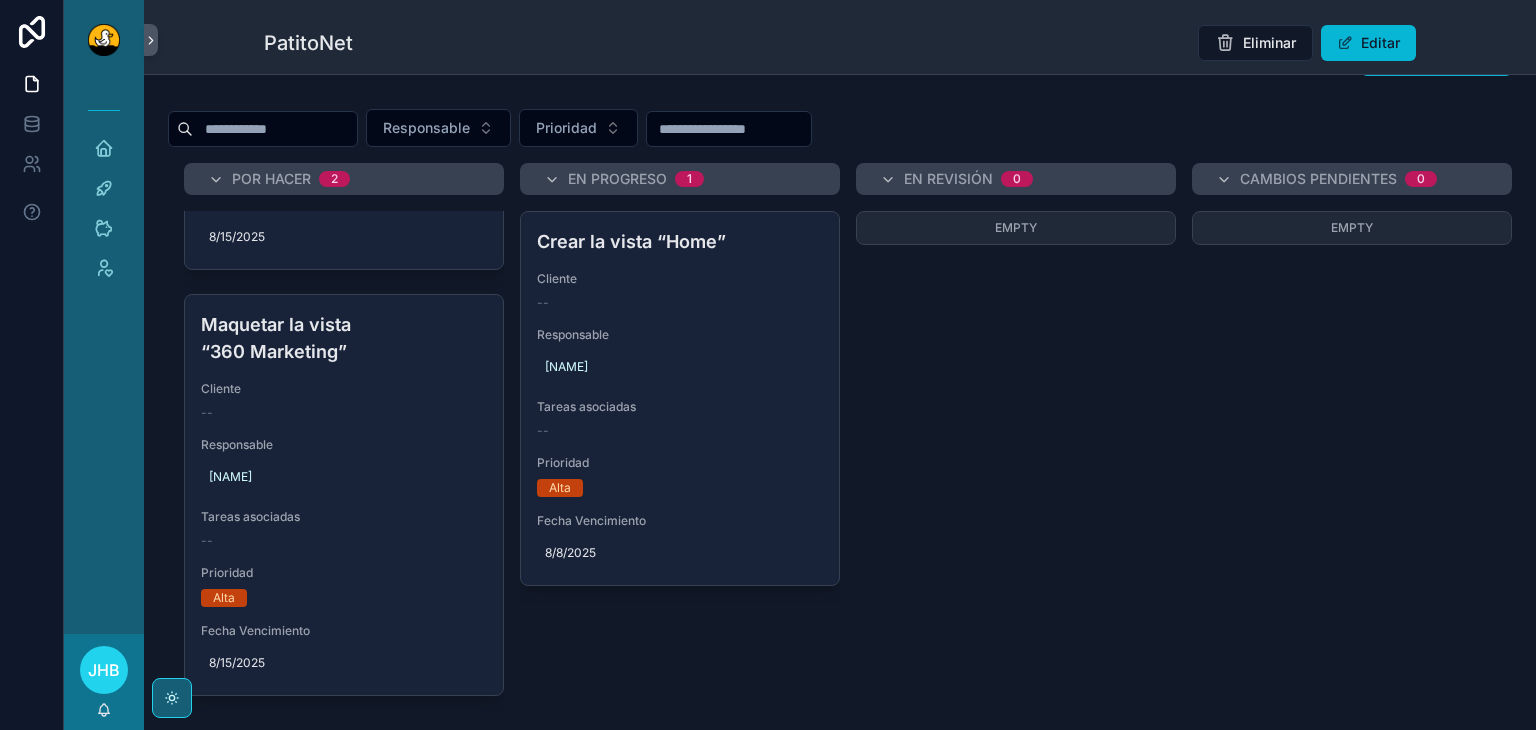 scroll, scrollTop: 0, scrollLeft: 0, axis: both 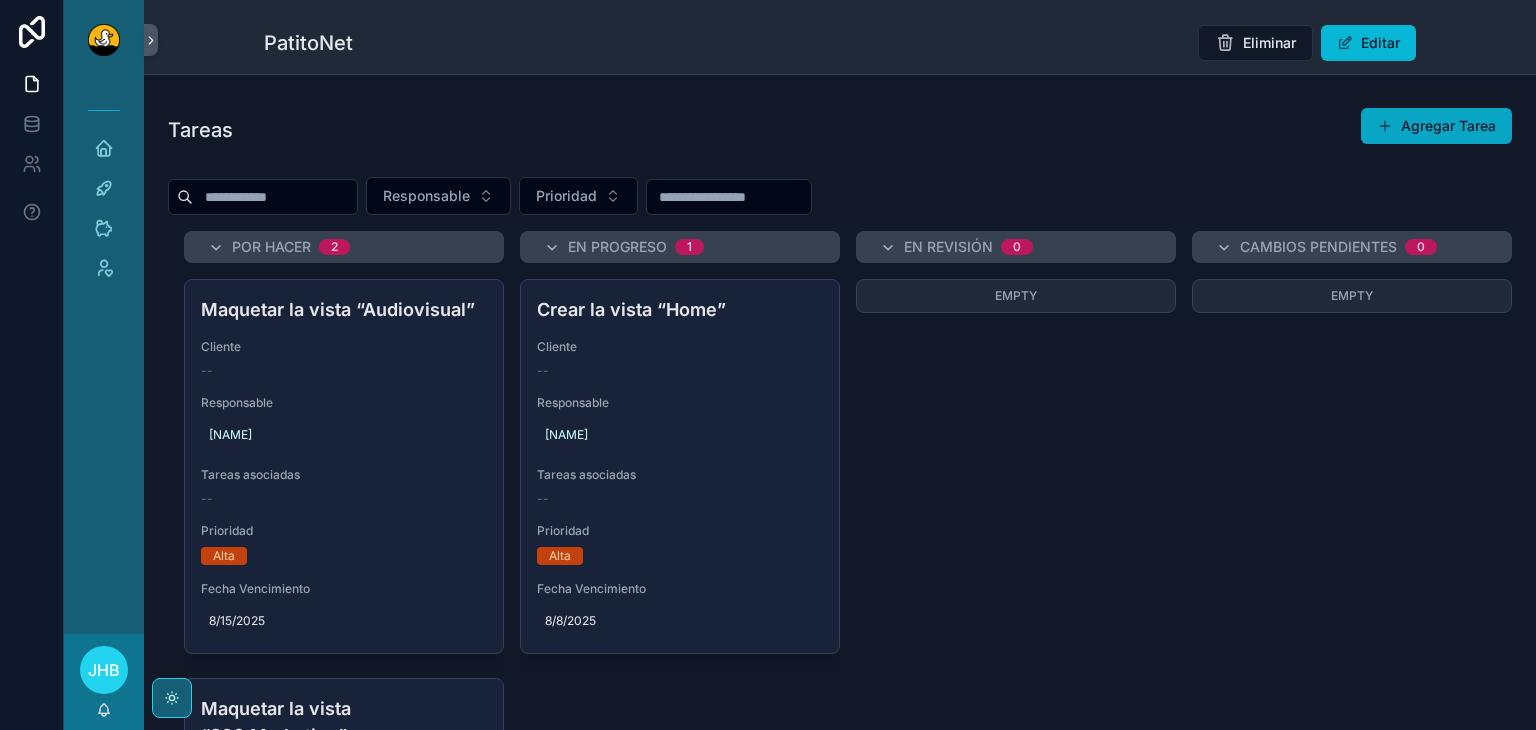 click on "Agregar Tarea" at bounding box center [1436, 126] 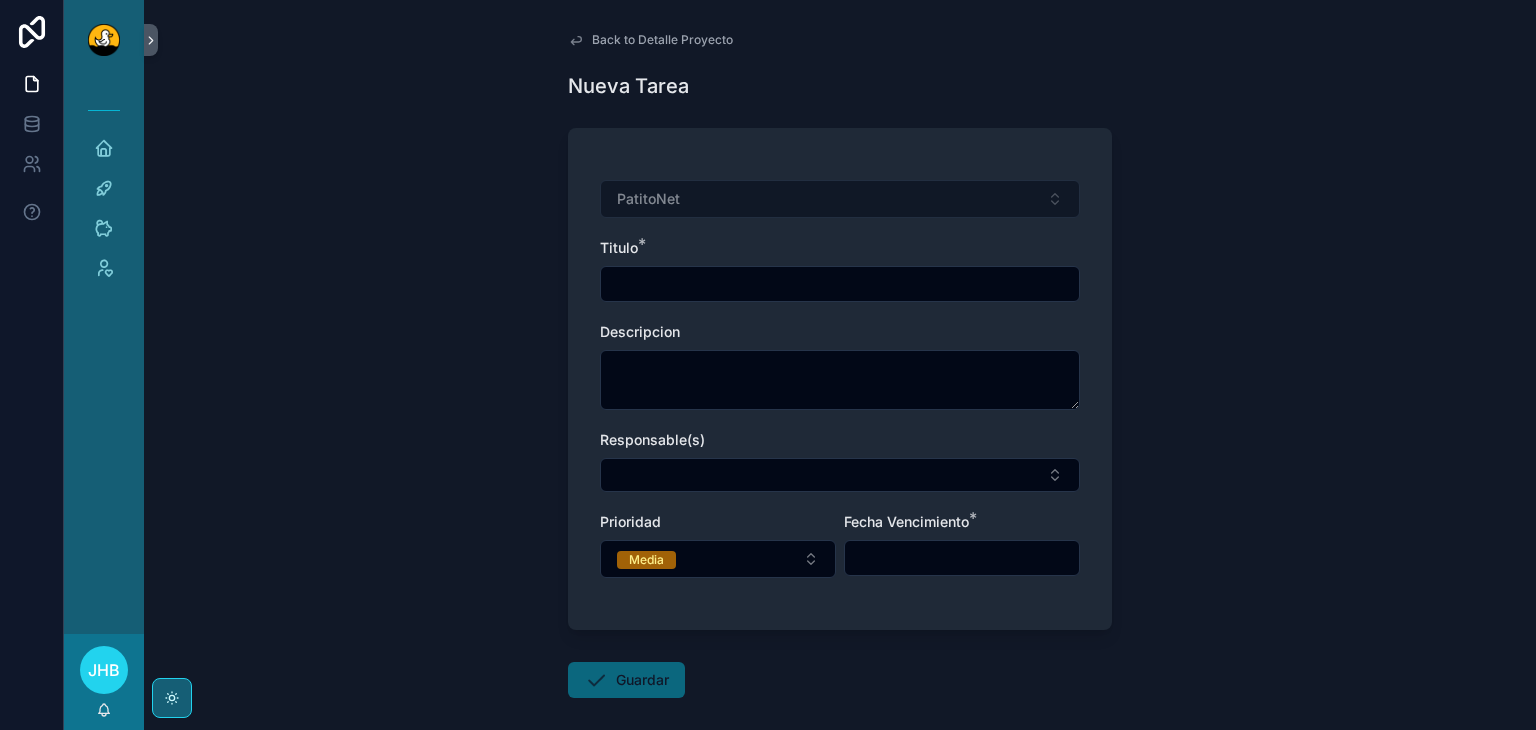 click at bounding box center (840, 284) 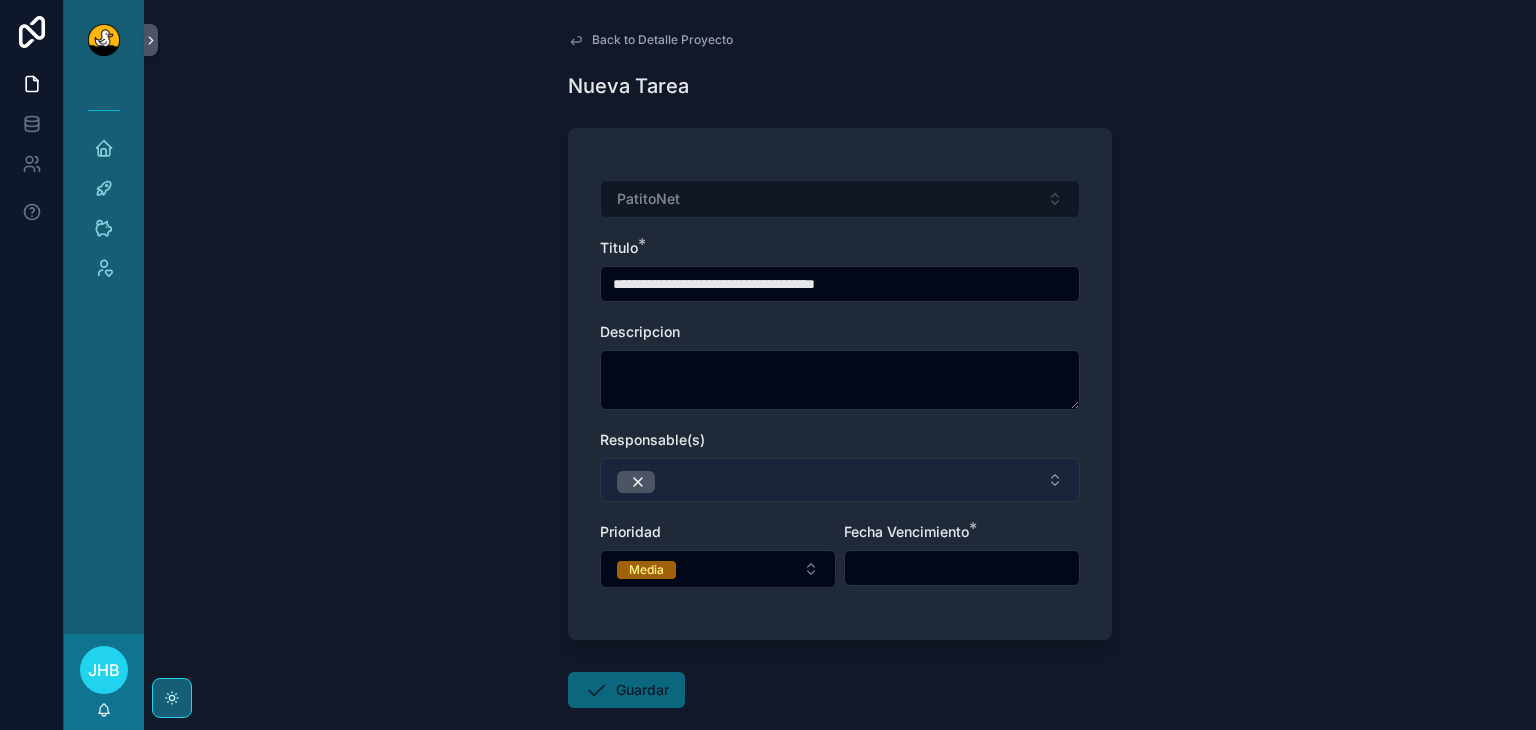 type on "**********" 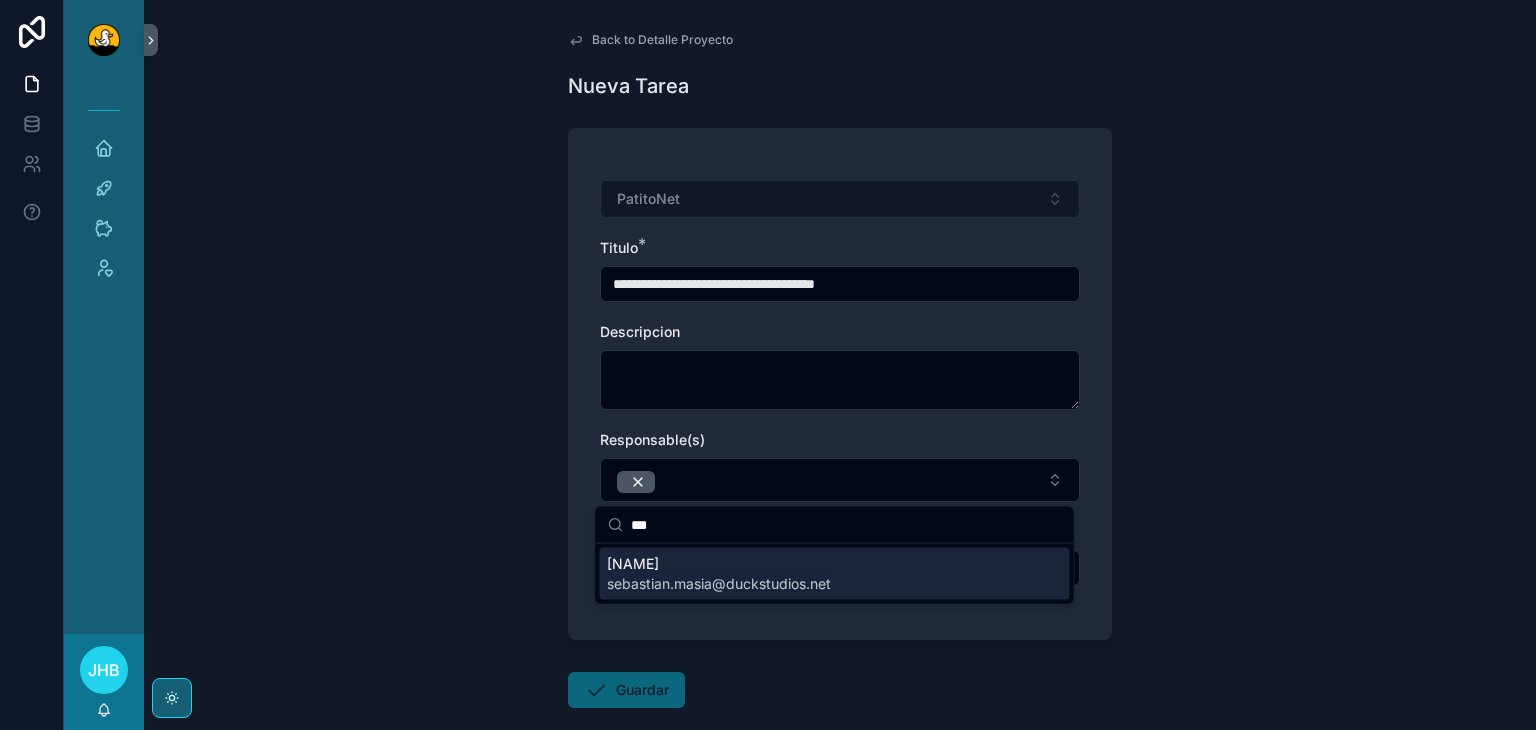 type on "***" 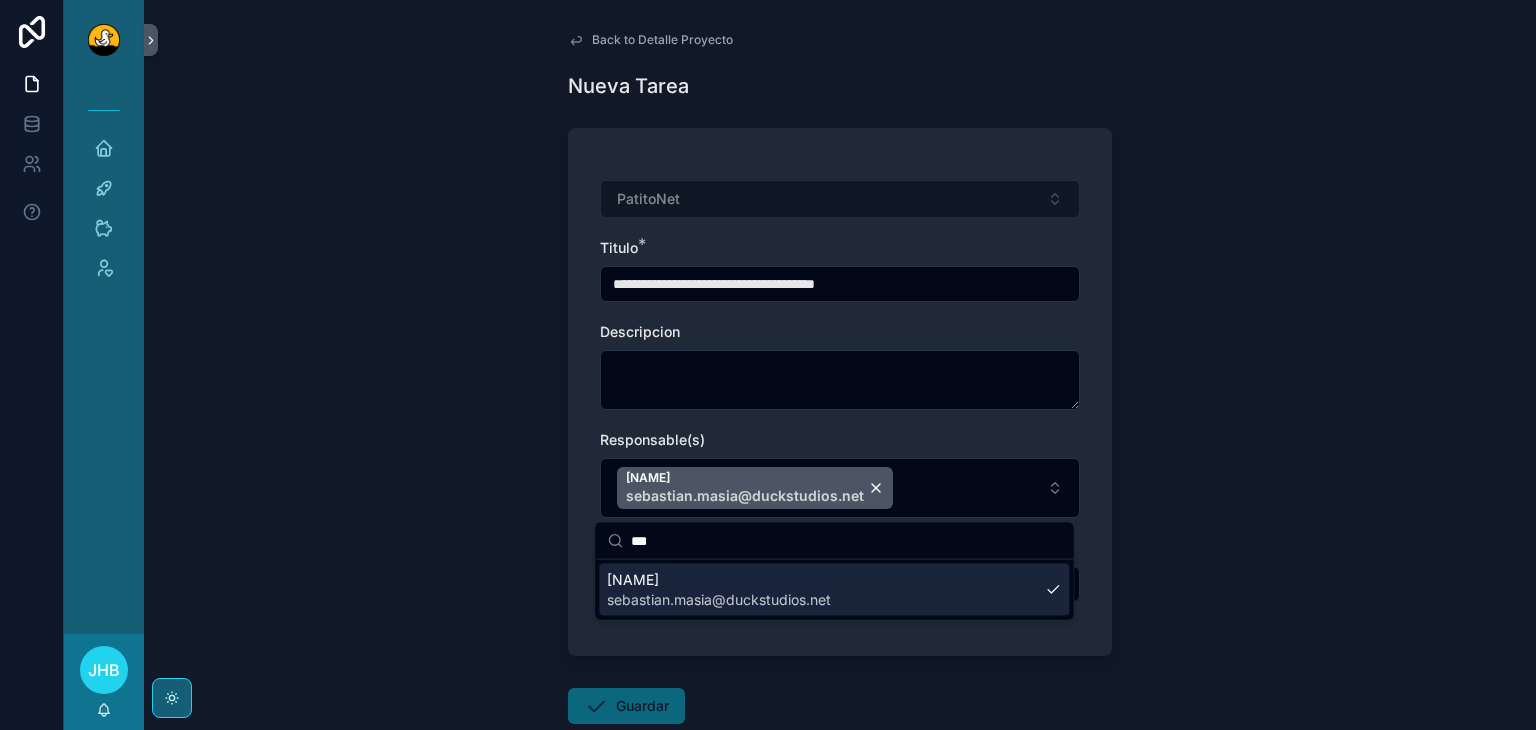 click on "**********" at bounding box center (840, 365) 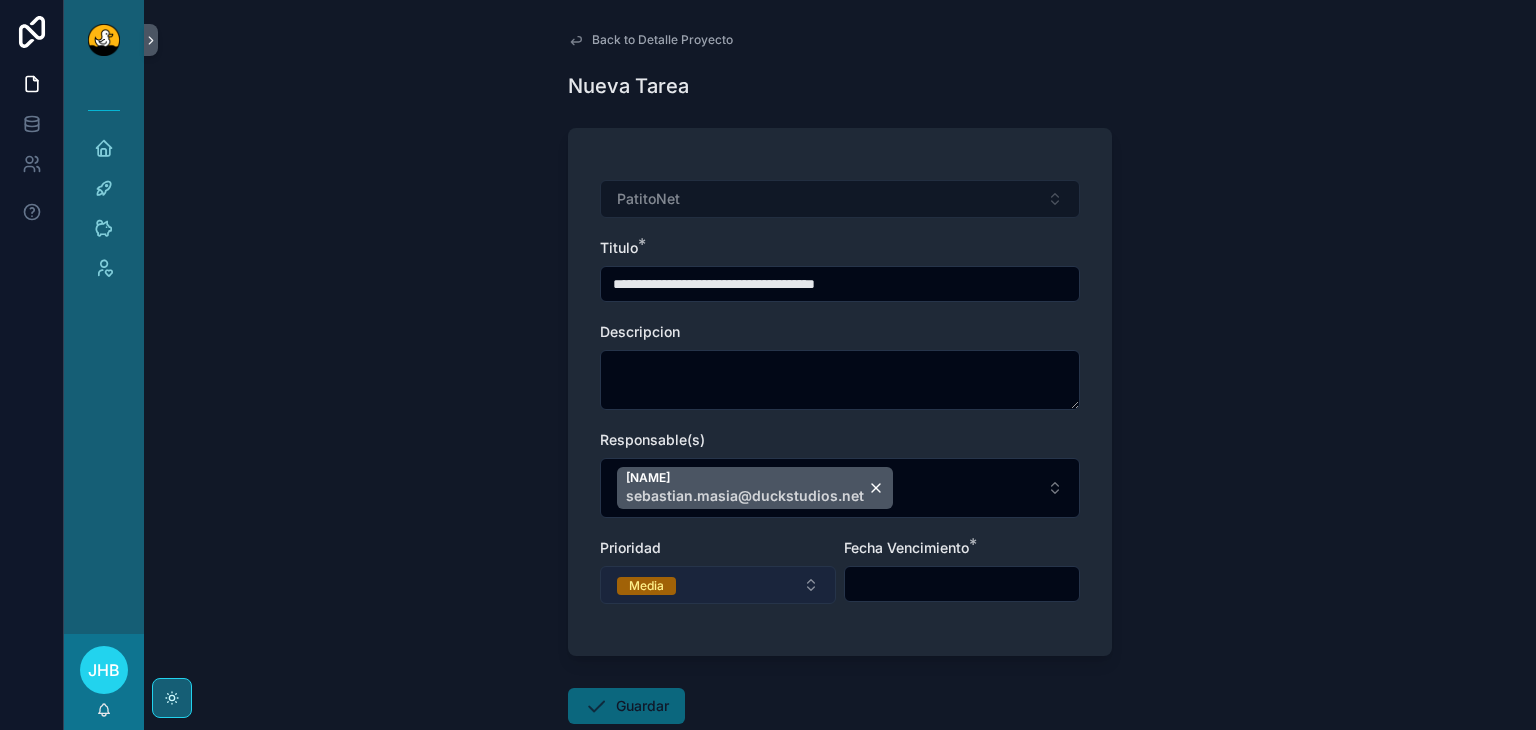 click on "Media" at bounding box center (718, 585) 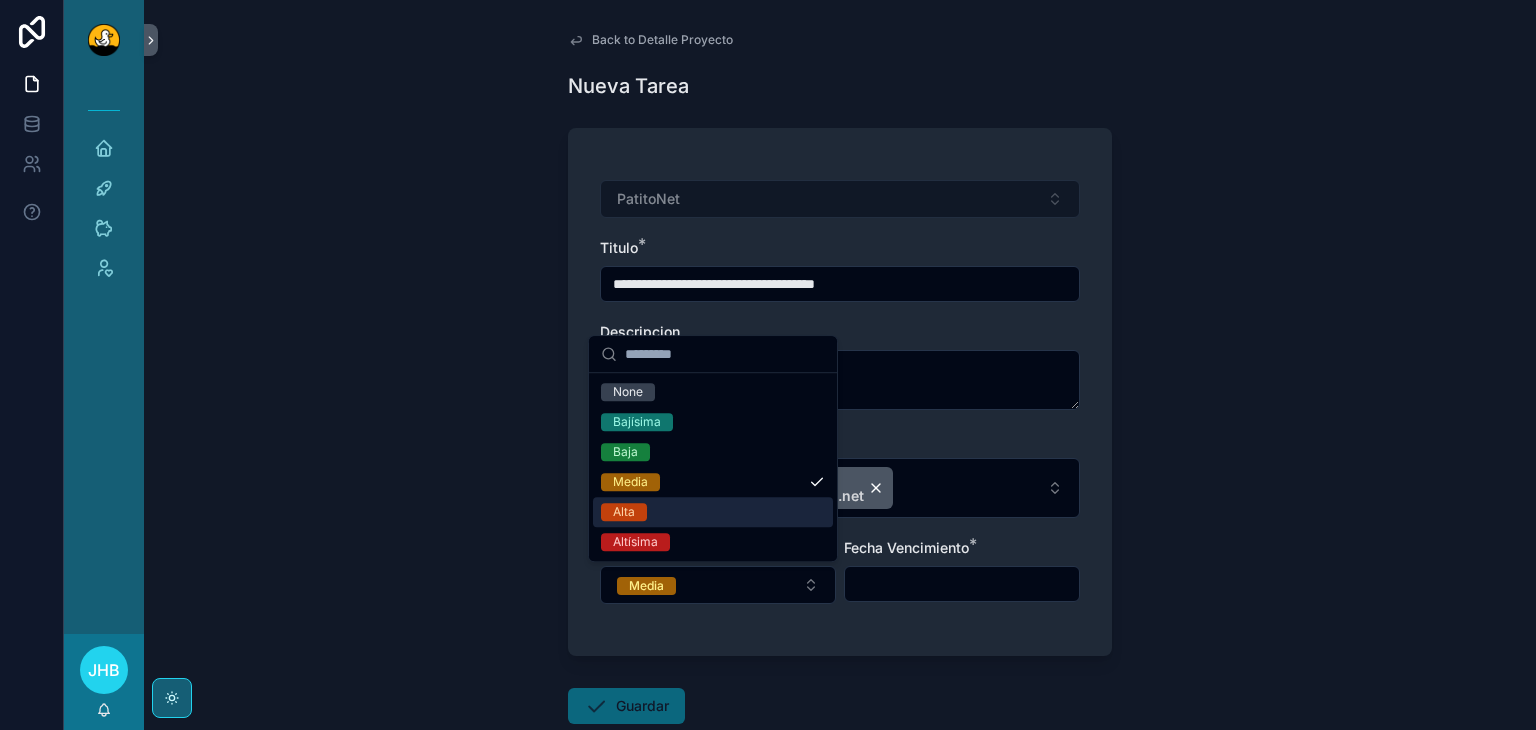 click on "Alta" at bounding box center (713, 512) 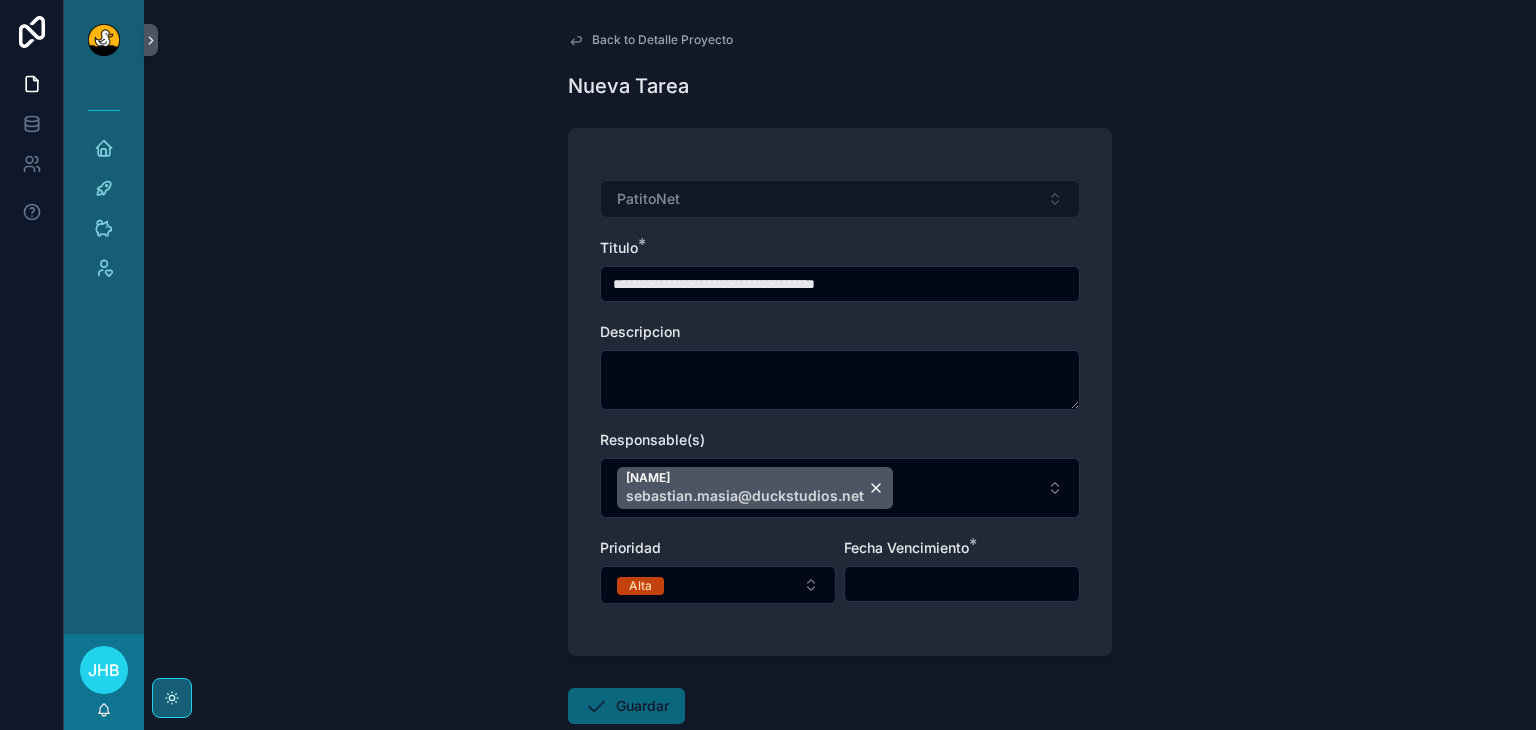 click at bounding box center (962, 584) 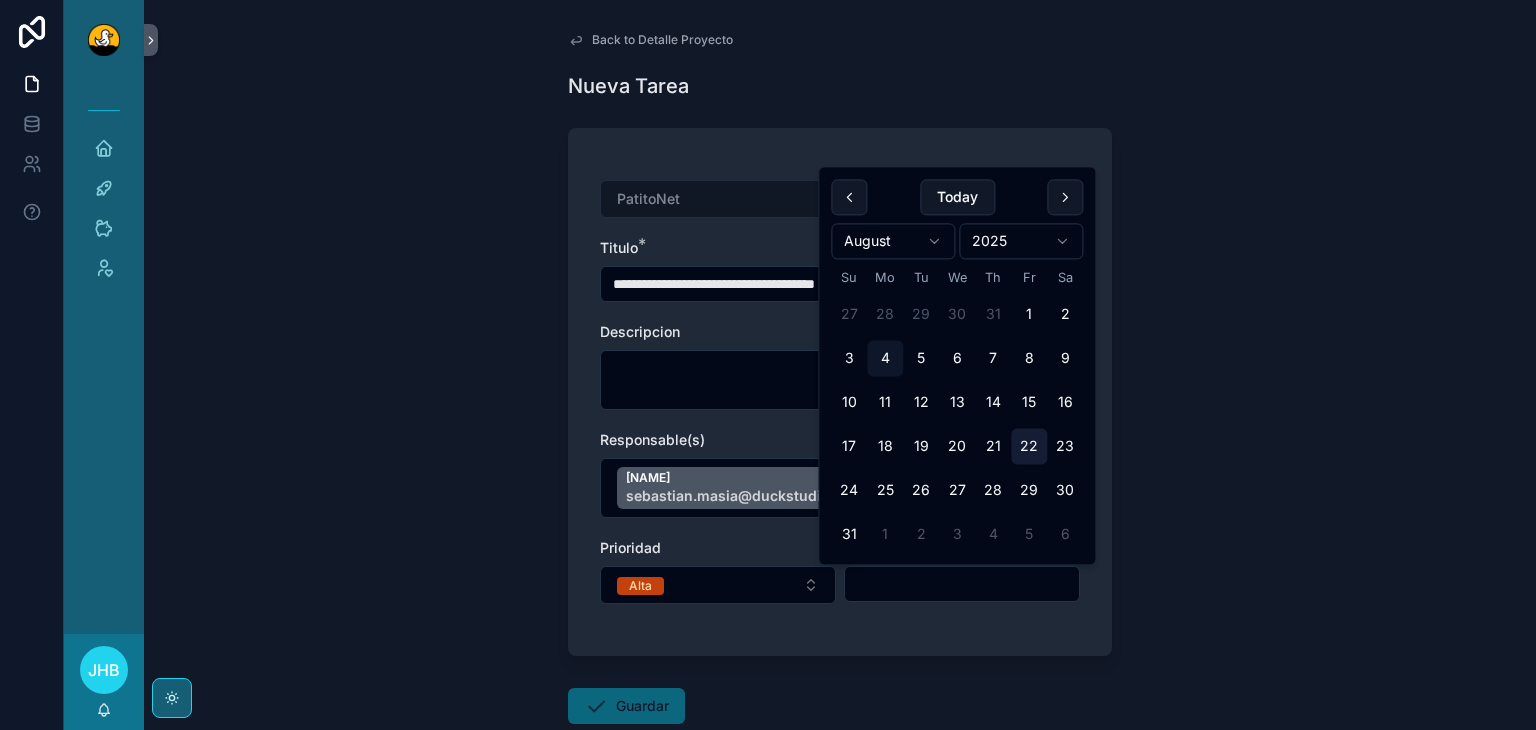 click on "22" at bounding box center (1029, 447) 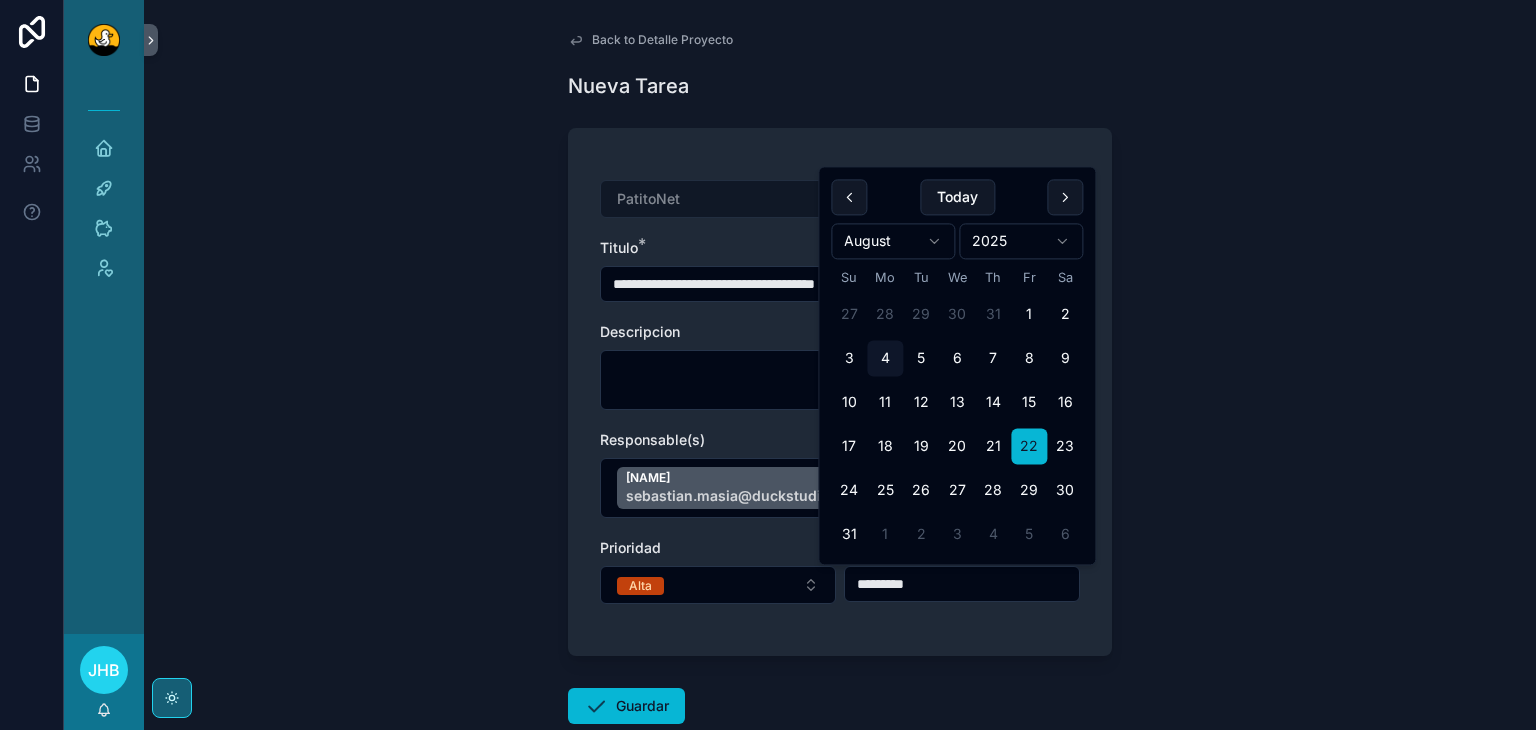 type on "*********" 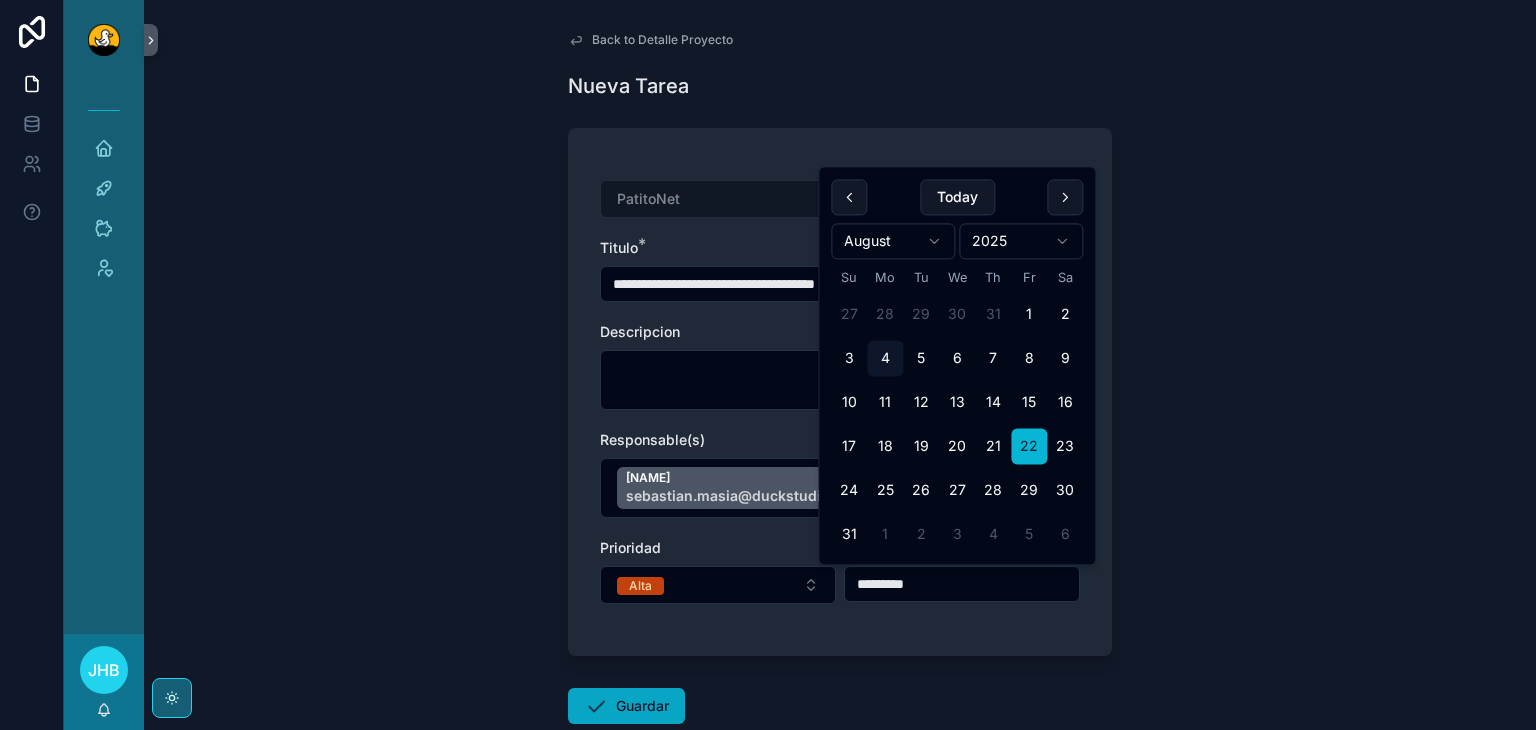 click on "Guardar" at bounding box center [626, 706] 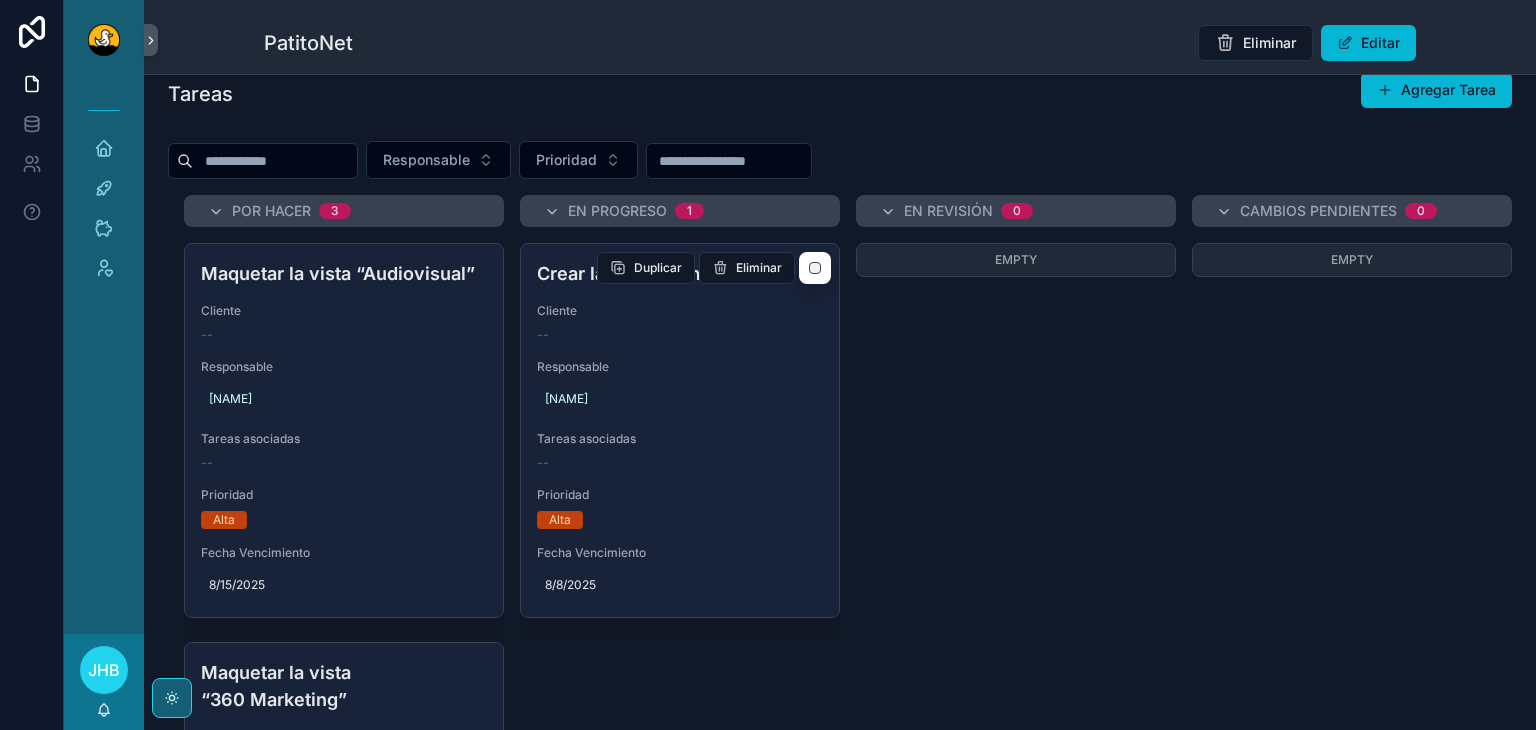 scroll, scrollTop: 39, scrollLeft: 0, axis: vertical 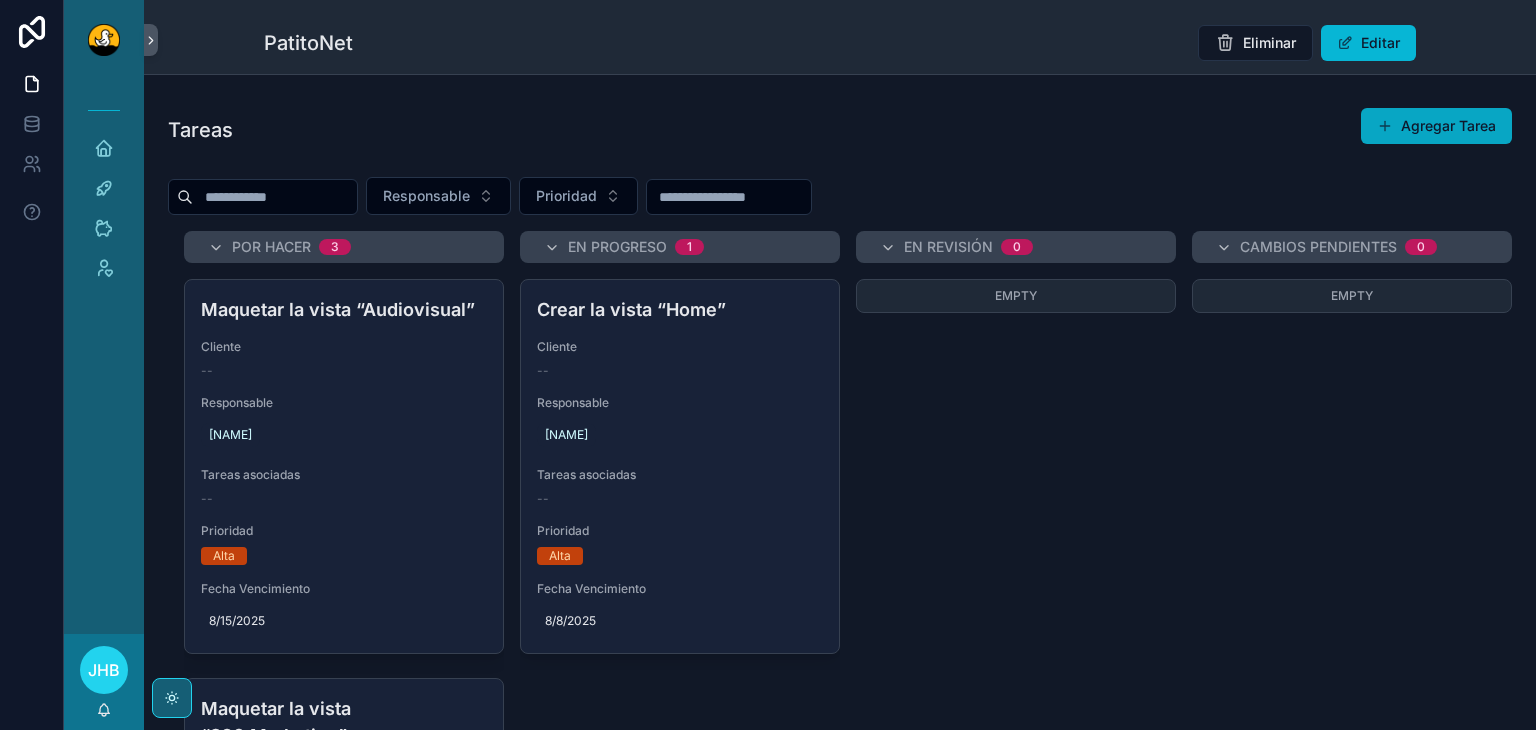 click on "Agregar Tarea" at bounding box center [1436, 126] 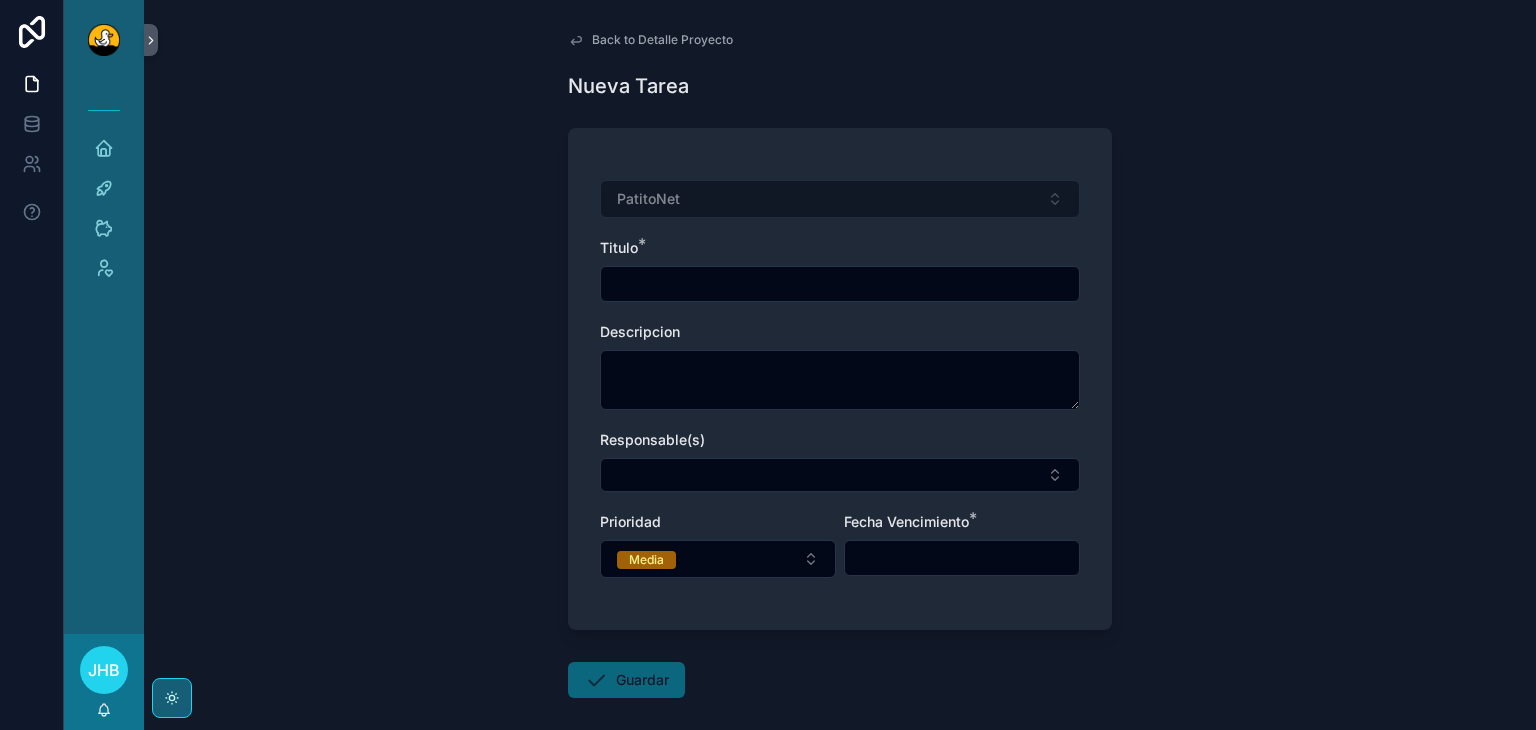 click at bounding box center (840, 284) 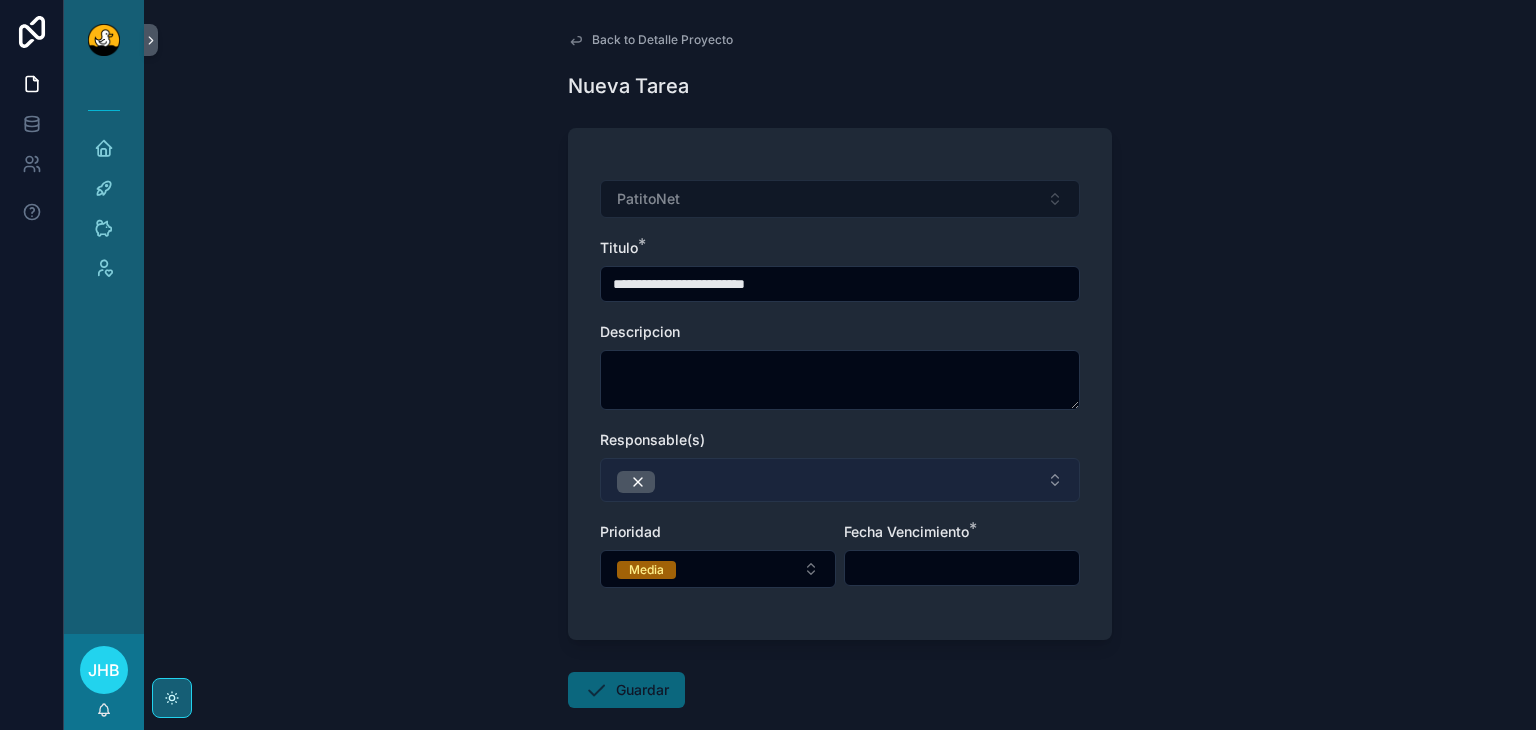 type on "**********" 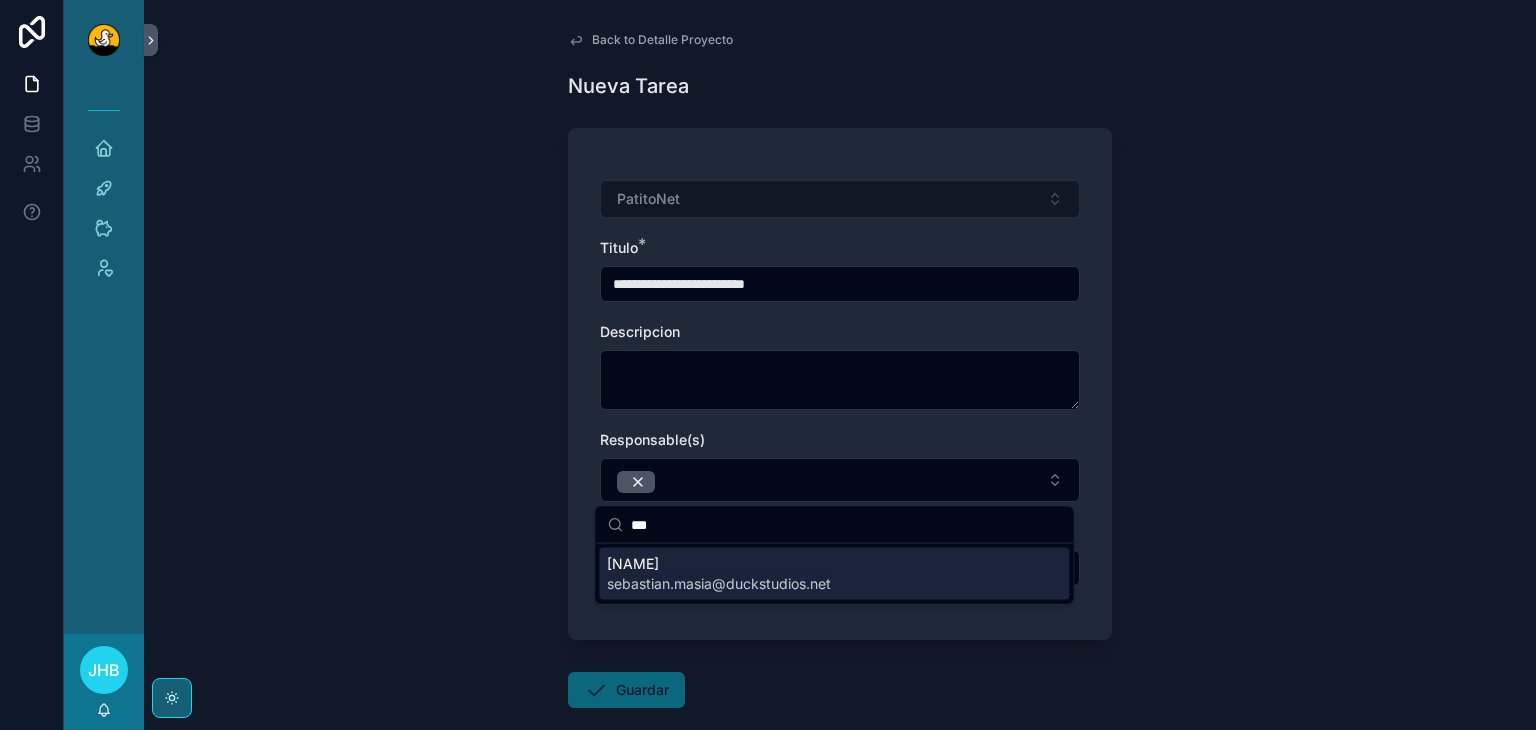 type on "***" 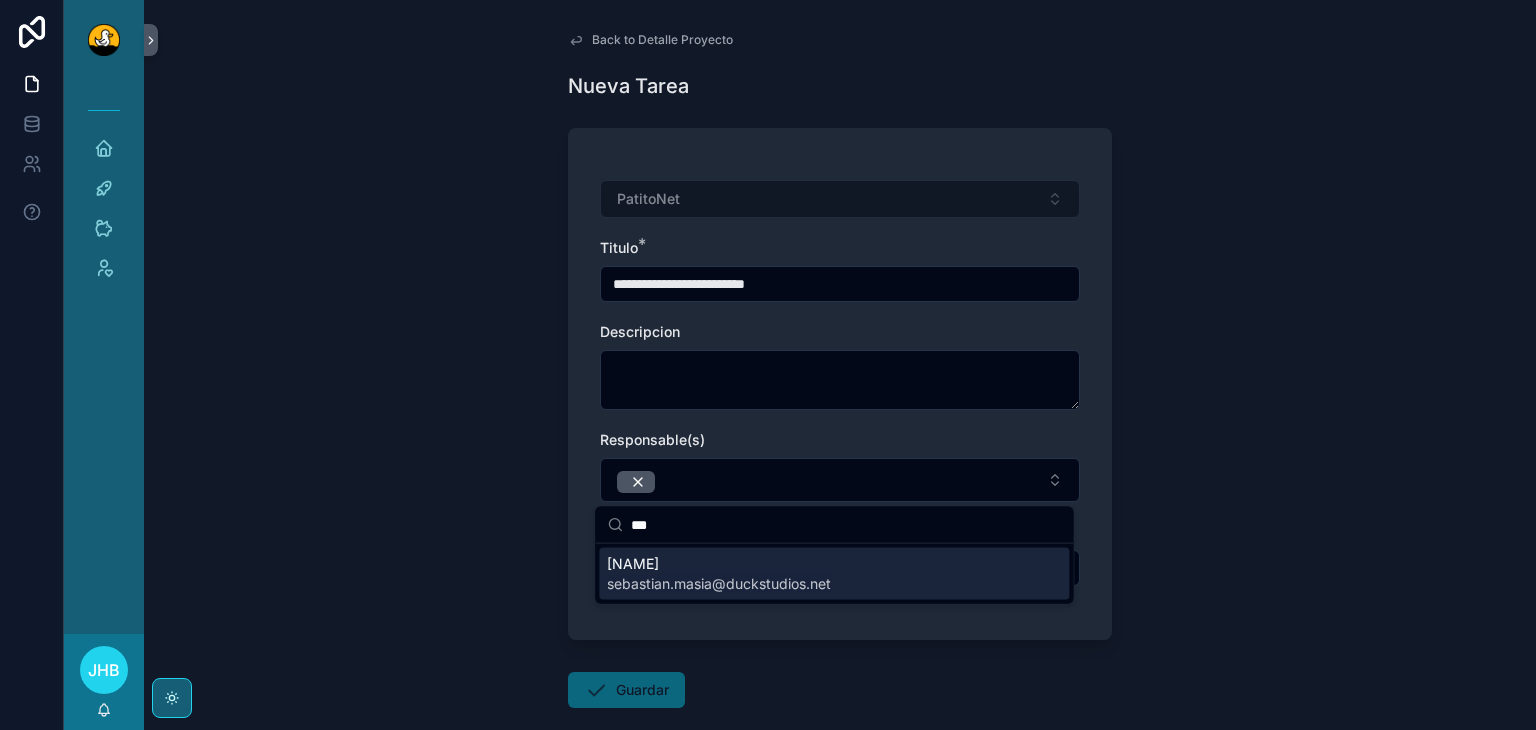click on "[NAME]" at bounding box center [719, 564] 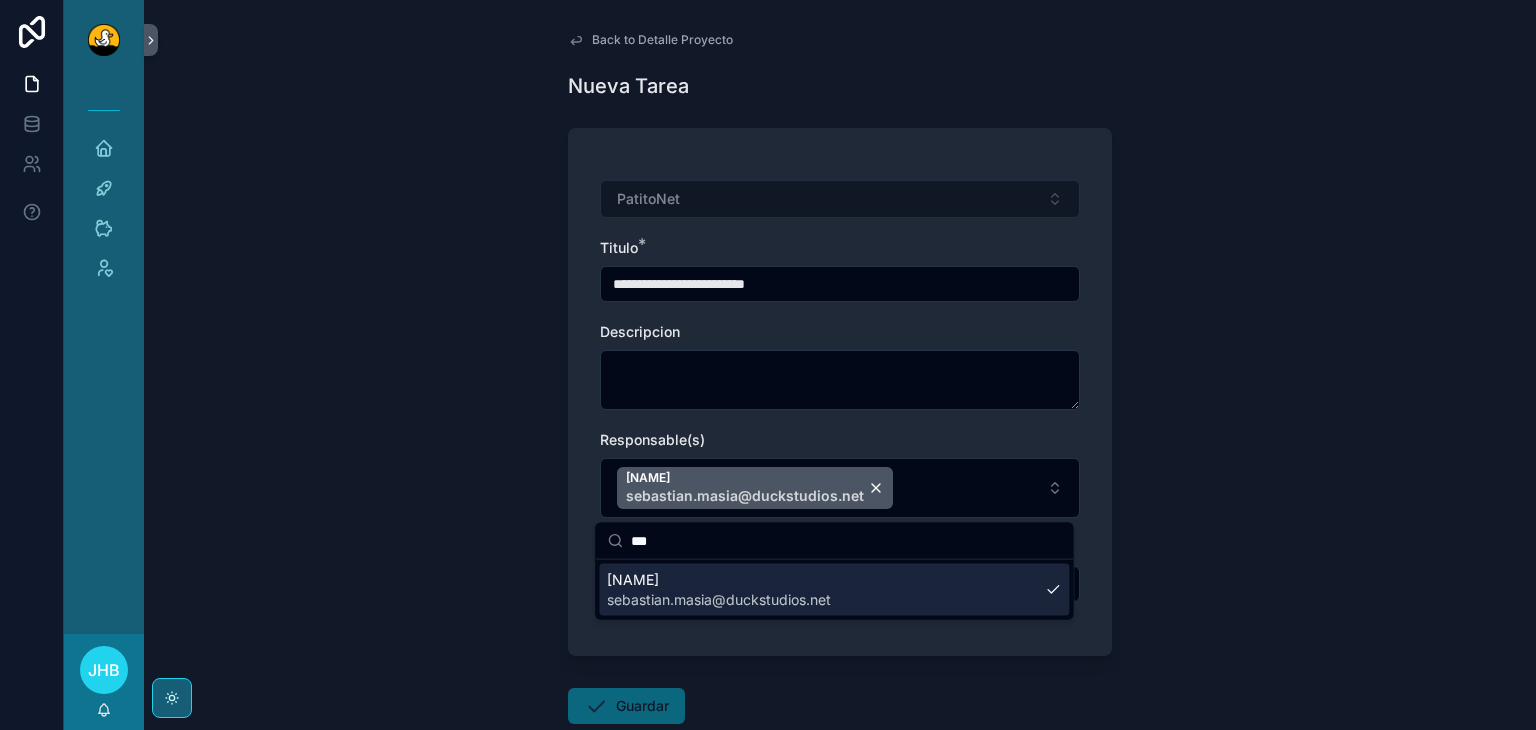 click on "**********" at bounding box center [840, 365] 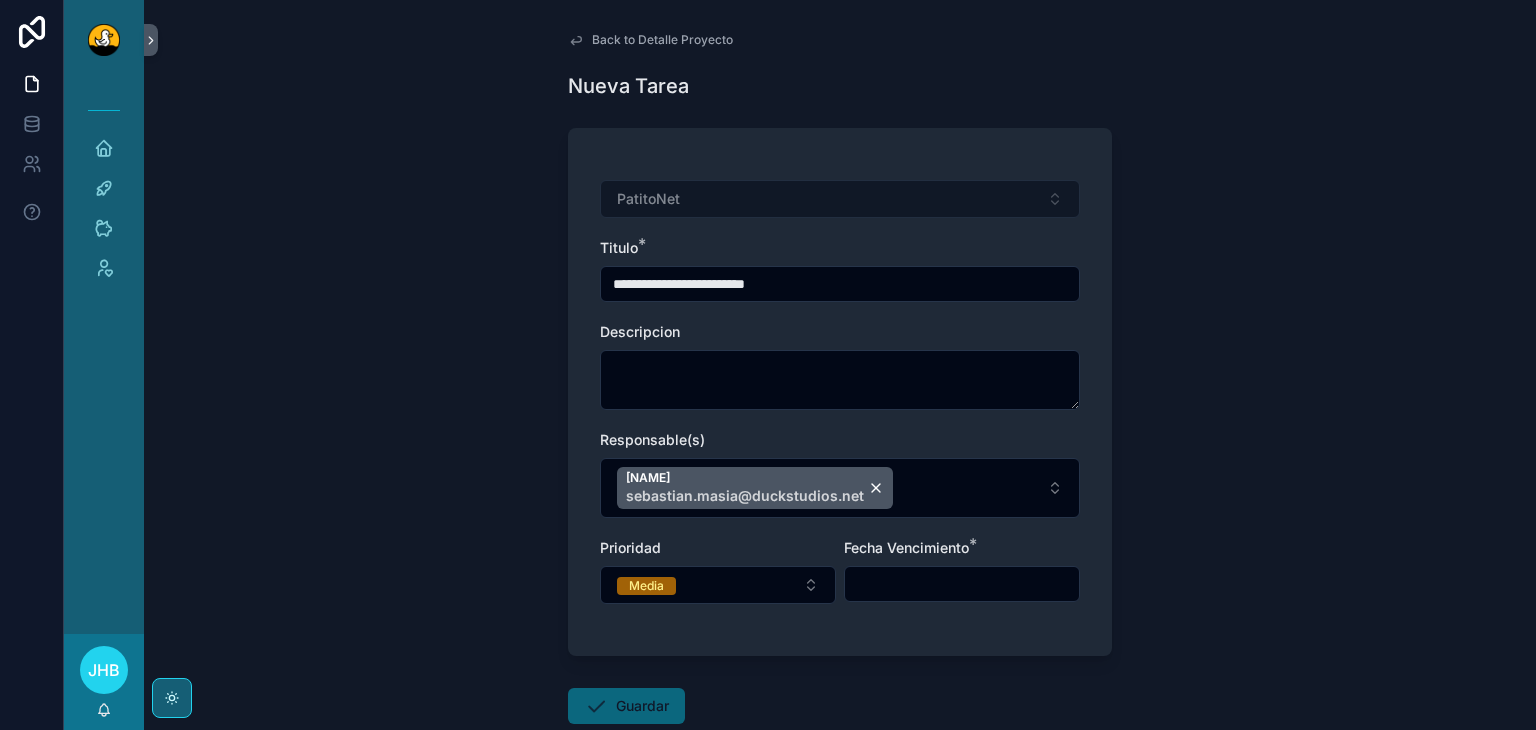 click at bounding box center (962, 584) 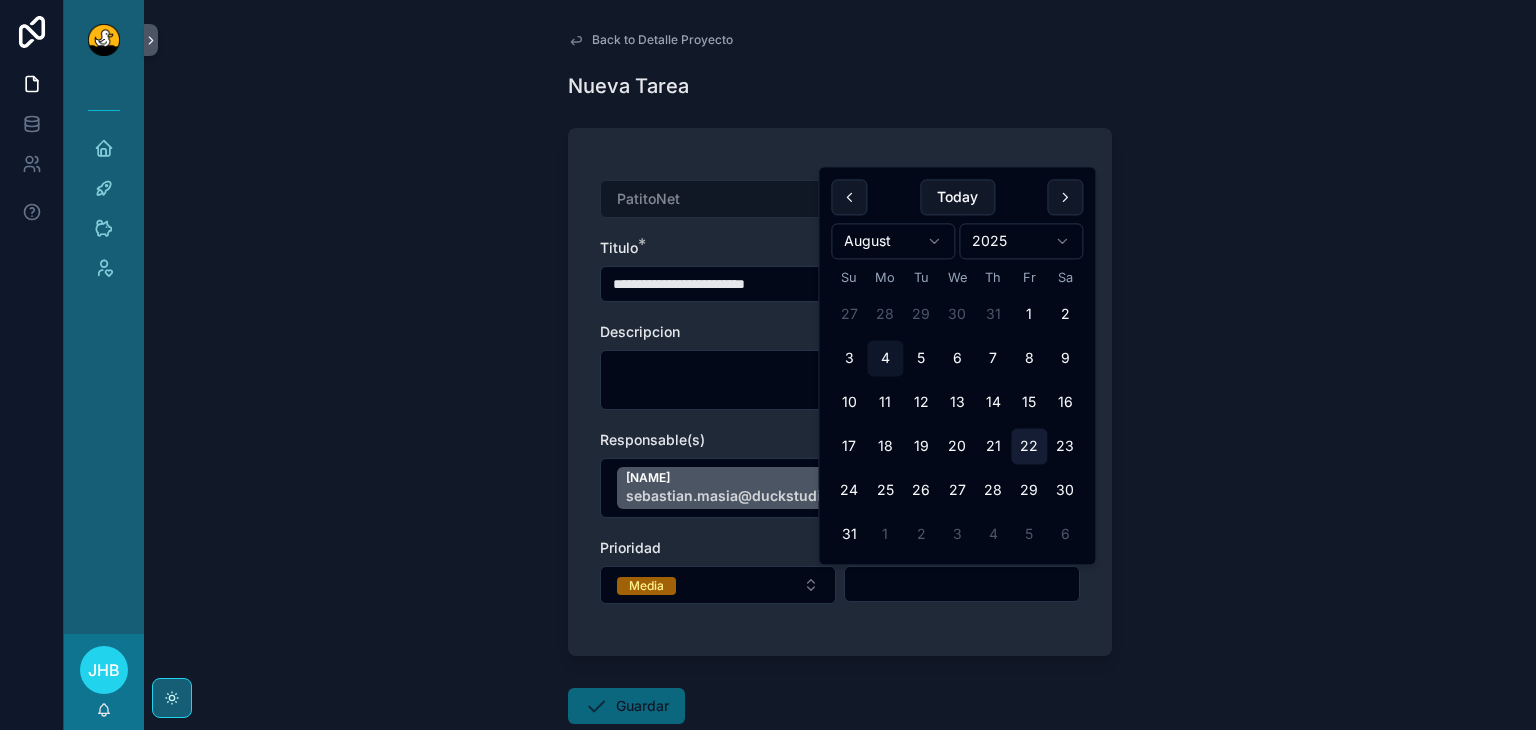 click on "22" at bounding box center [1029, 447] 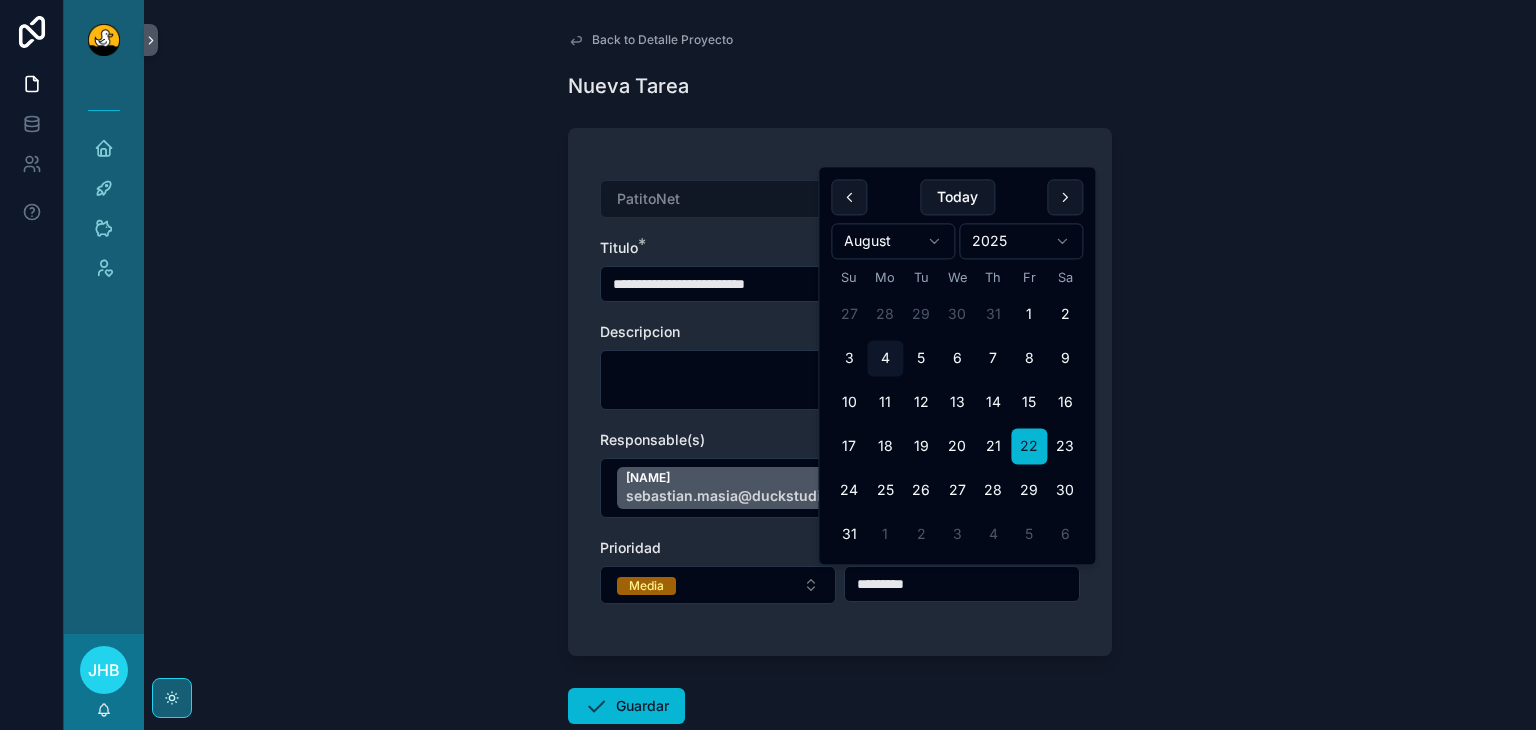 click on "**********" at bounding box center (840, 392) 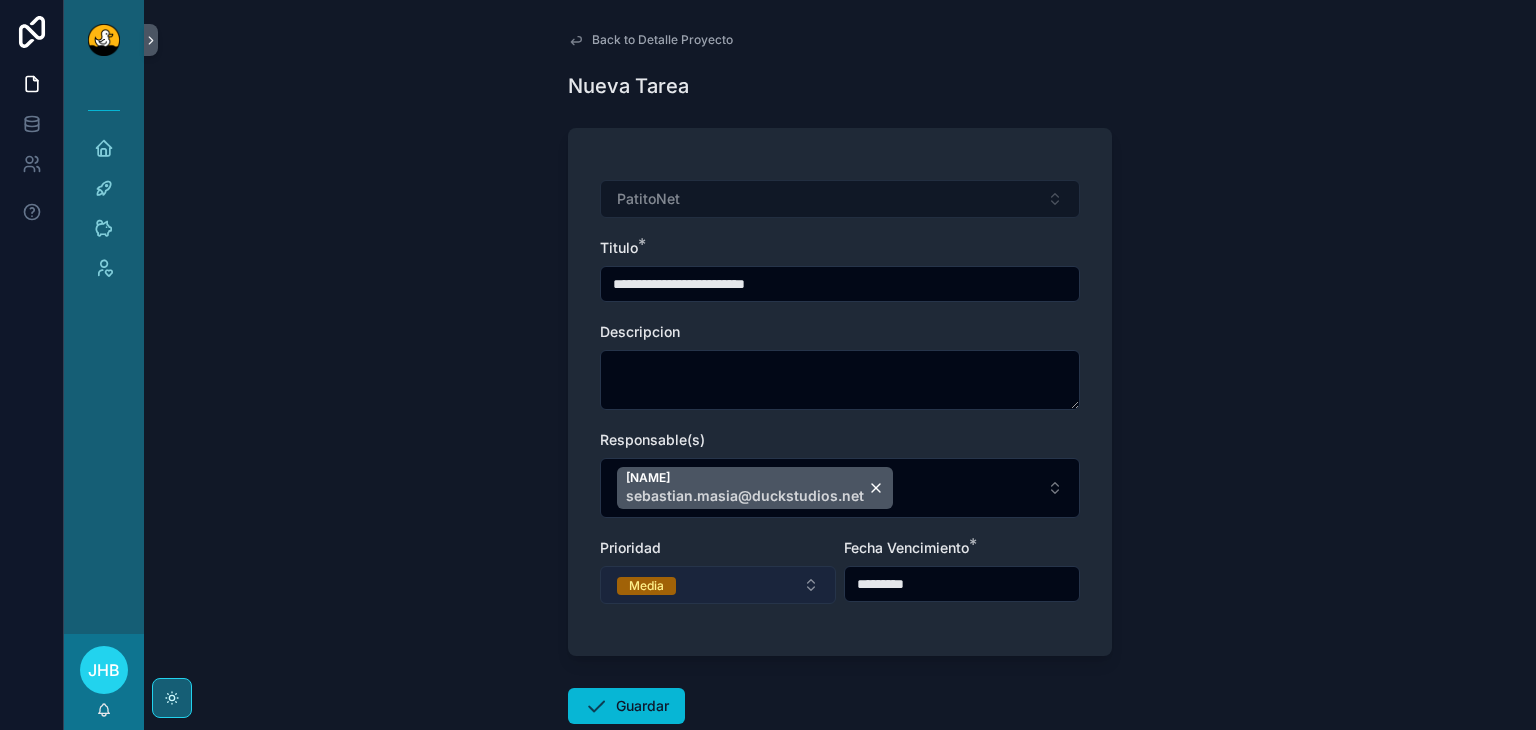 click on "Media" at bounding box center (718, 585) 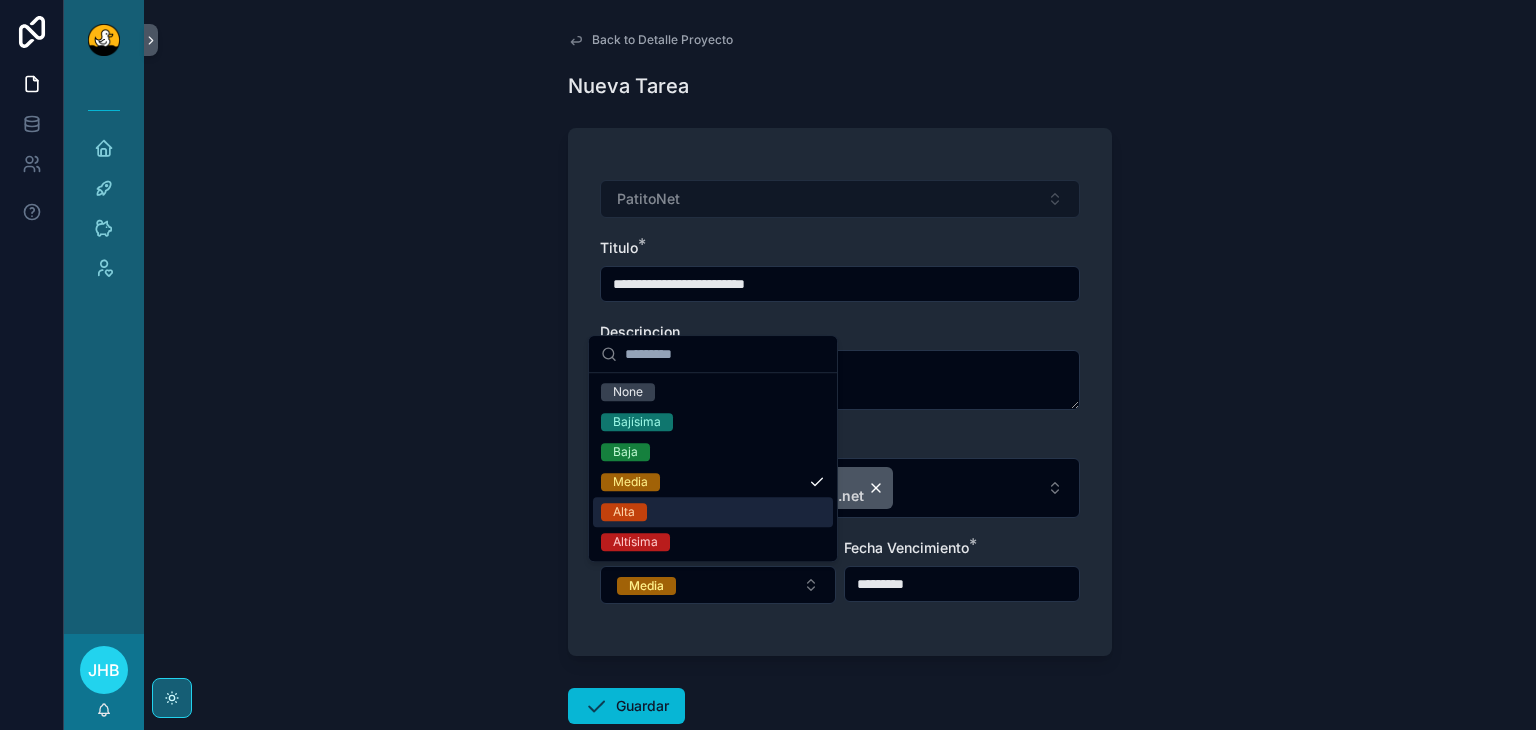 click on "Alta" at bounding box center [713, 512] 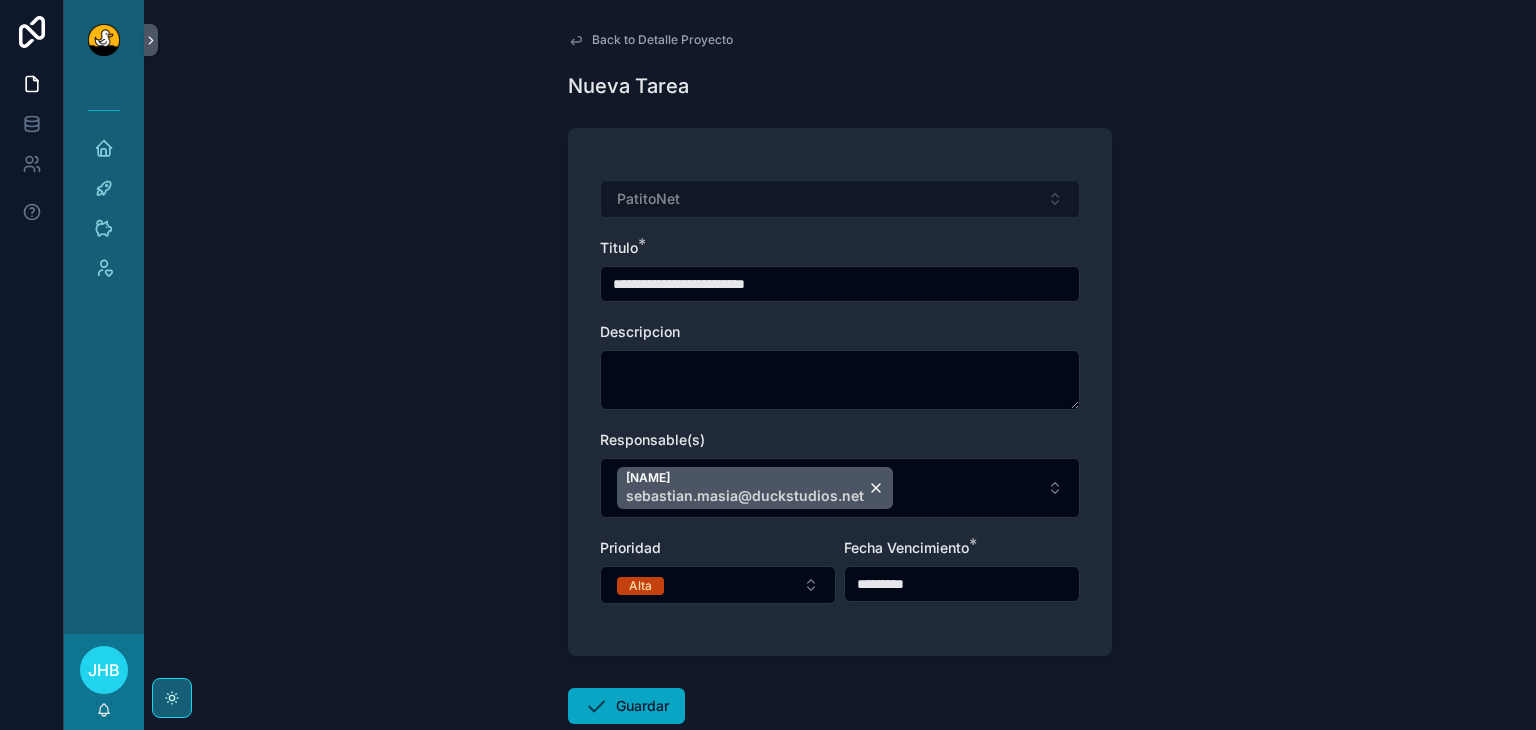 click on "Guardar" at bounding box center (626, 706) 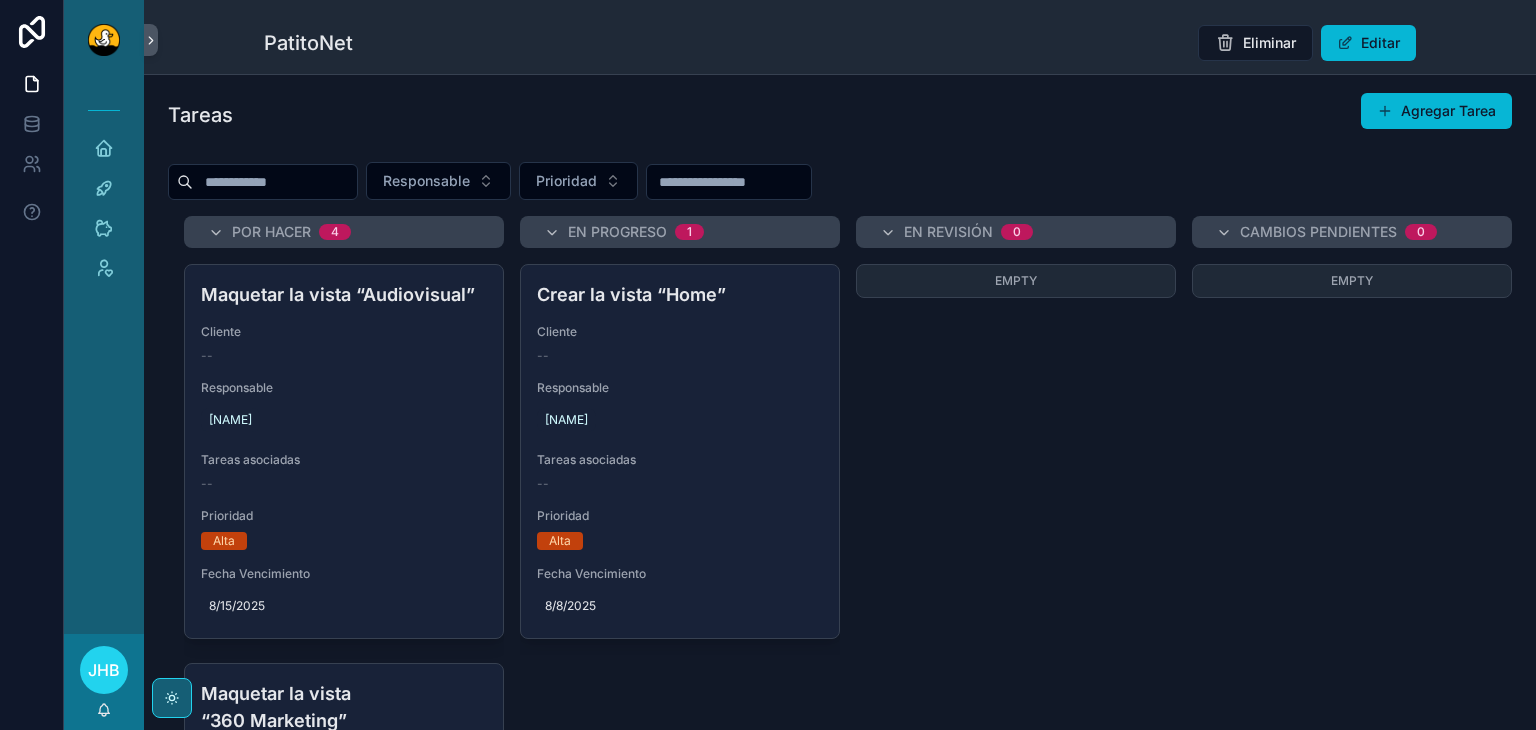 scroll, scrollTop: 0, scrollLeft: 0, axis: both 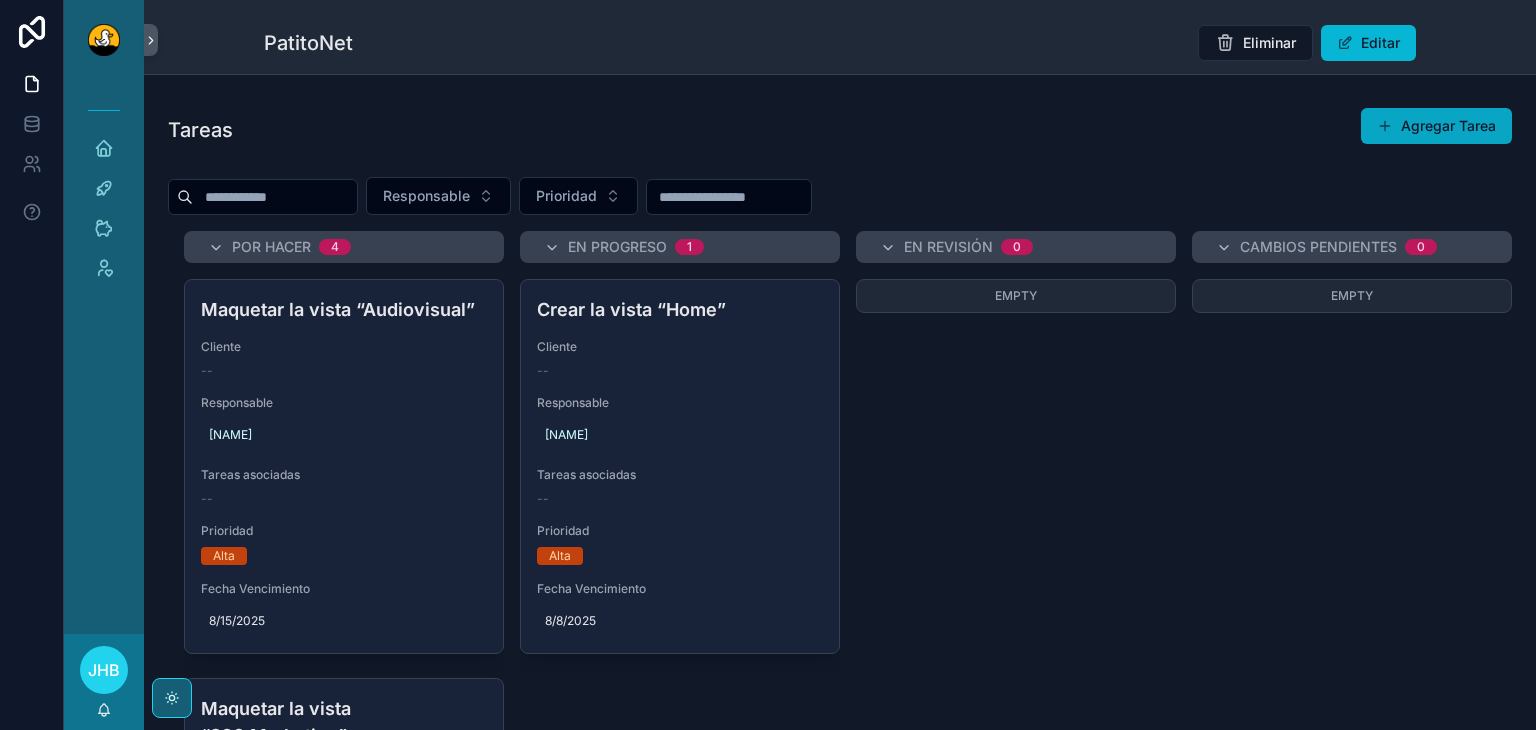 click at bounding box center (1385, 126) 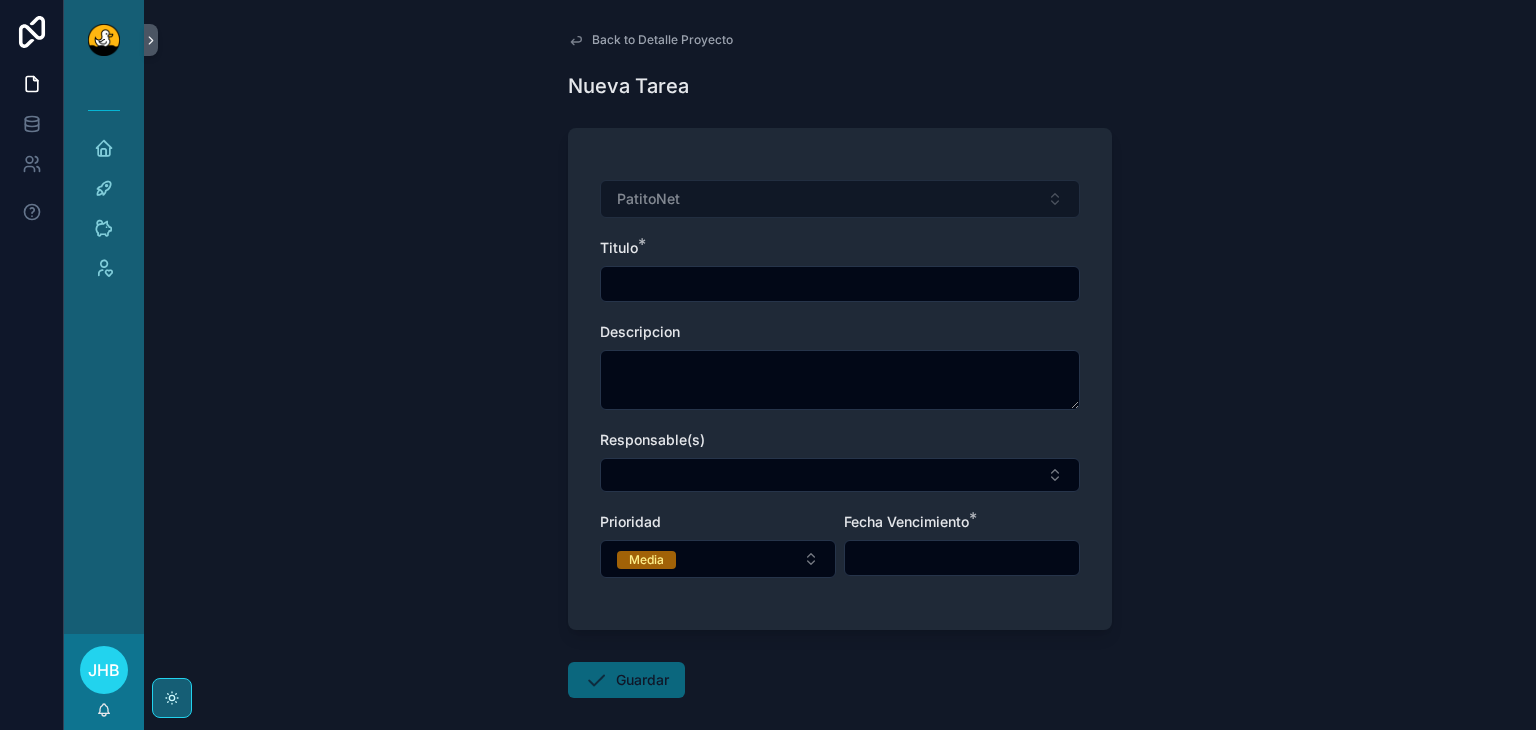click at bounding box center (840, 284) 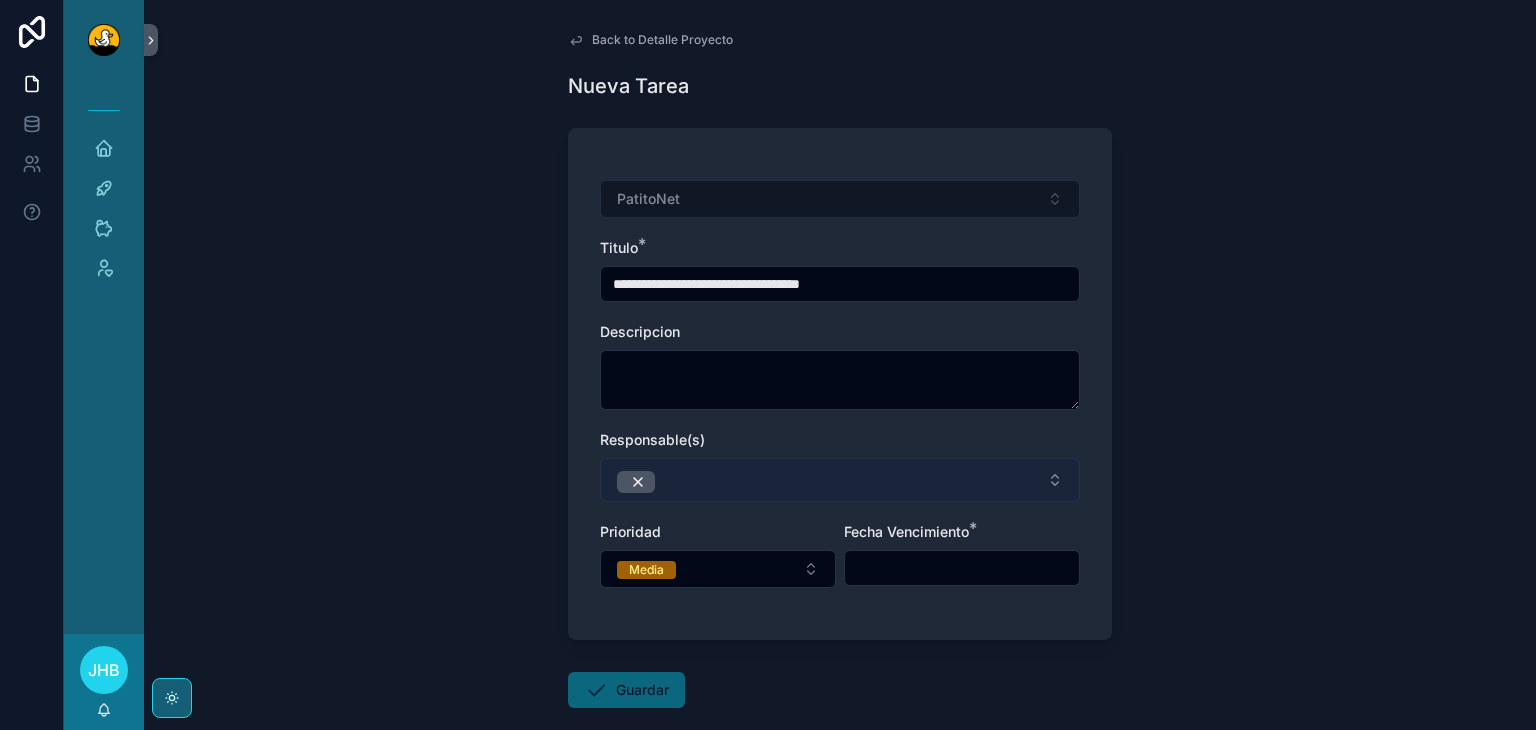 type on "**********" 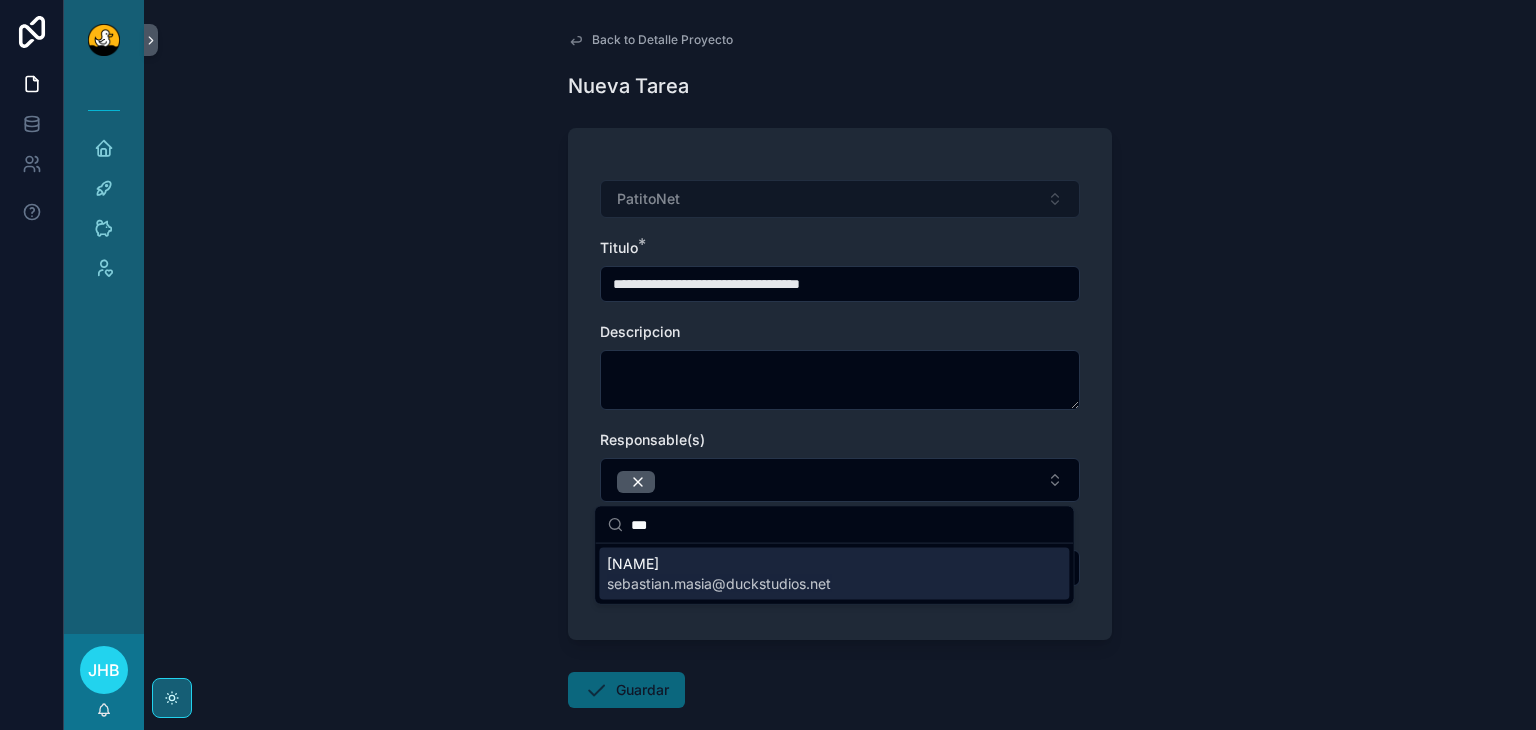 type on "***" 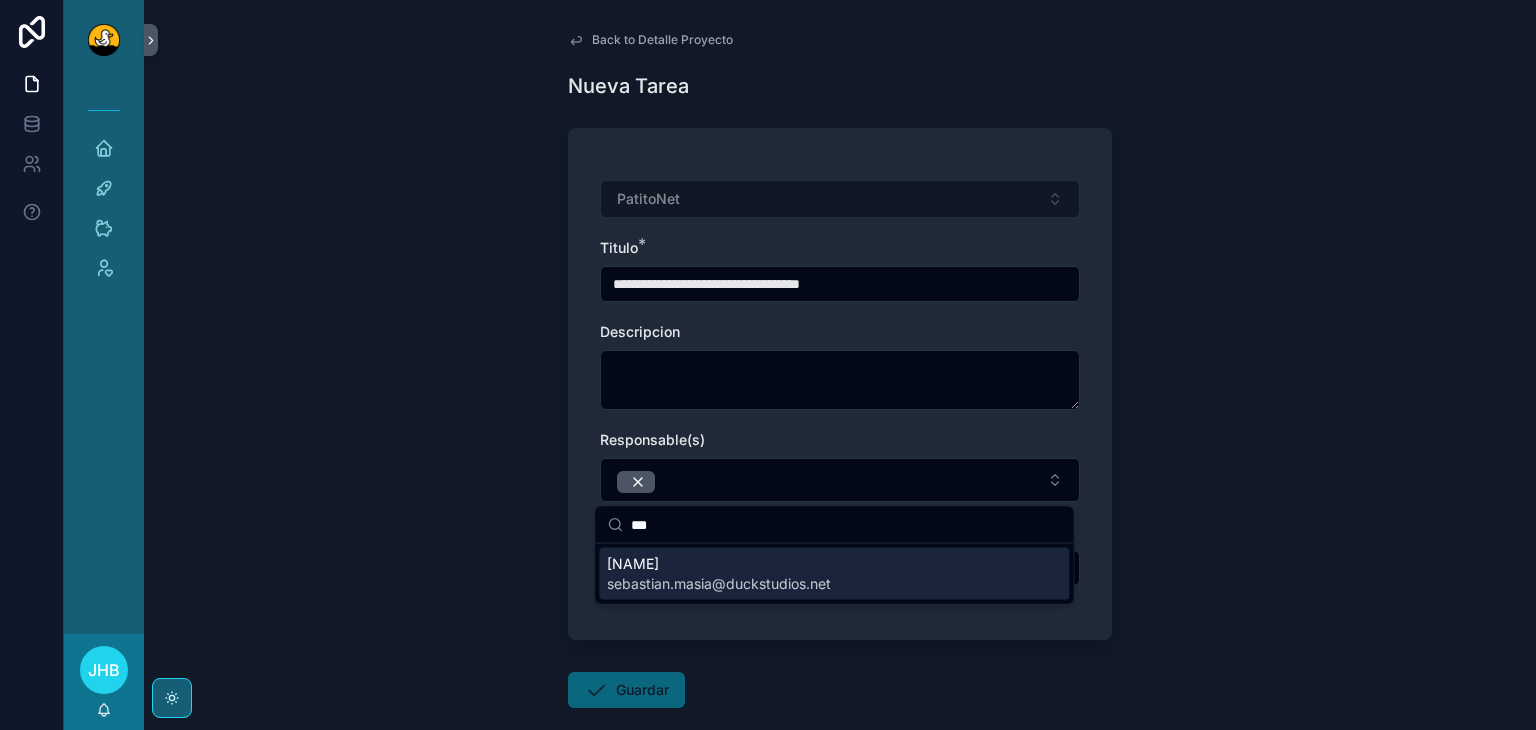 click on "sebastian.masia@duckstudios.net" at bounding box center (719, 584) 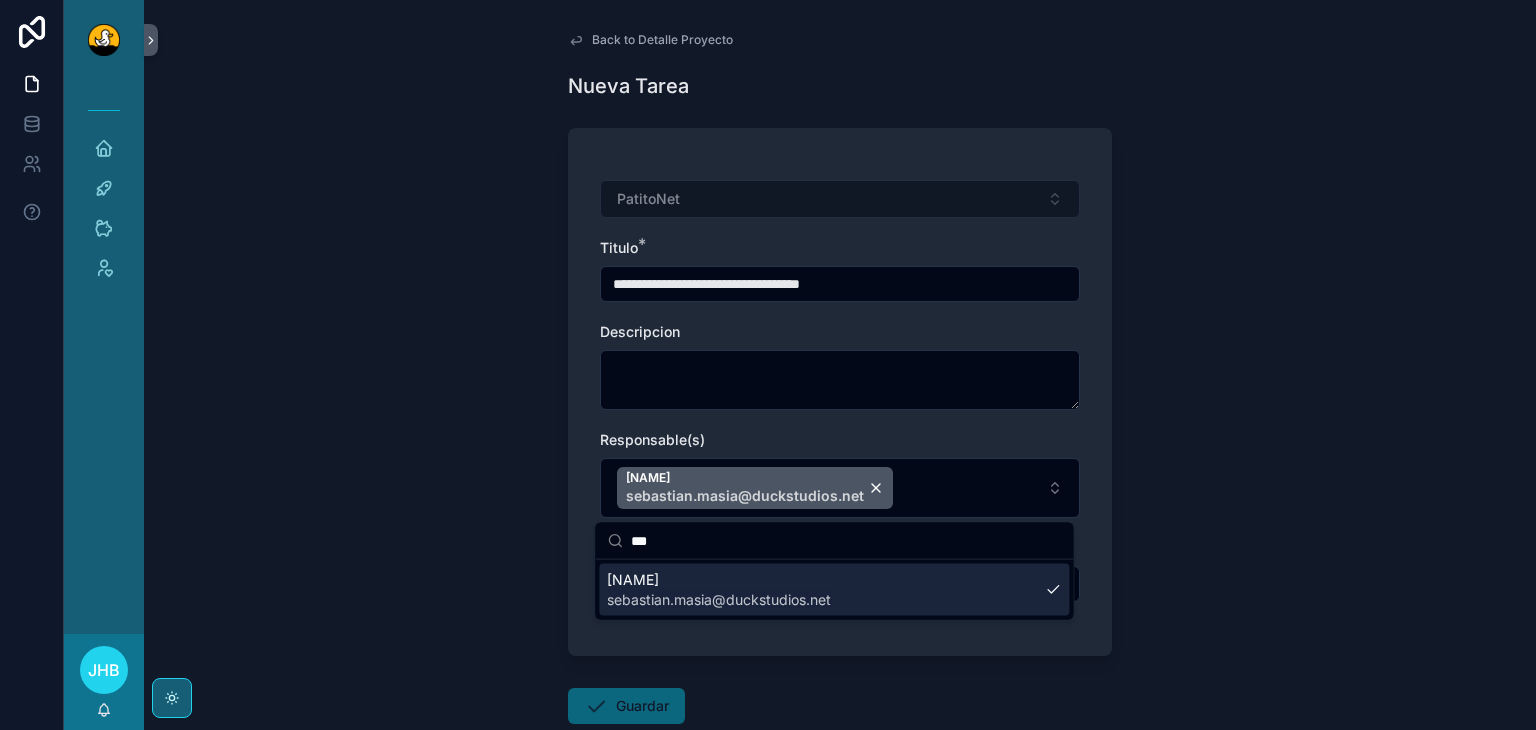 click on "**********" at bounding box center [840, 365] 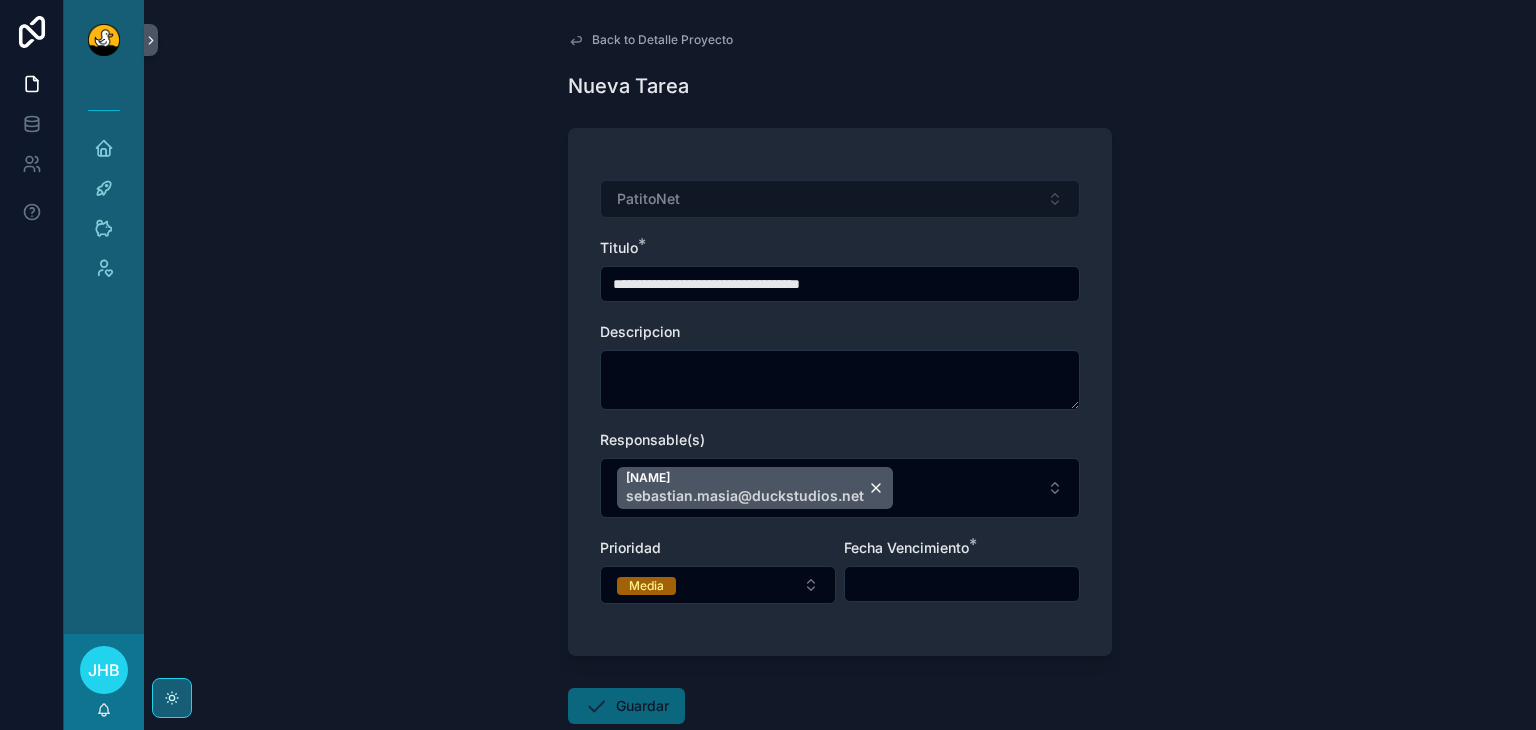 click at bounding box center [962, 584] 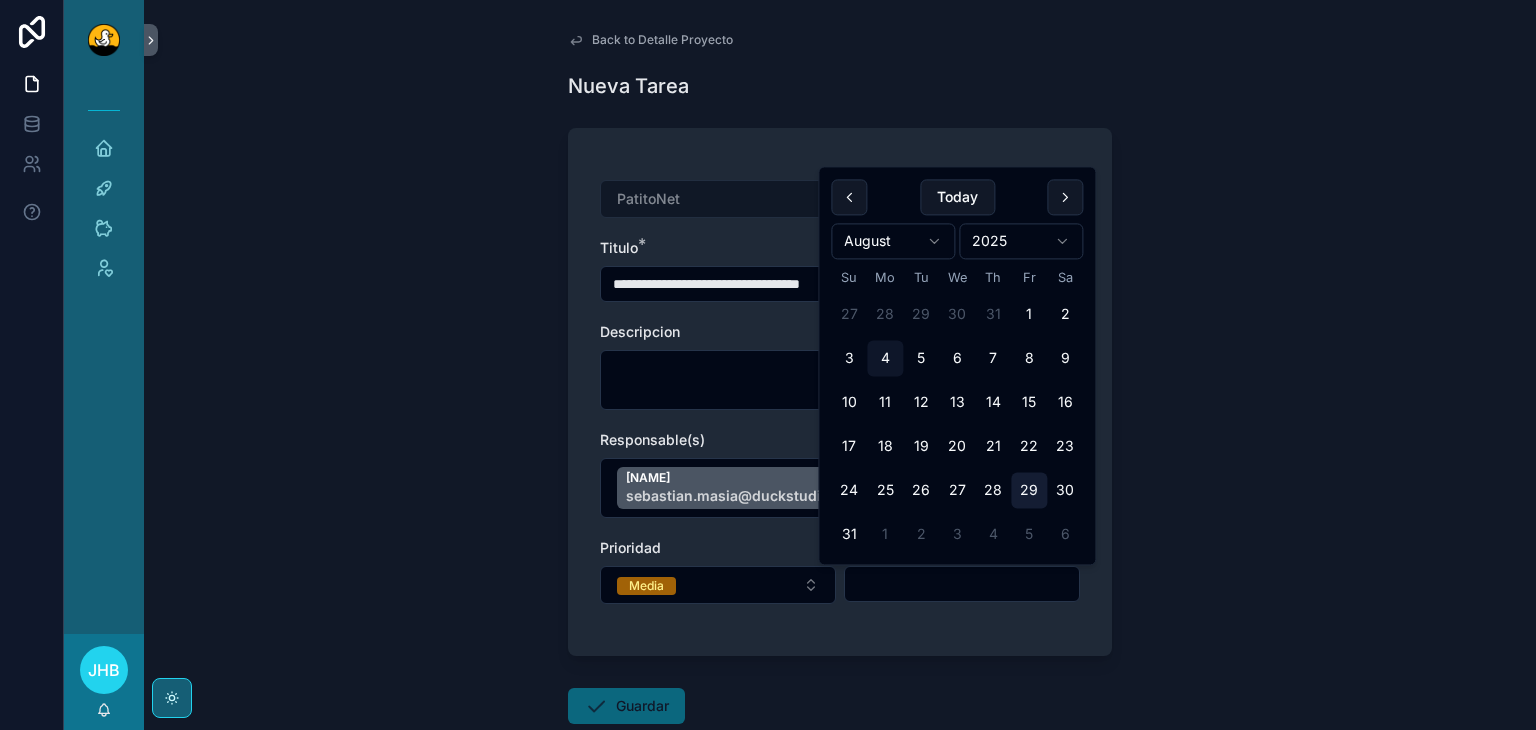click on "29" at bounding box center (1029, 491) 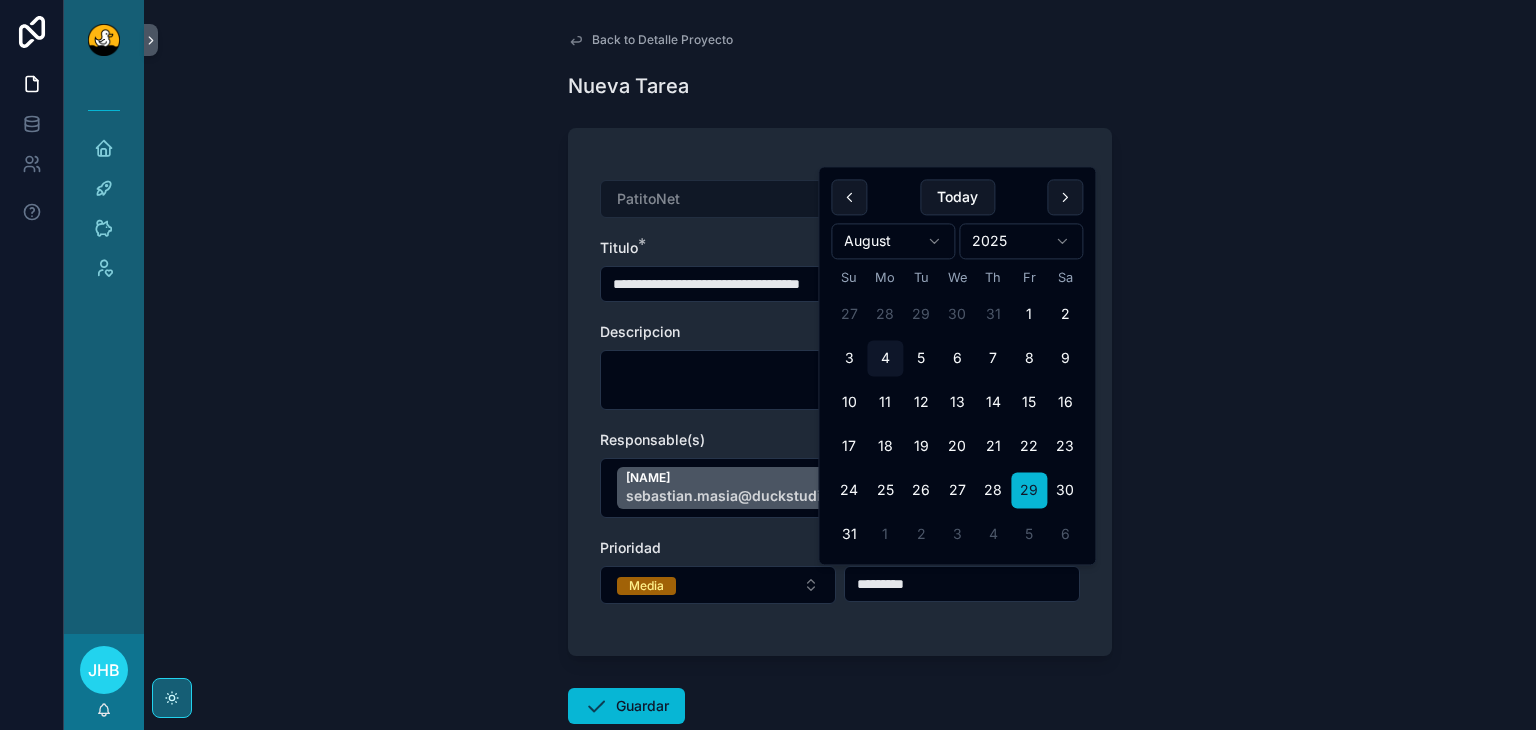 type on "*********" 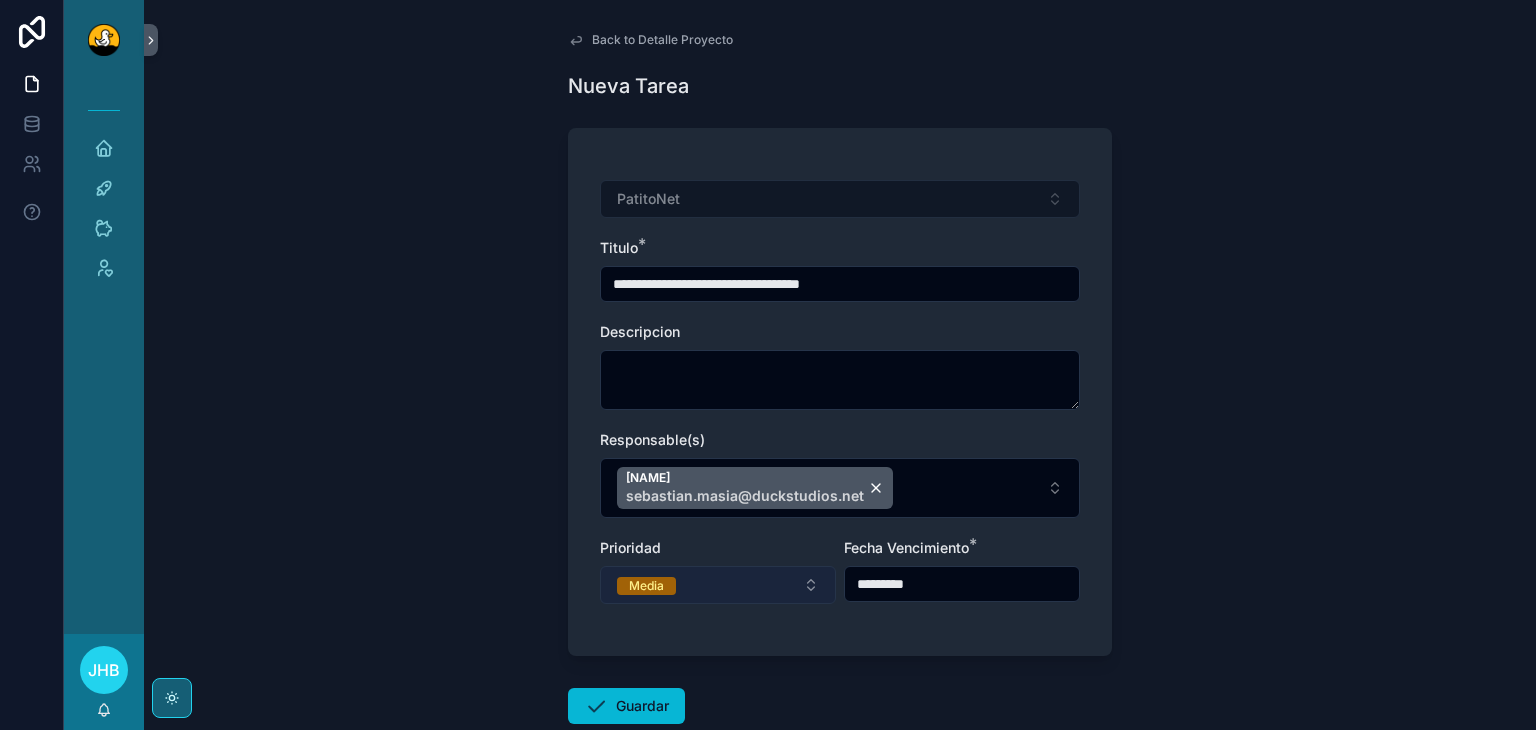 click on "Media" at bounding box center (718, 585) 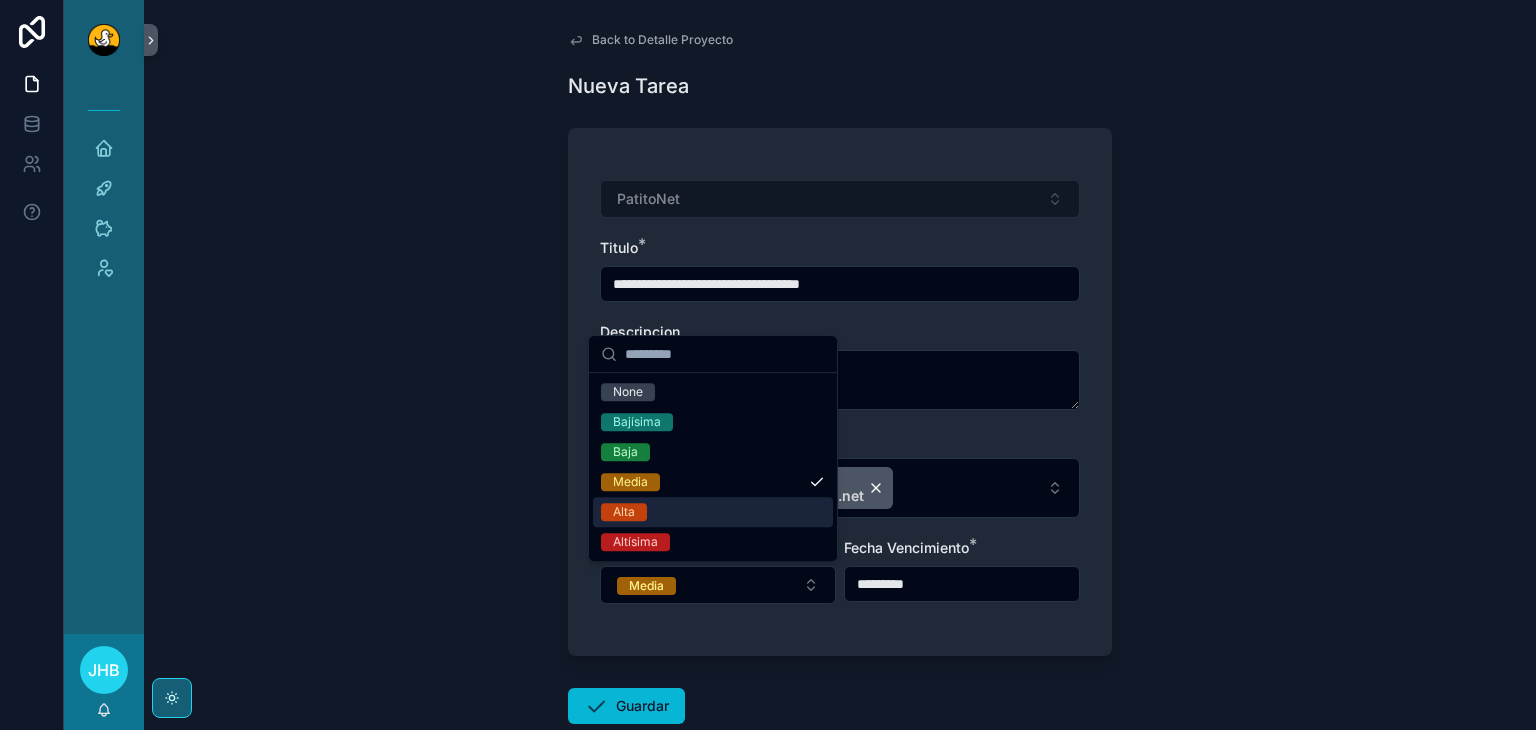 click on "Alta" at bounding box center [713, 512] 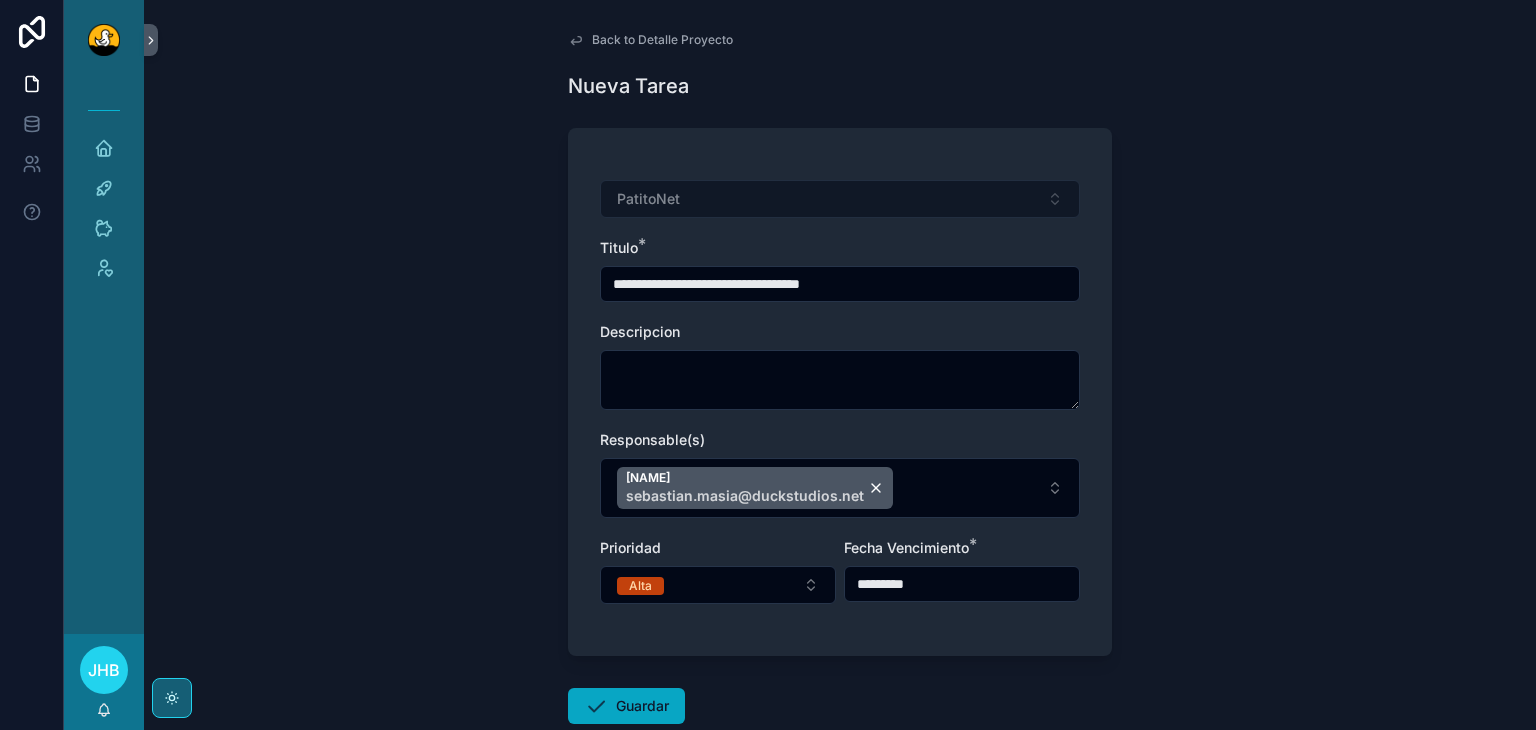 click on "Guardar" at bounding box center (626, 706) 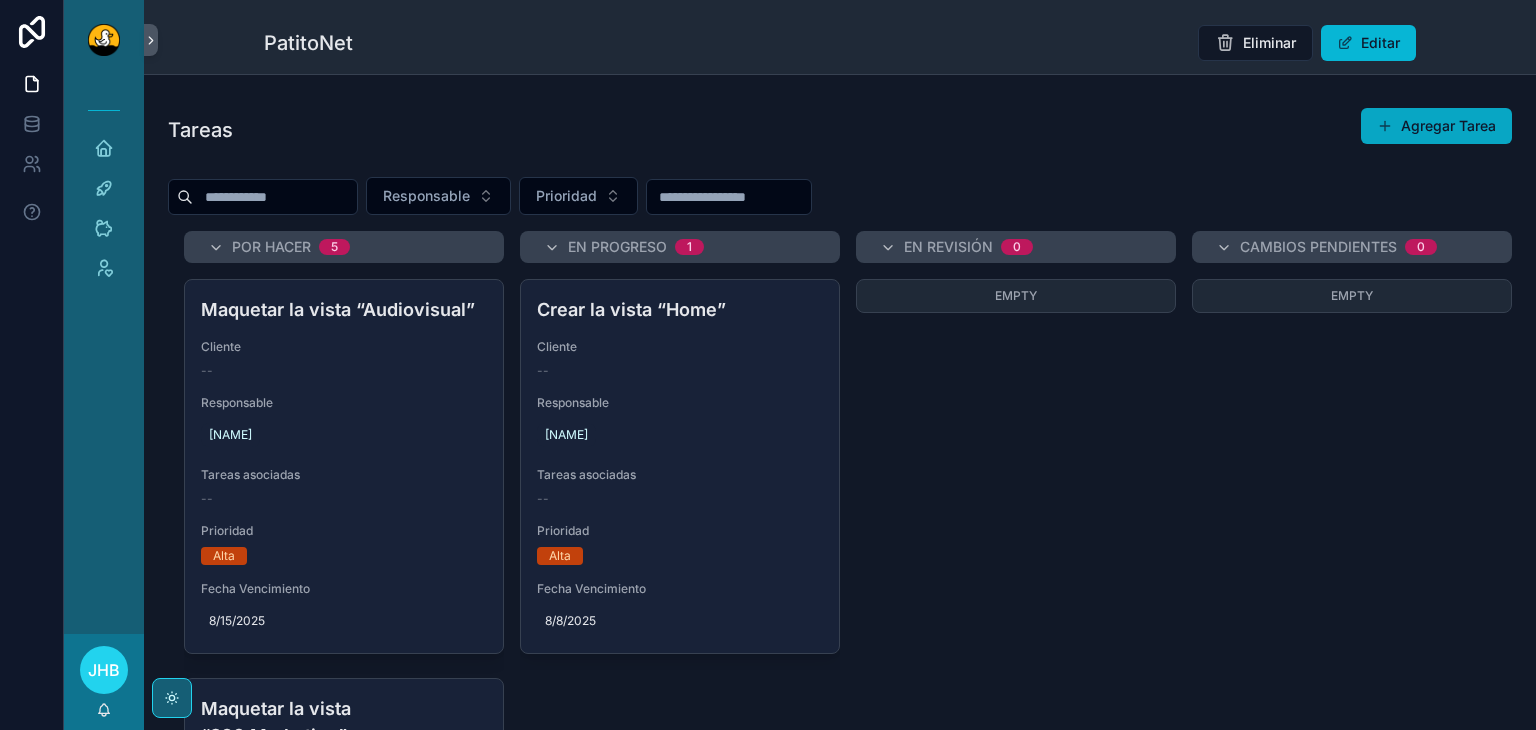 click on "Agregar Tarea" at bounding box center [1436, 126] 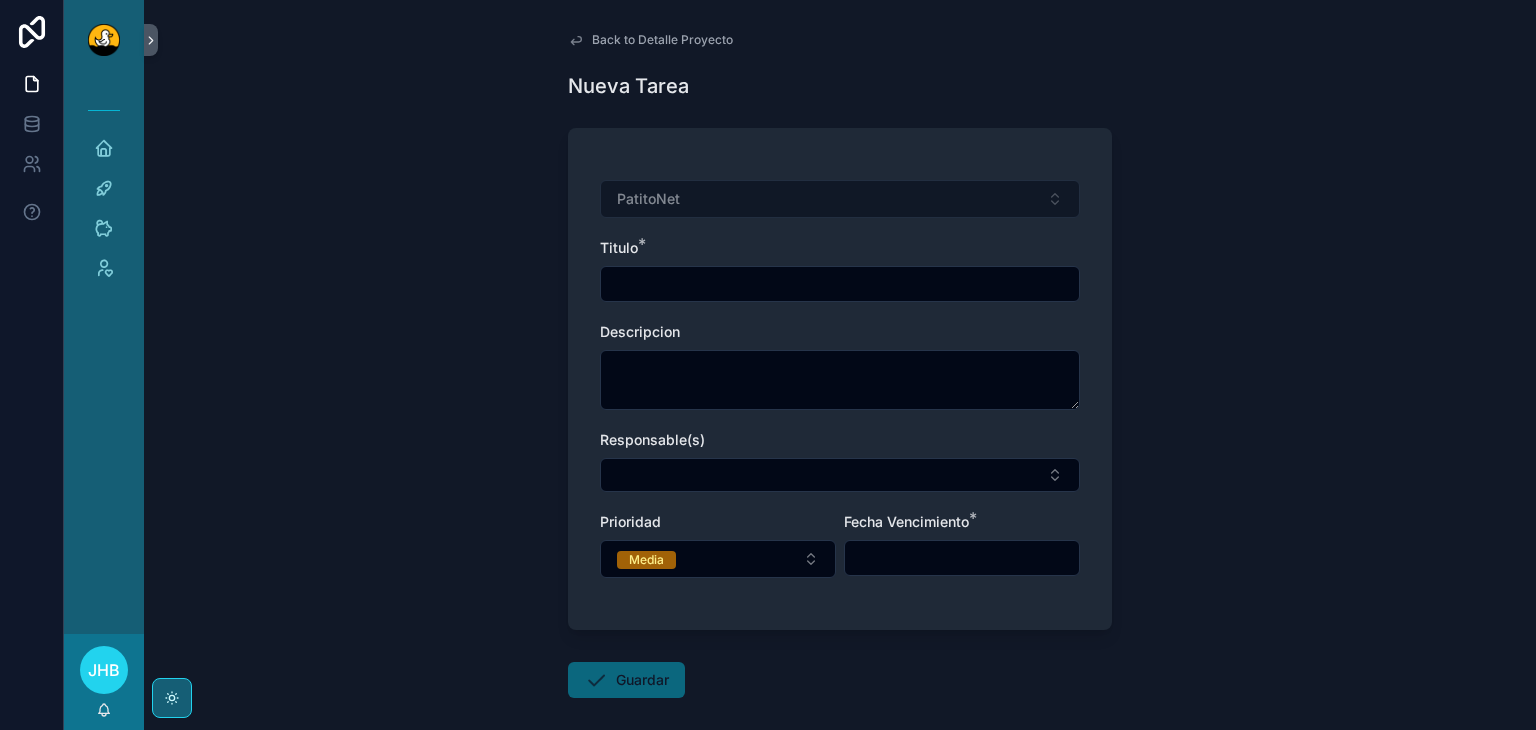 click on "PatitoNet Titulo * Descripcion Responsable(s) Prioridad Media Fecha Vencimiento *" at bounding box center (840, 389) 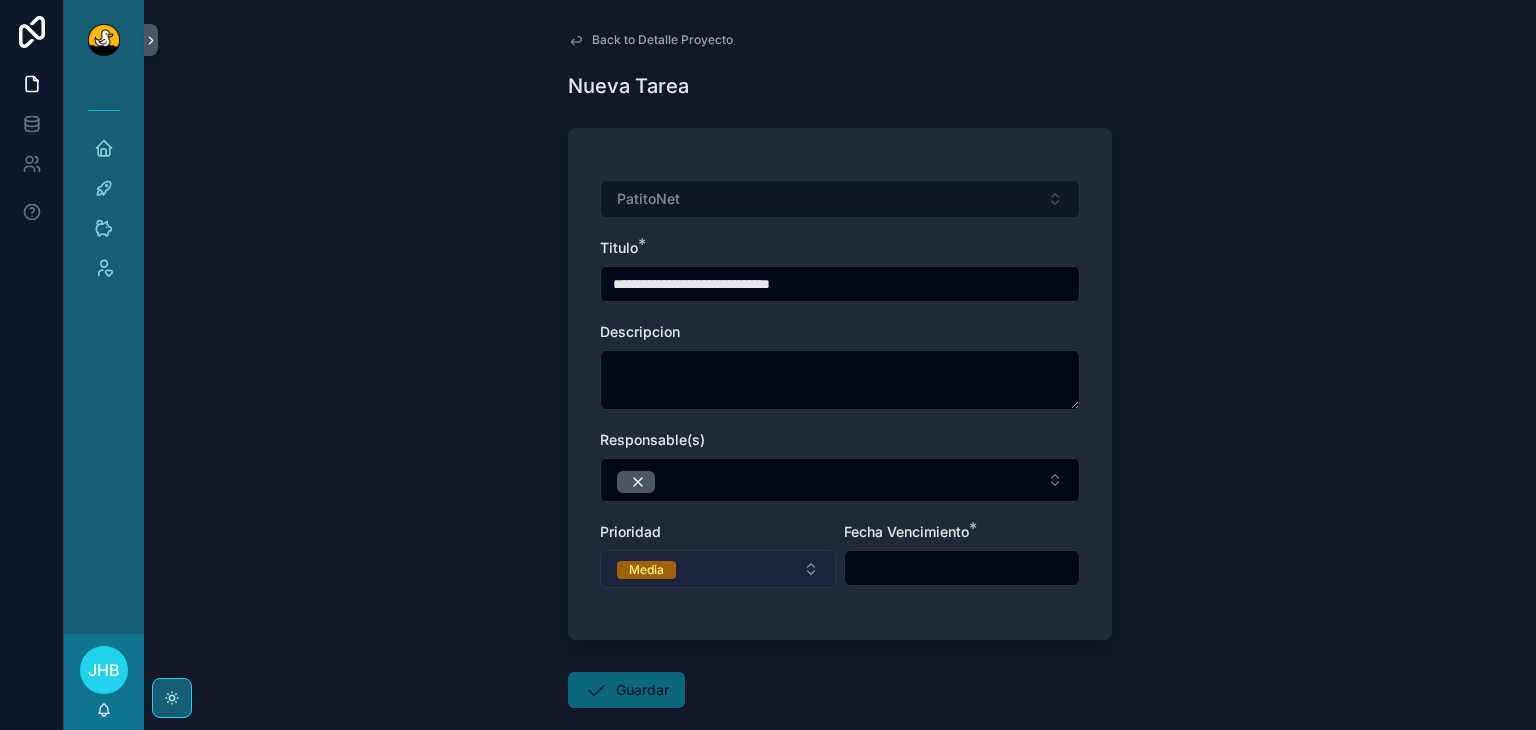 type on "**********" 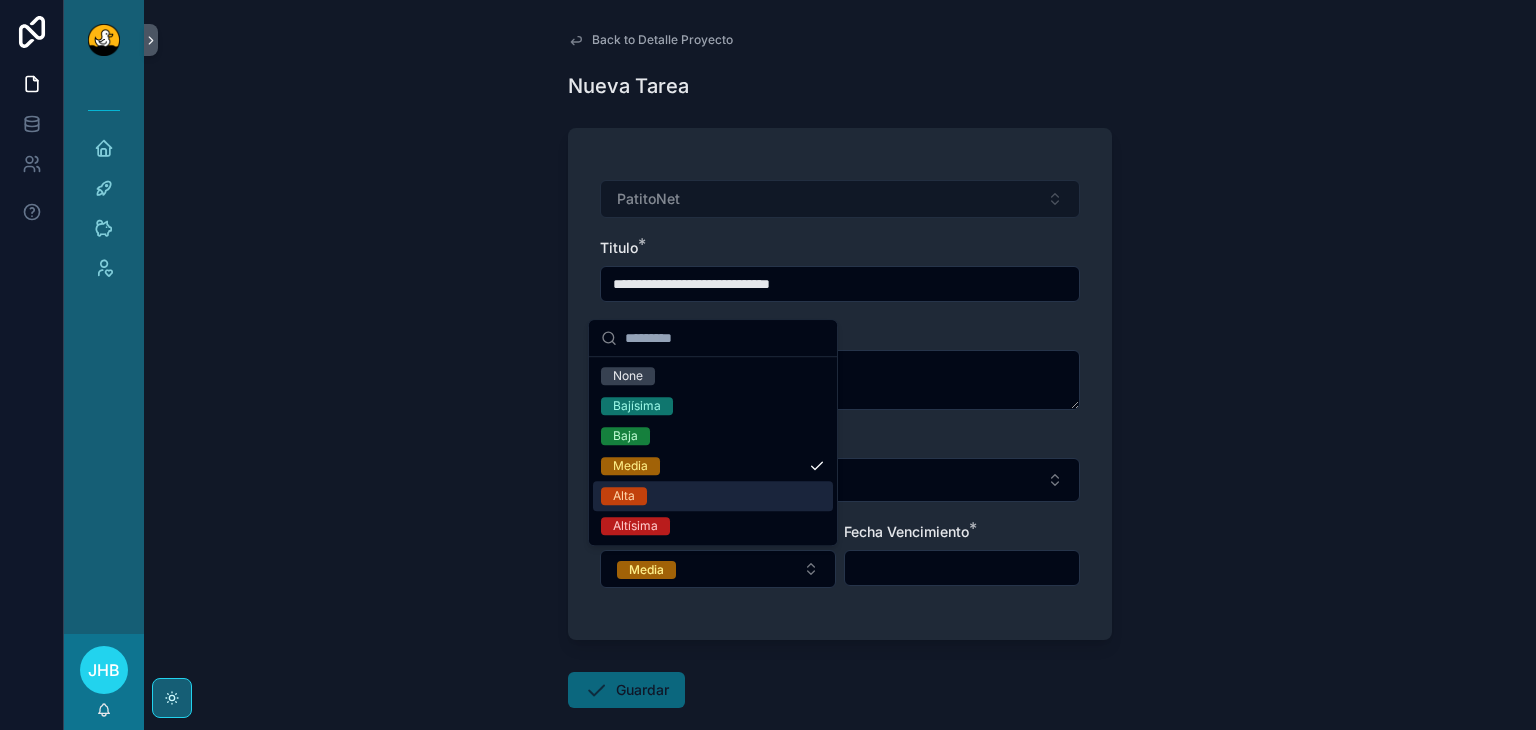 click on "Alta" at bounding box center [713, 496] 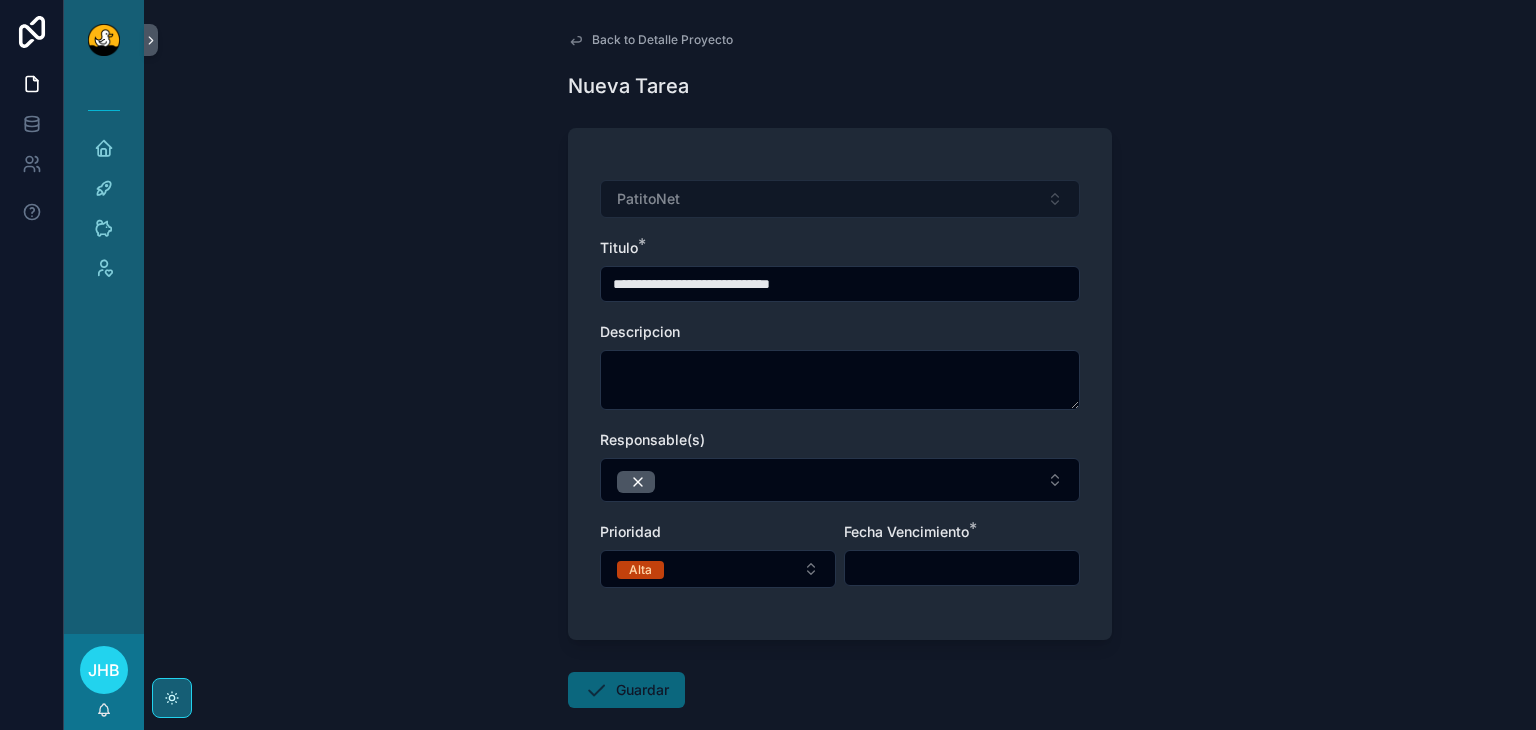 click at bounding box center [962, 568] 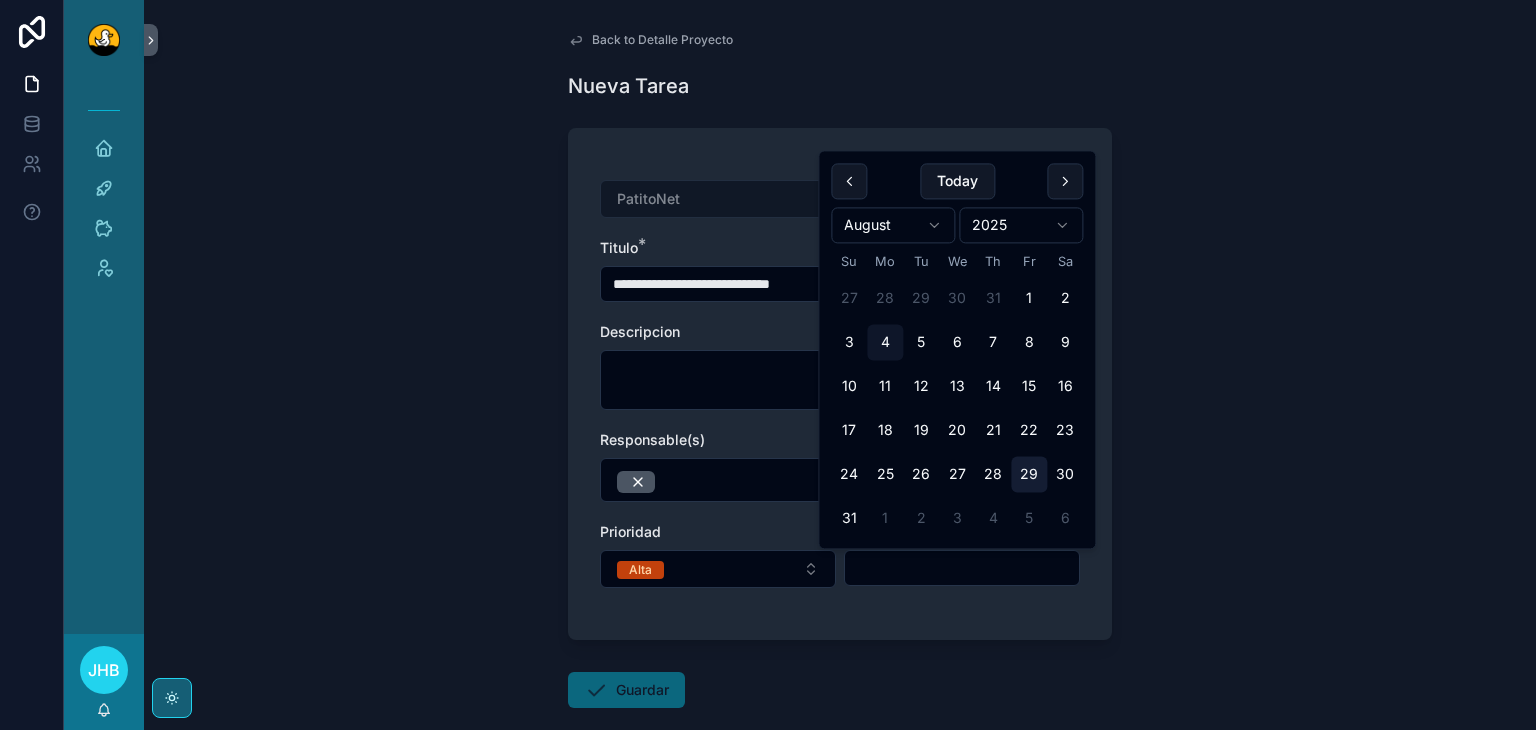 click on "29" at bounding box center (1029, 475) 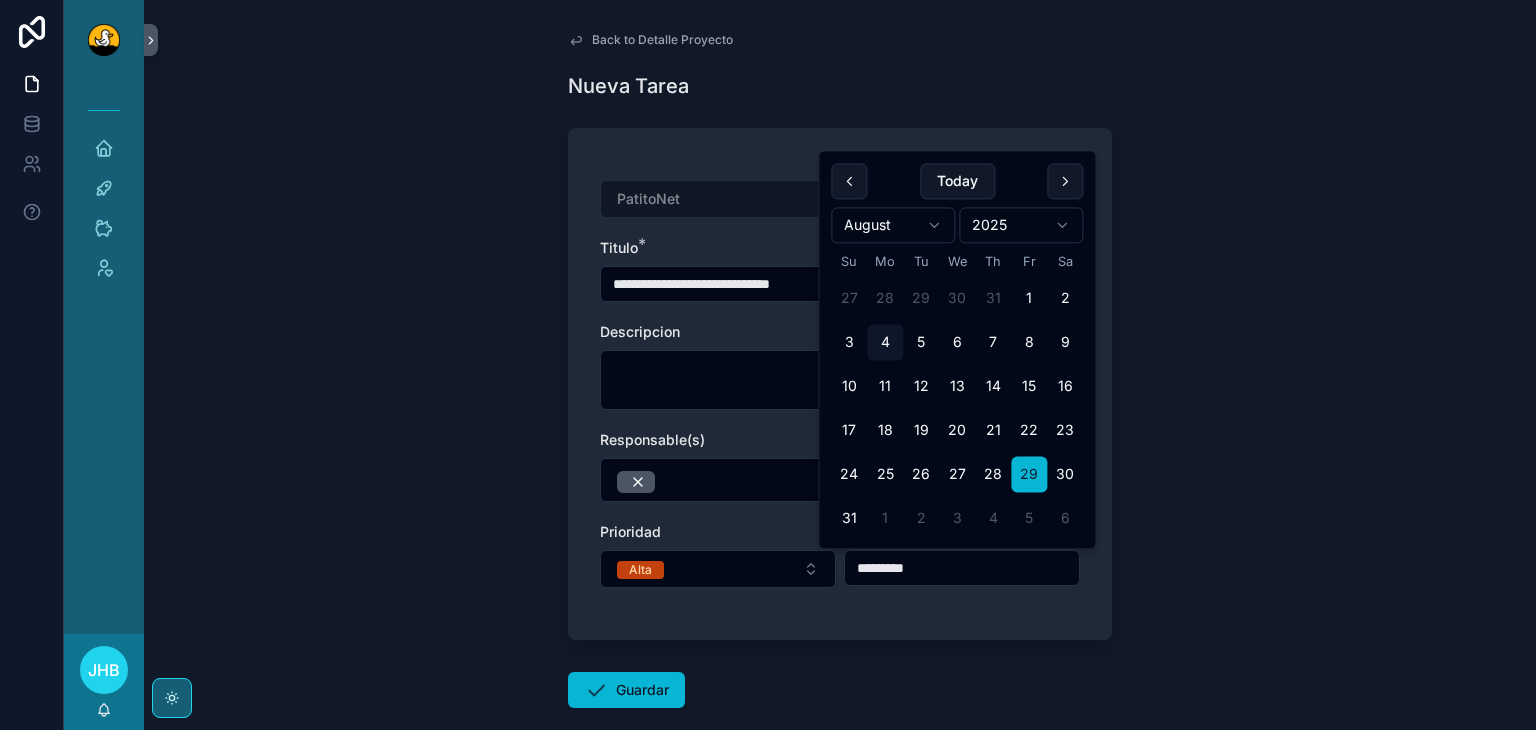 type on "*********" 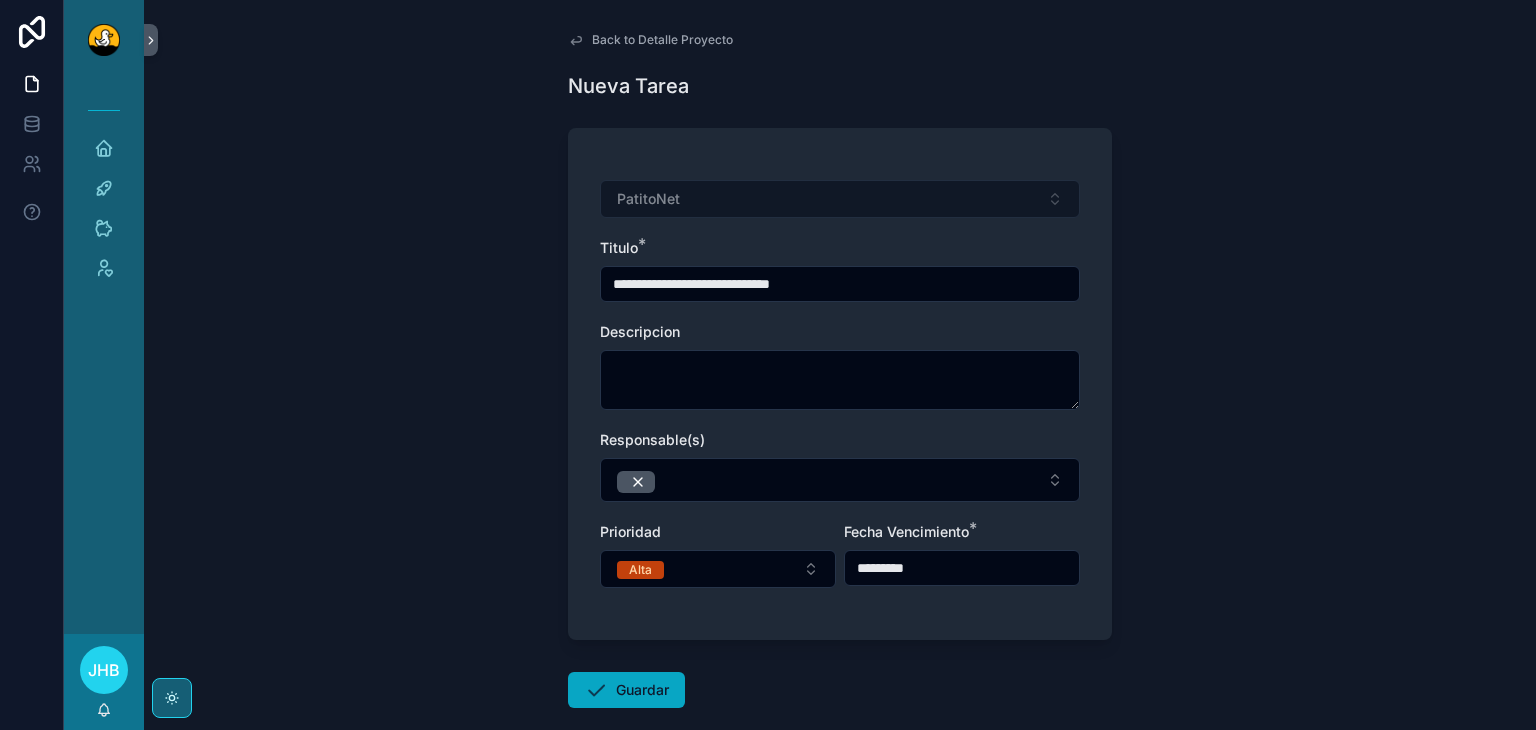 click on "Guardar" at bounding box center (626, 690) 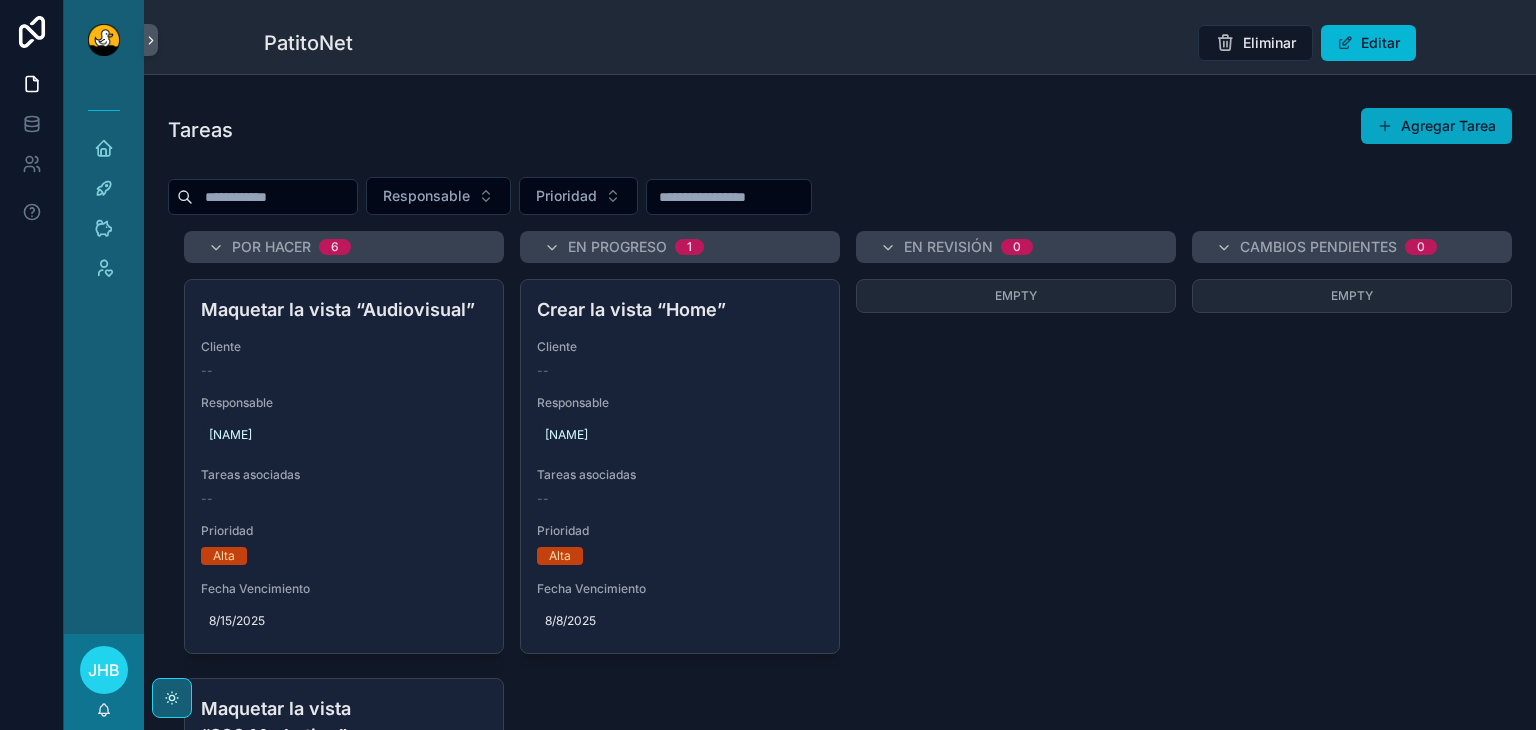 click on "Agregar Tarea" at bounding box center [1436, 126] 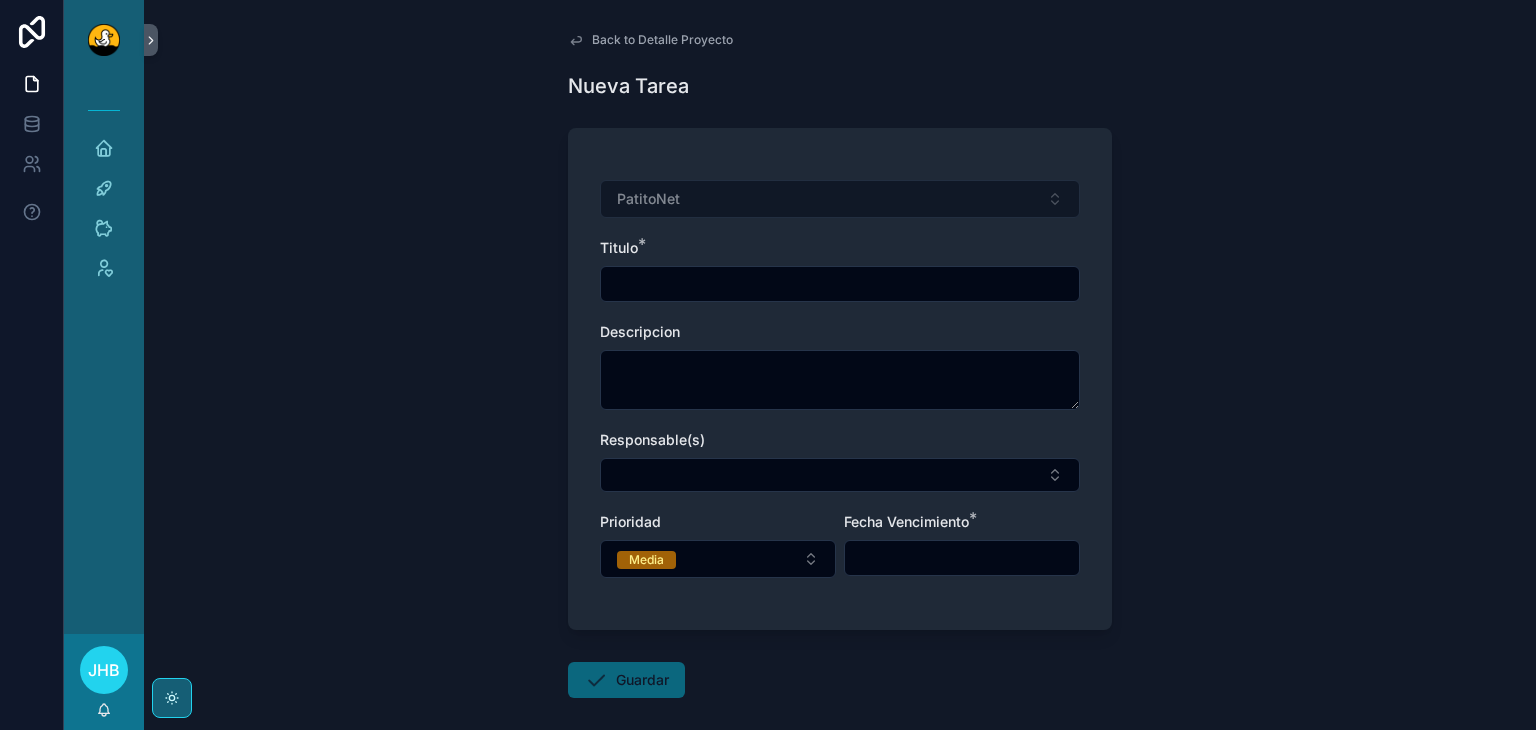 click at bounding box center (840, 284) 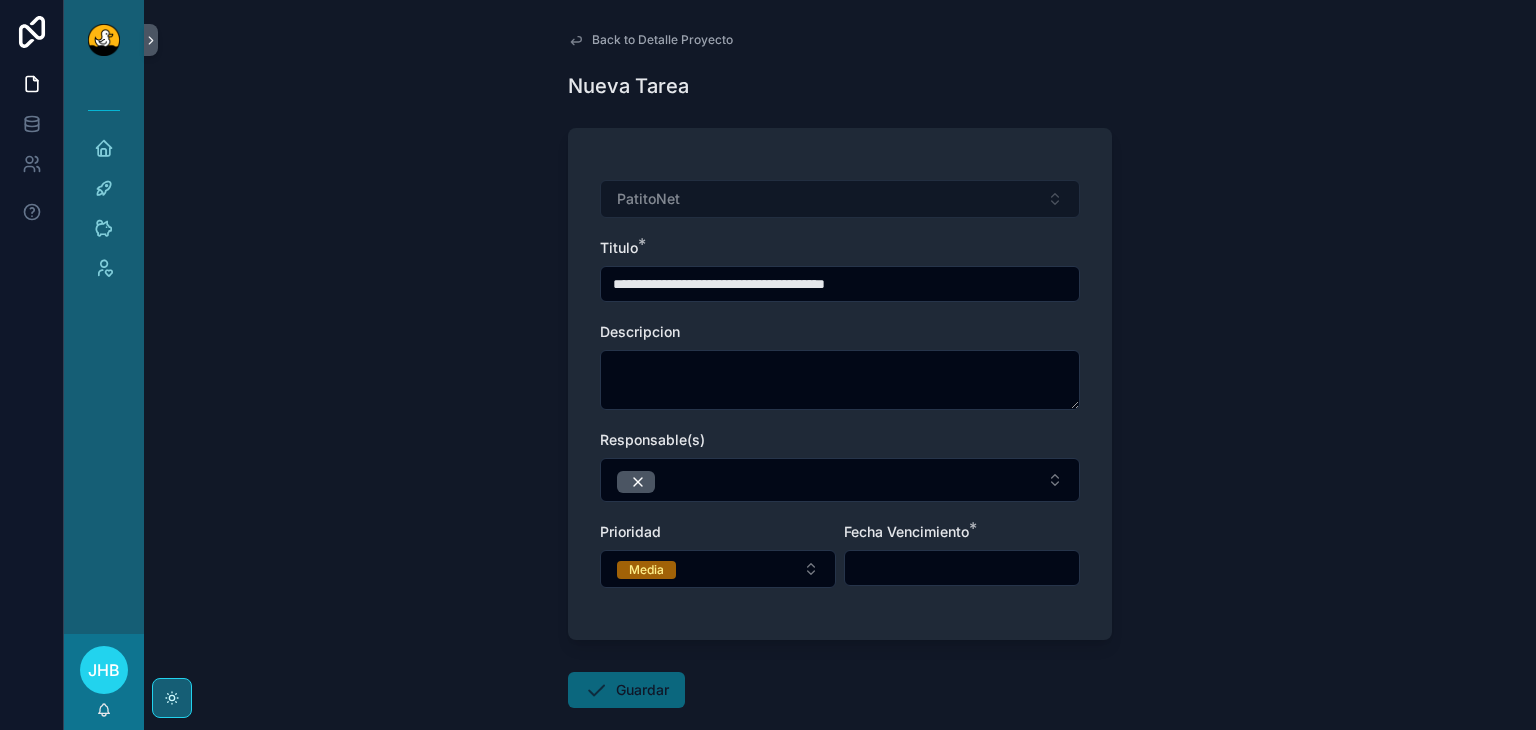 type on "**********" 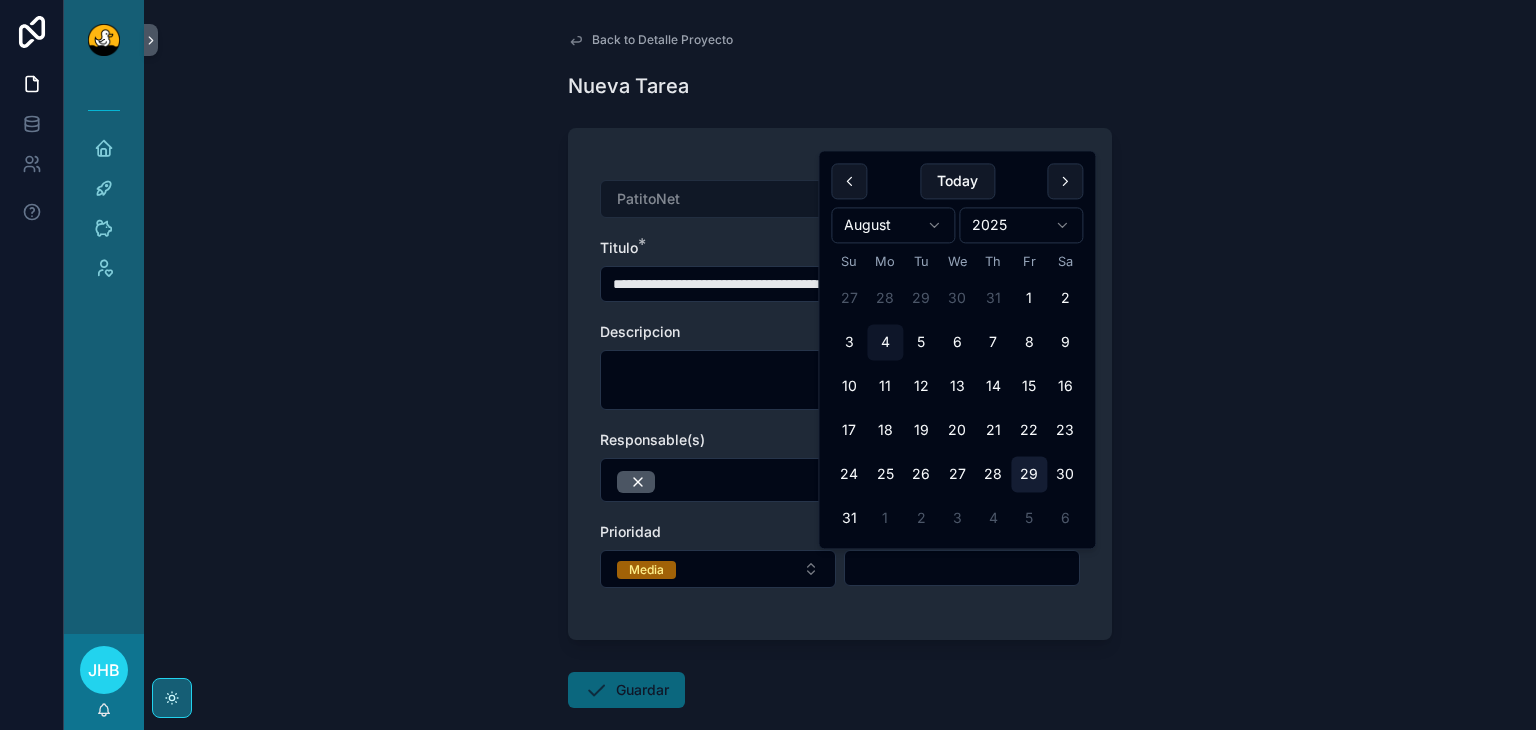 click on "29" at bounding box center [1029, 475] 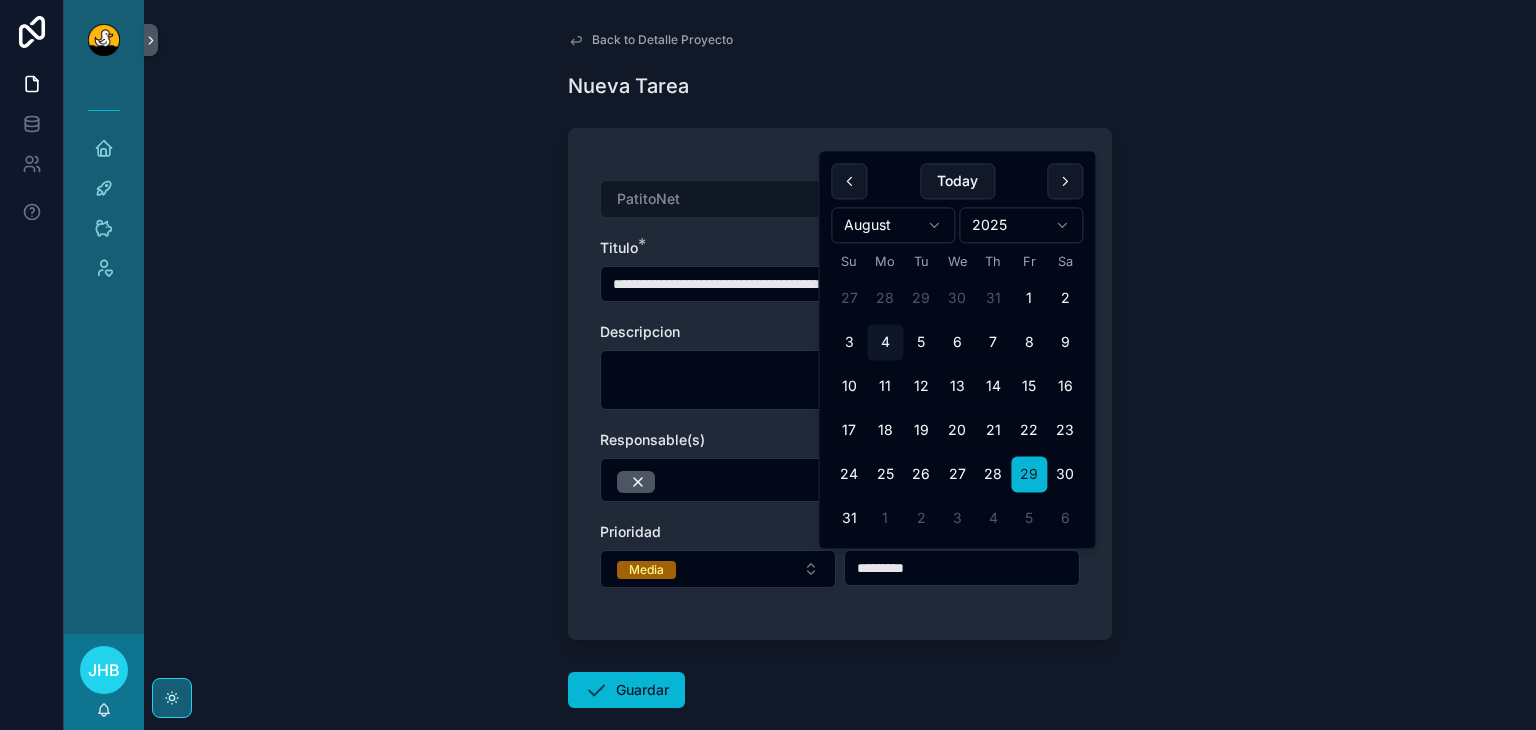 click on "**********" at bounding box center [840, 365] 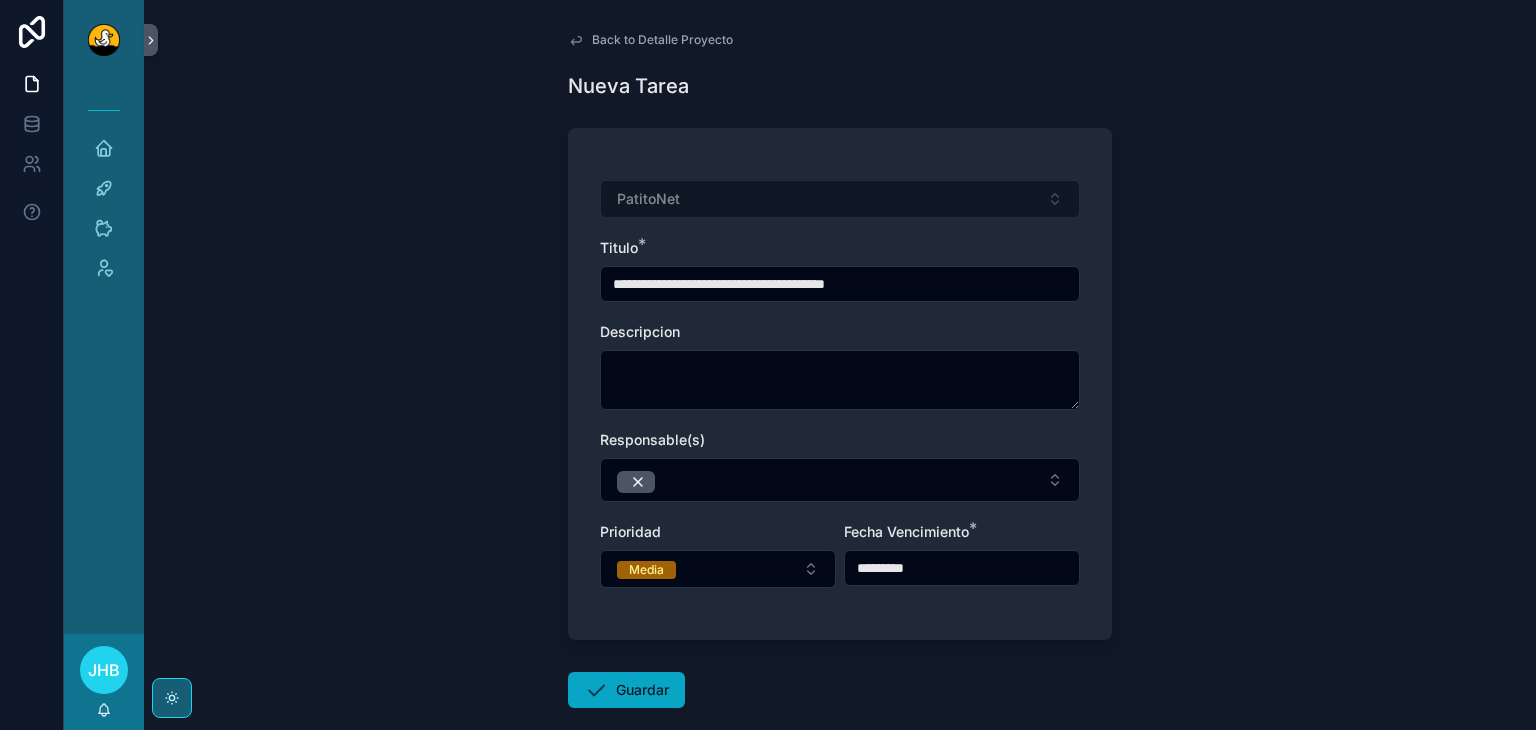 click on "Guardar" at bounding box center (626, 690) 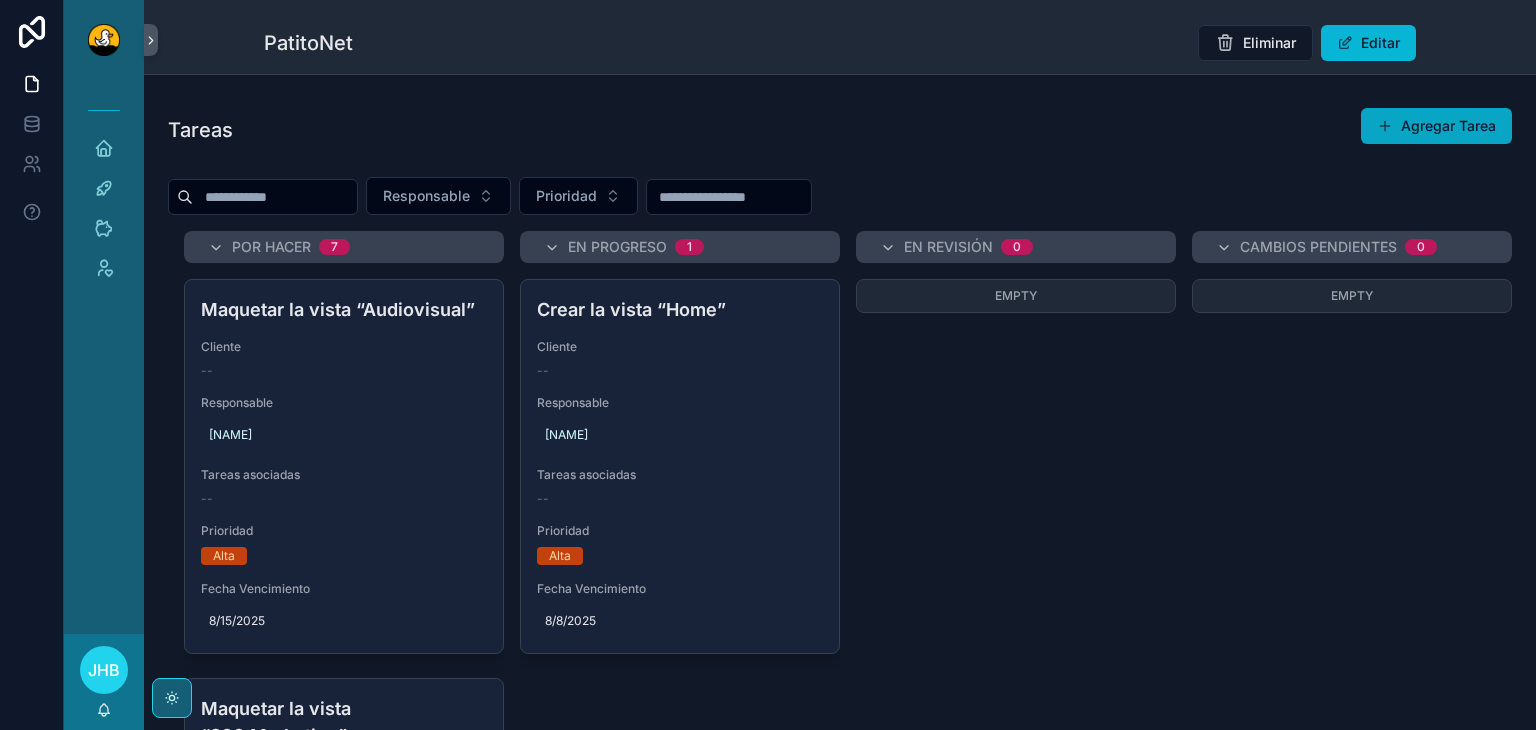 click on "Agregar Tarea" at bounding box center [1436, 126] 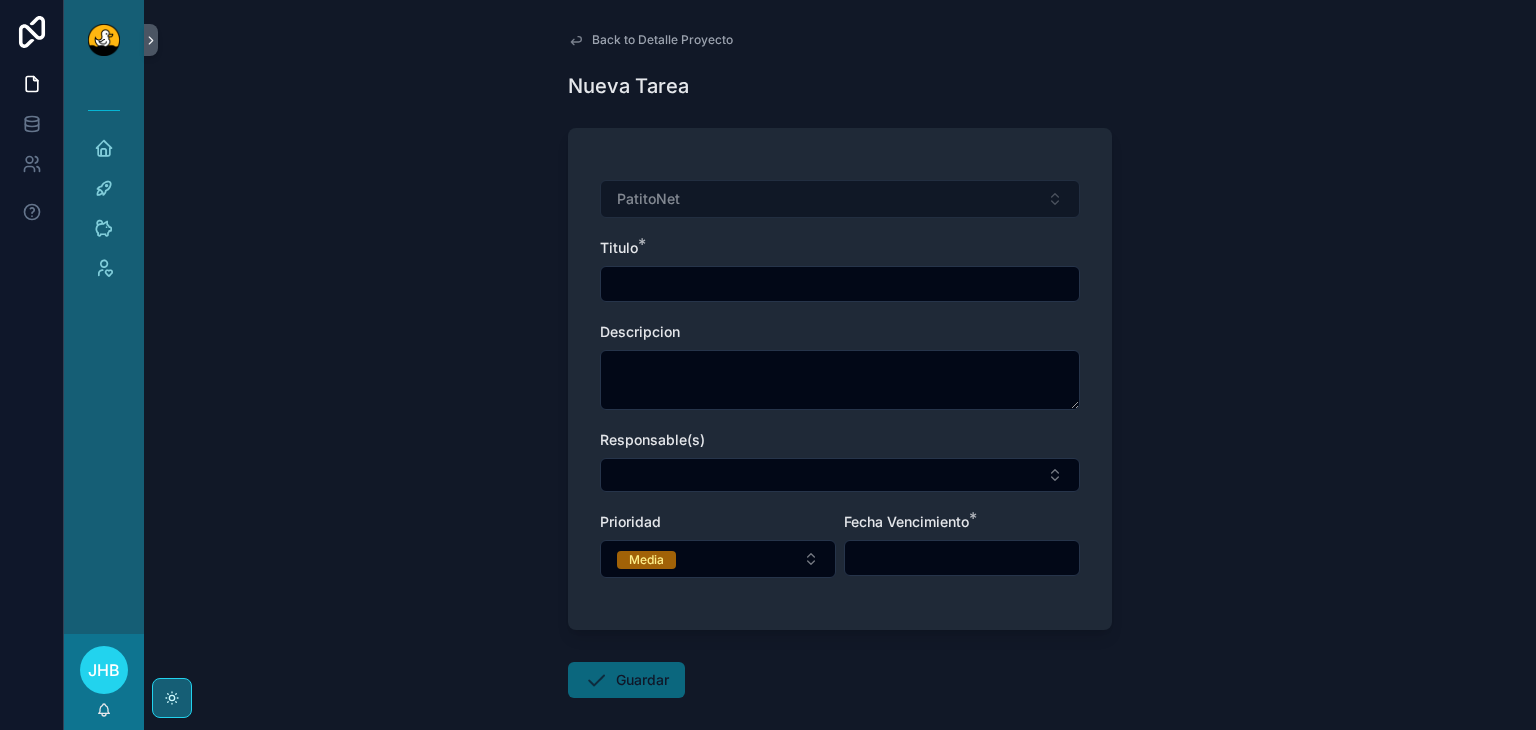 click at bounding box center [840, 284] 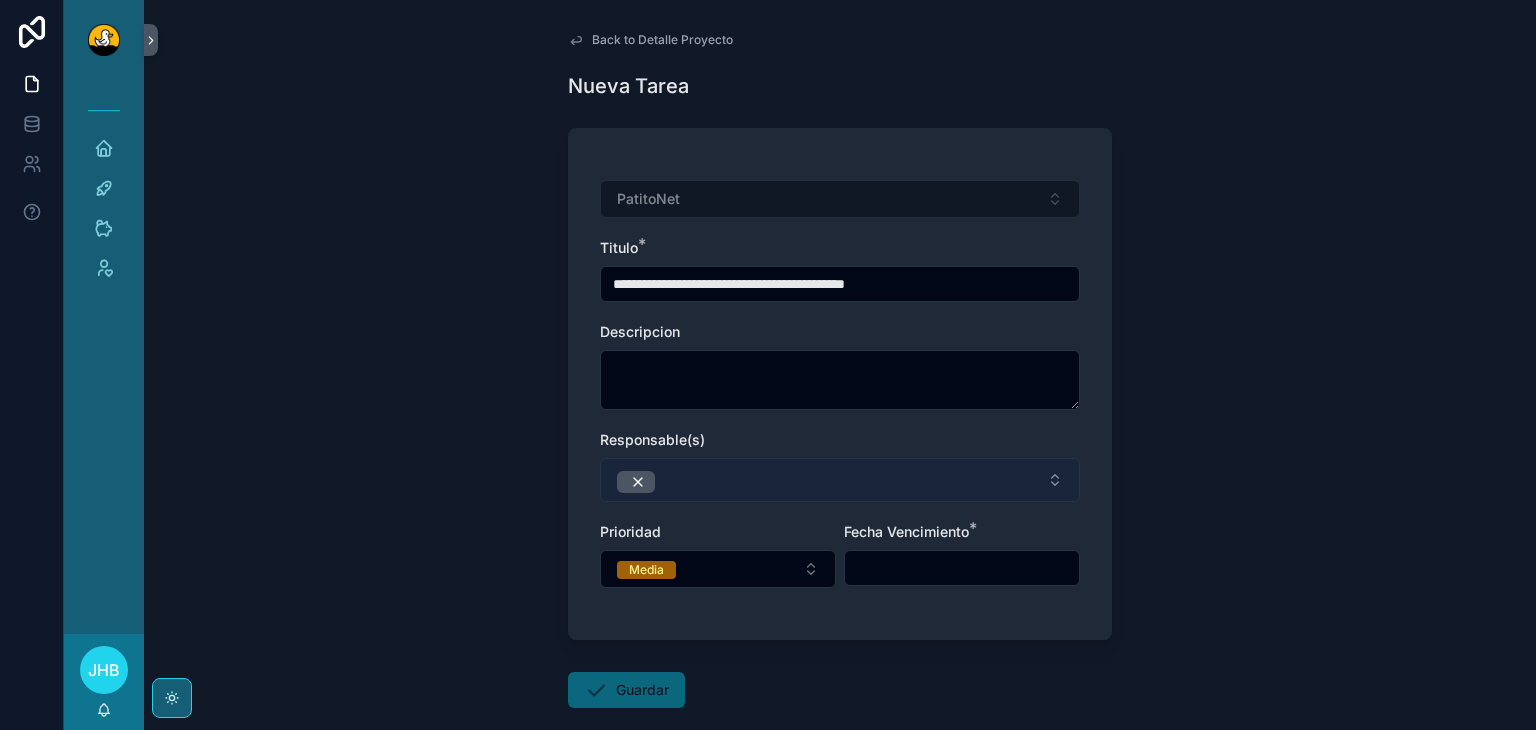 type on "**********" 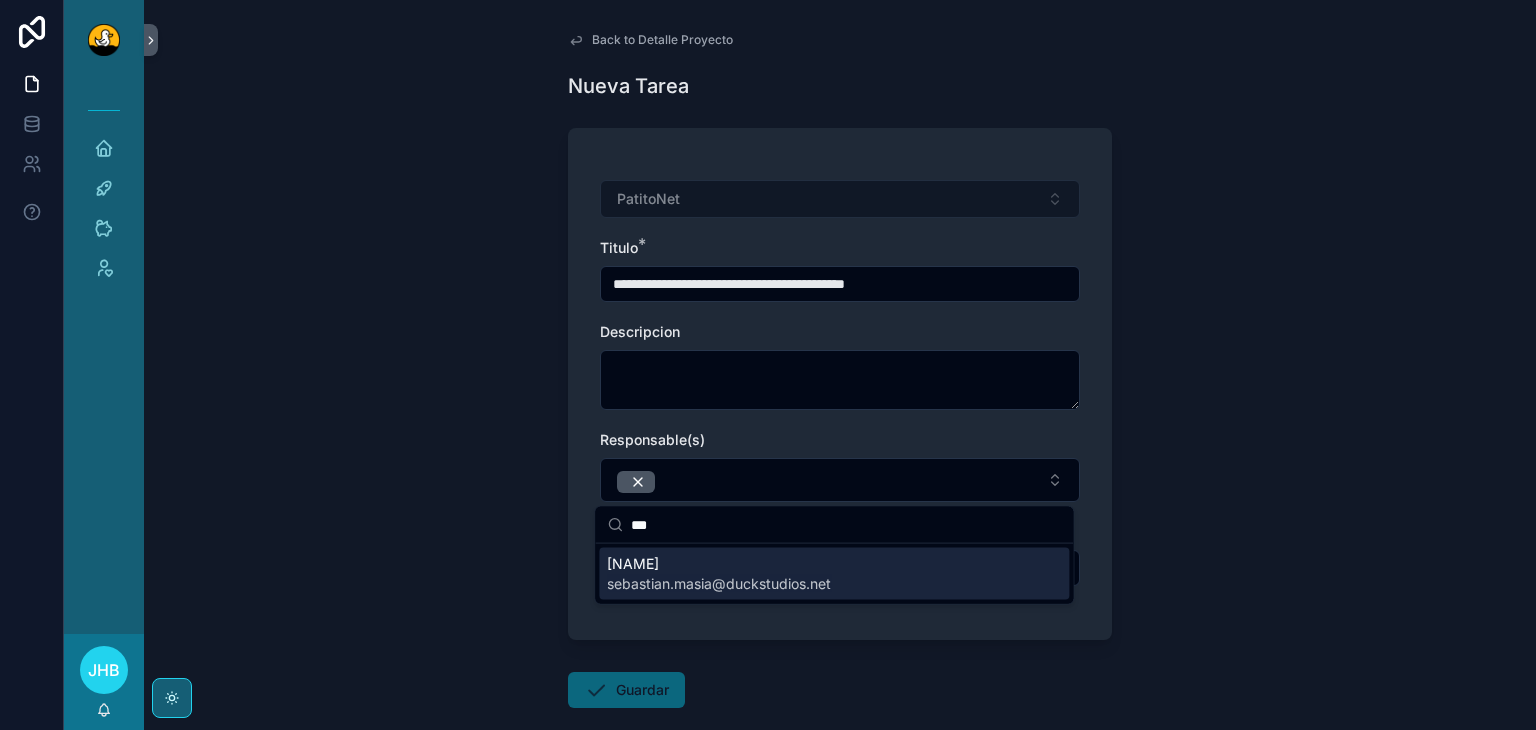 type on "***" 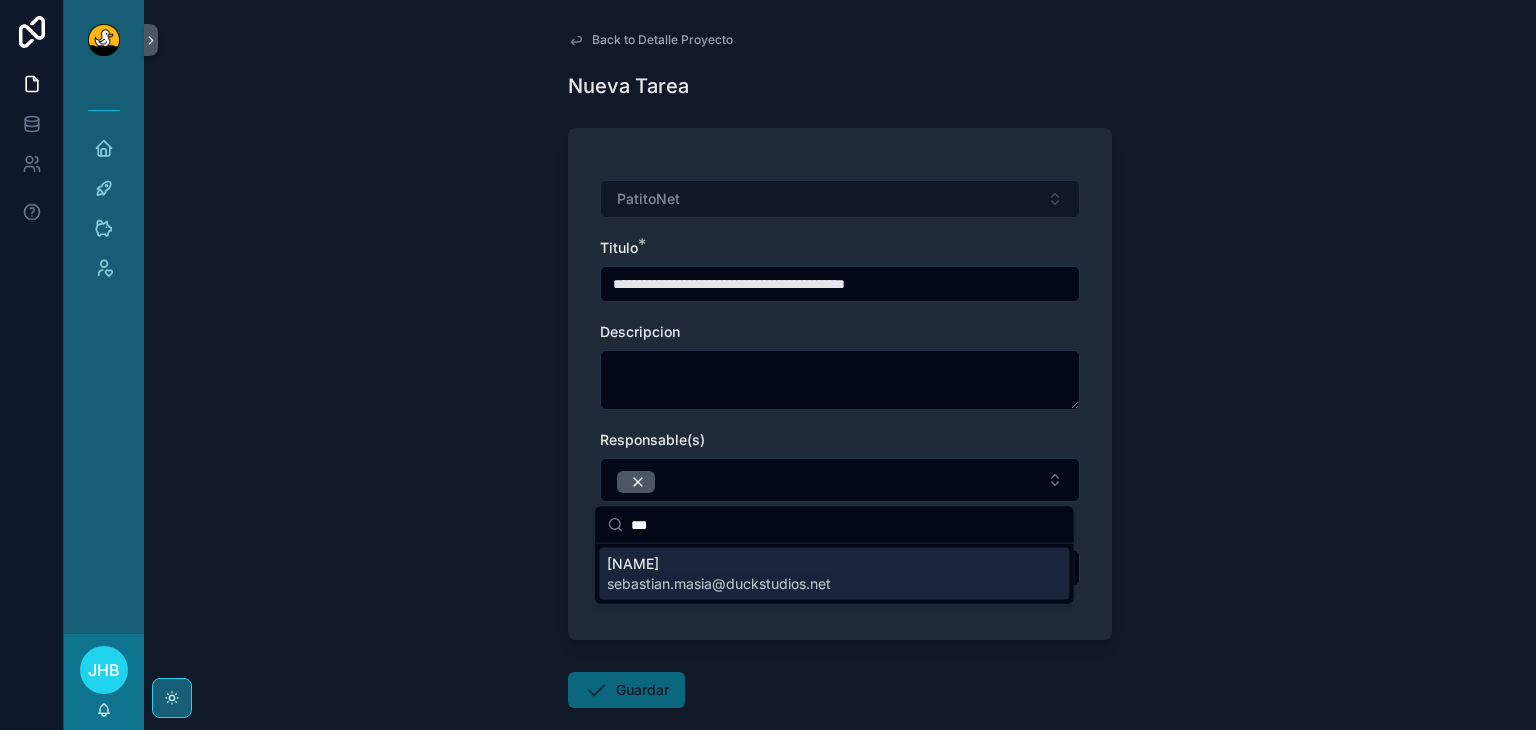 click on "[NAME]" at bounding box center [719, 564] 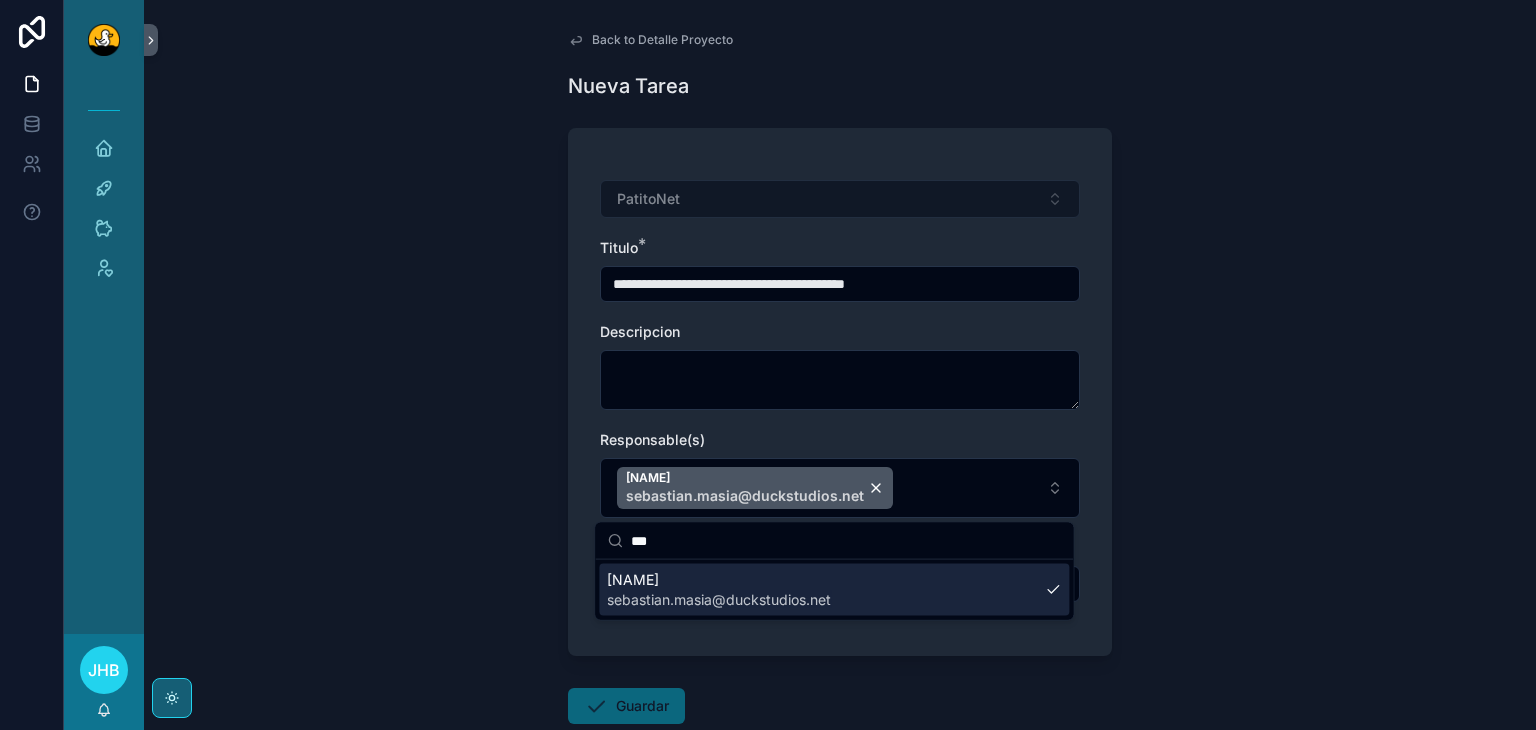 click on "**********" at bounding box center (840, 365) 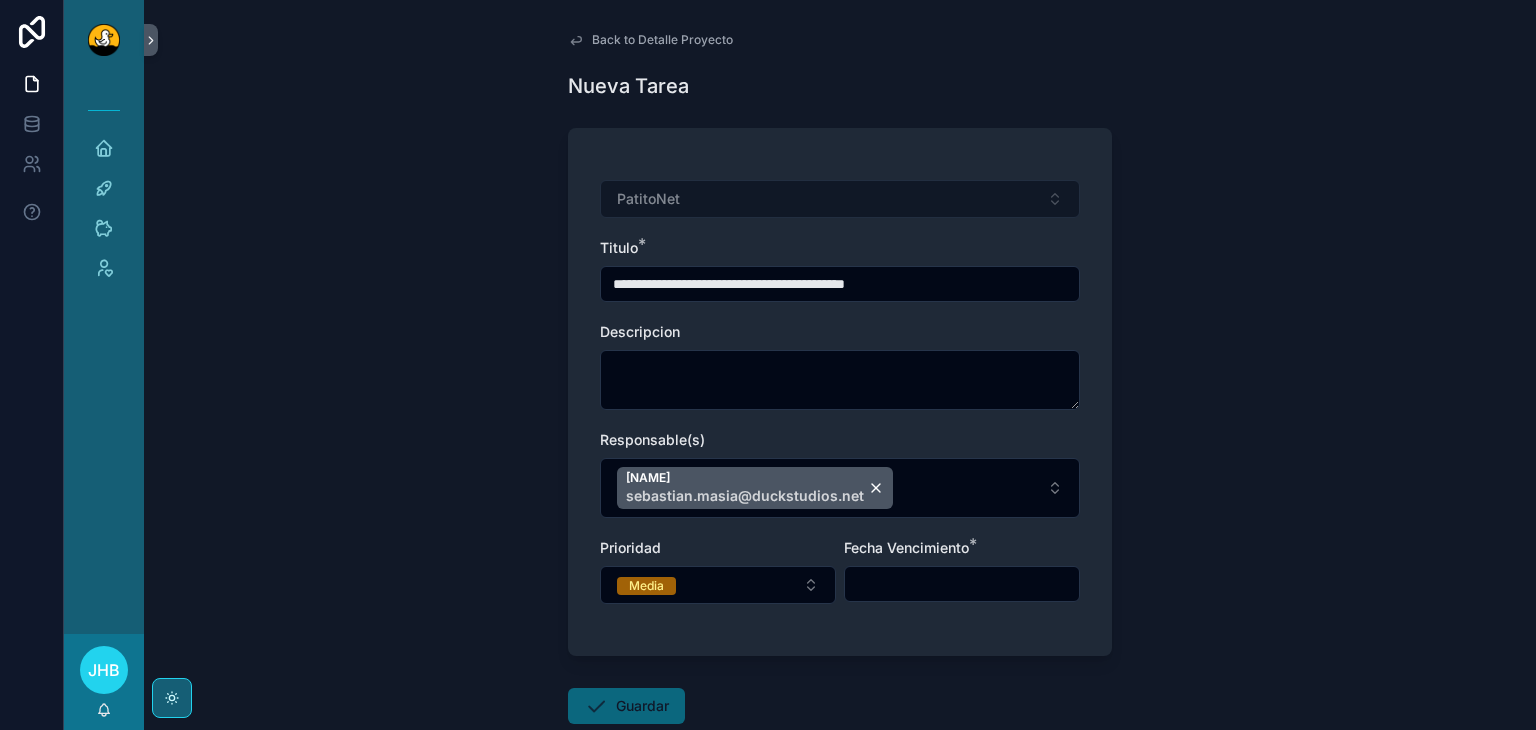 click at bounding box center [962, 584] 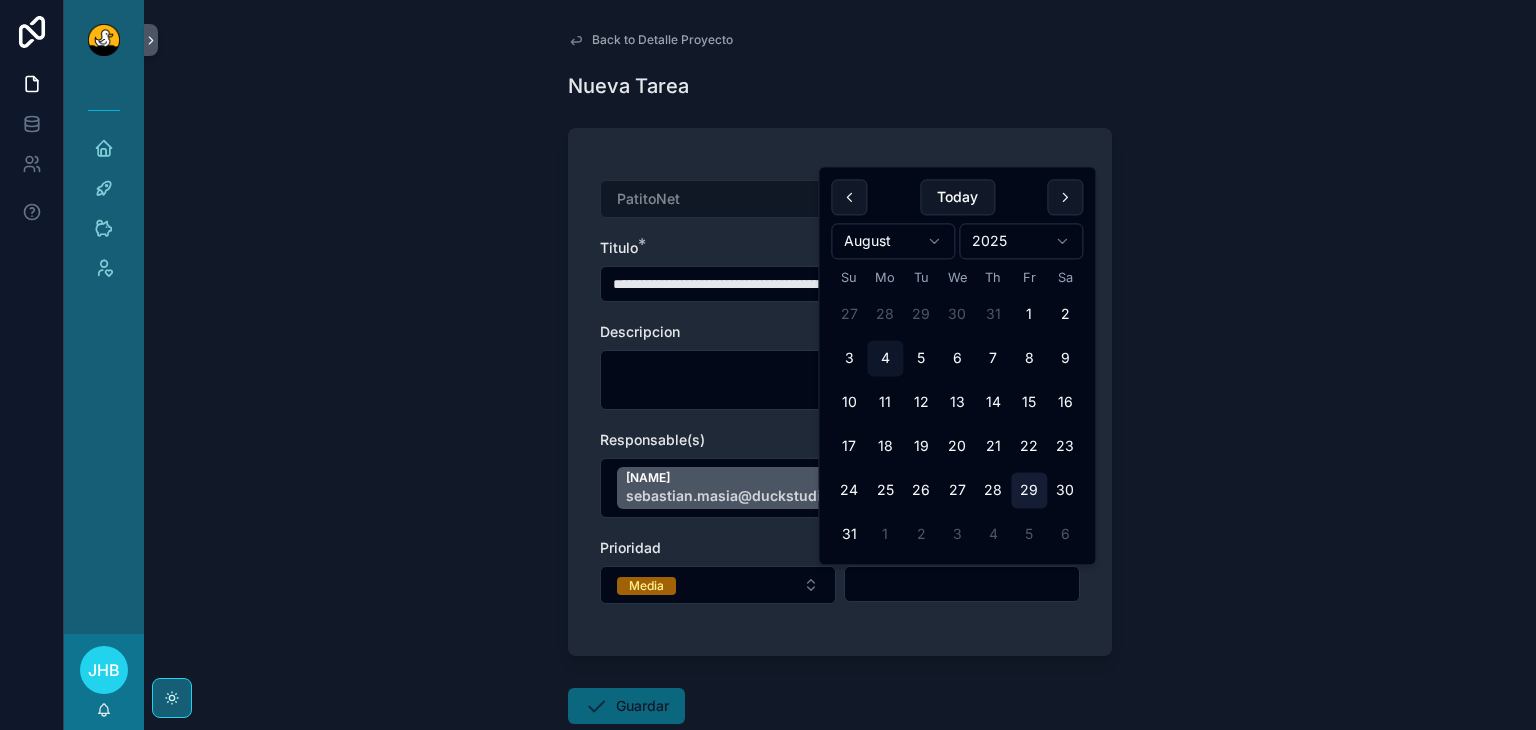 click on "29" at bounding box center (1029, 491) 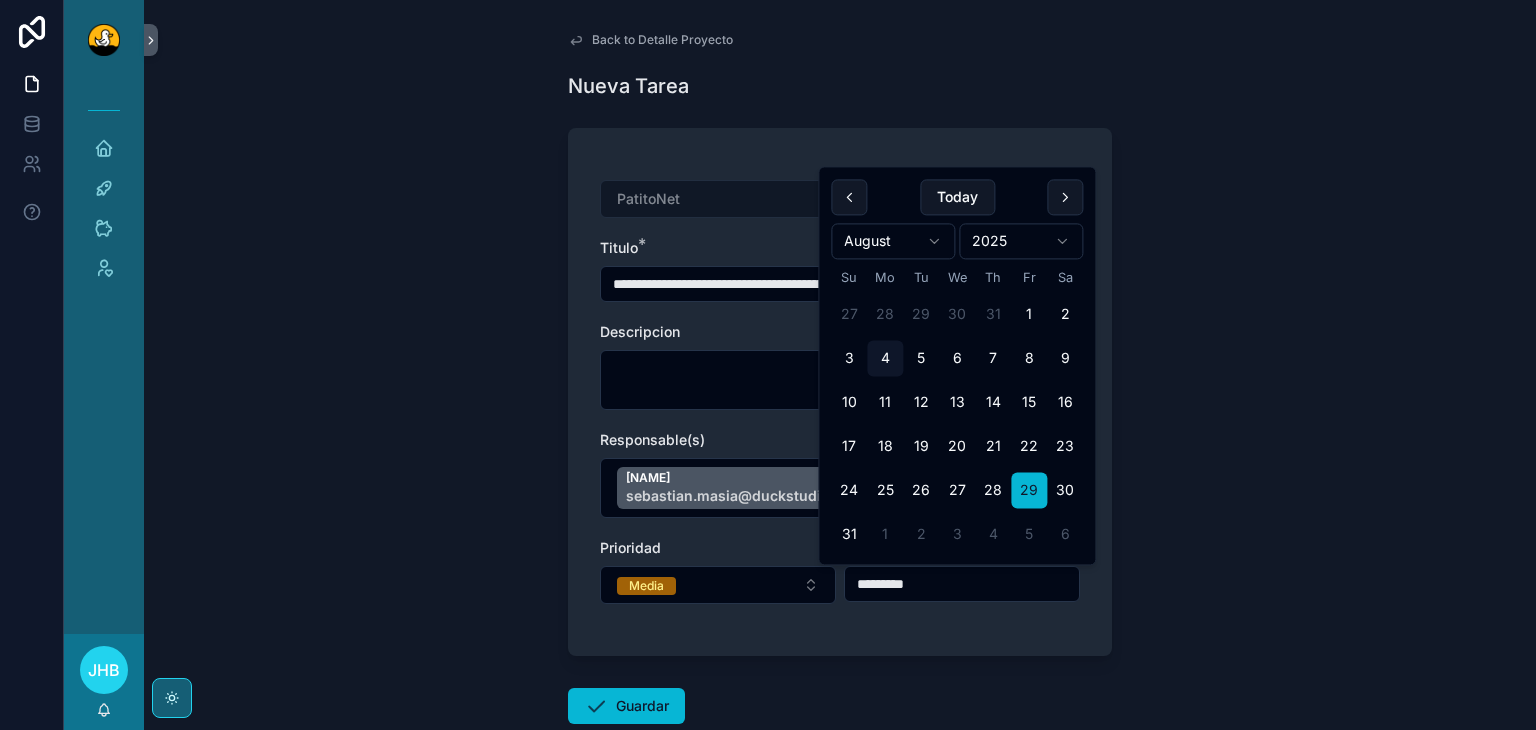 type on "*********" 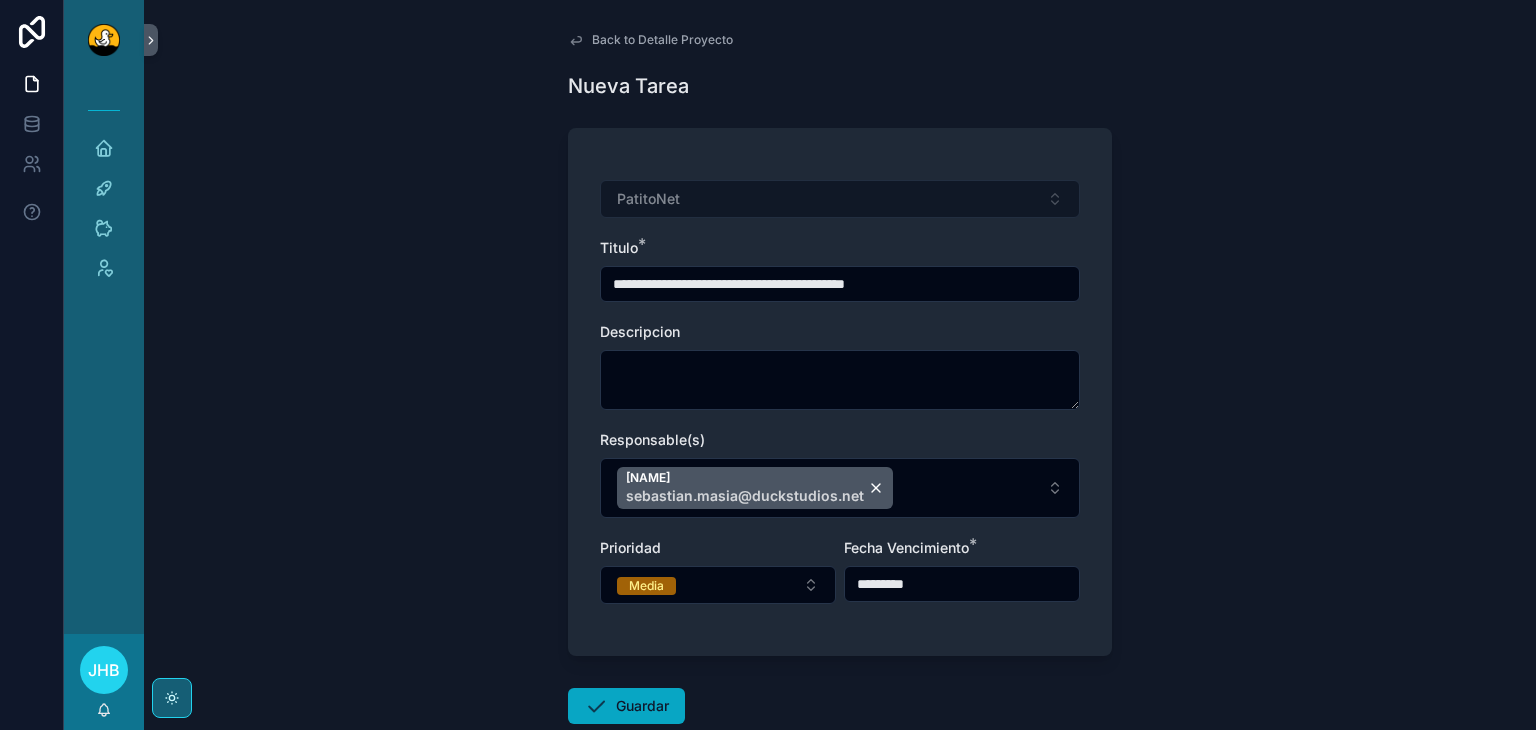 click at bounding box center (596, 706) 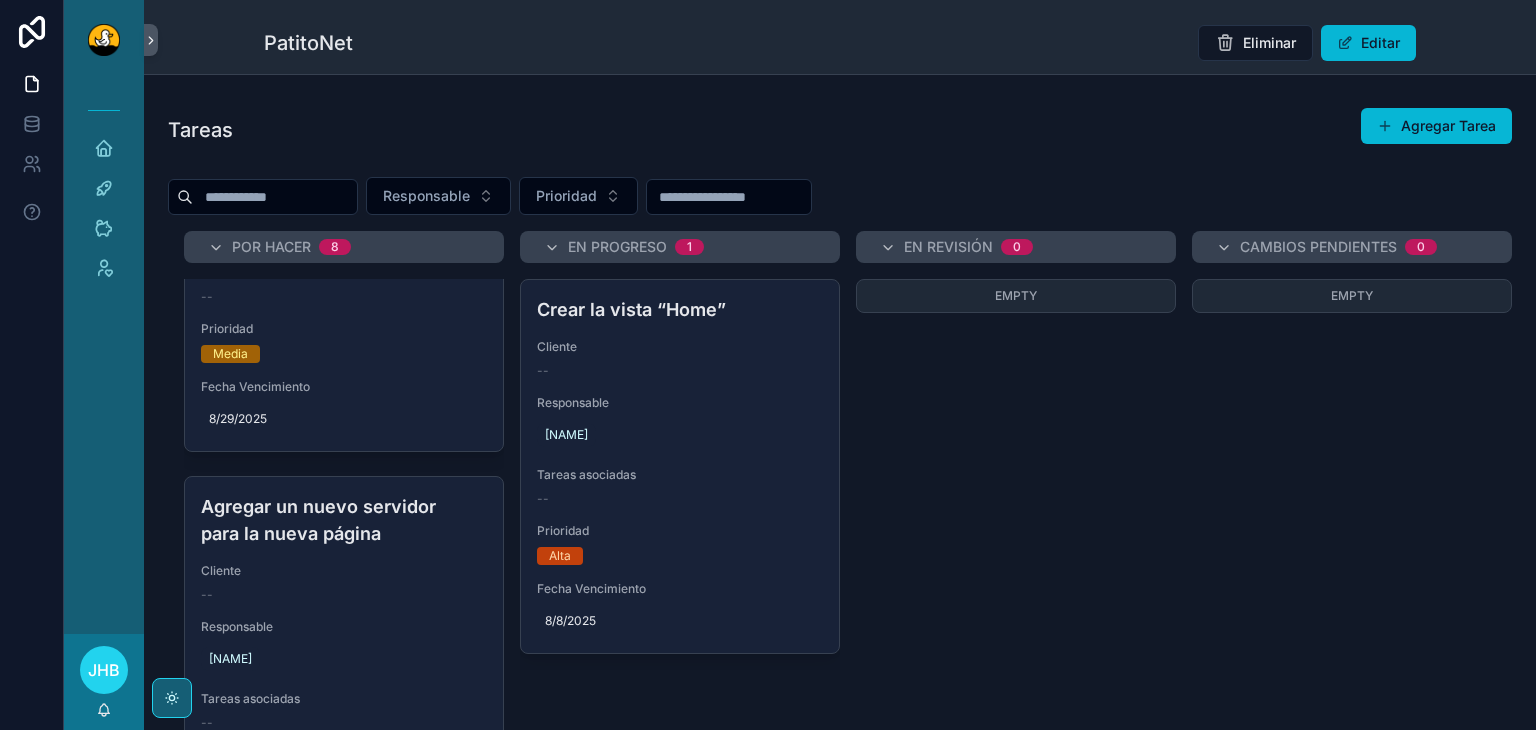 scroll, scrollTop: 2812, scrollLeft: 0, axis: vertical 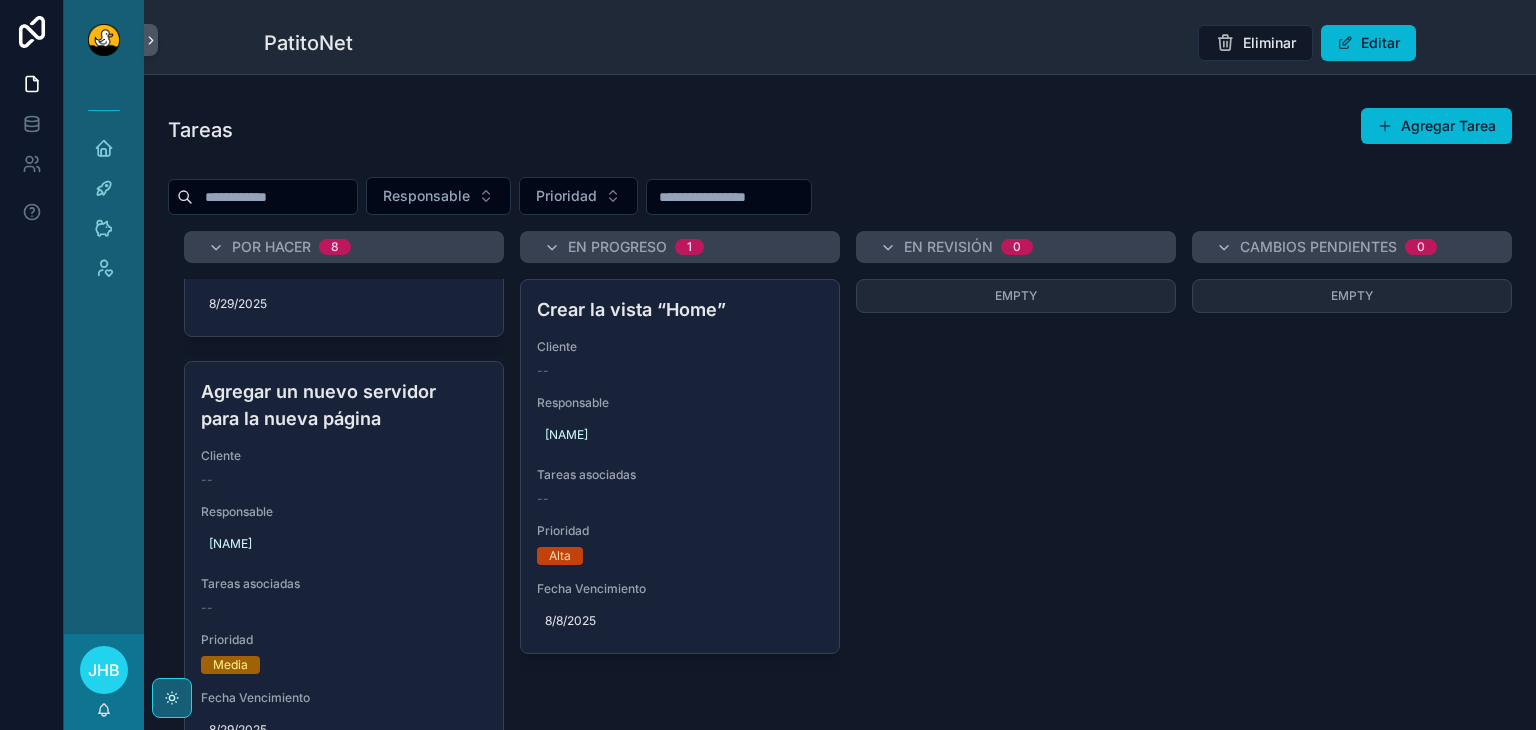 click on "Empty" at bounding box center (1016, 471) 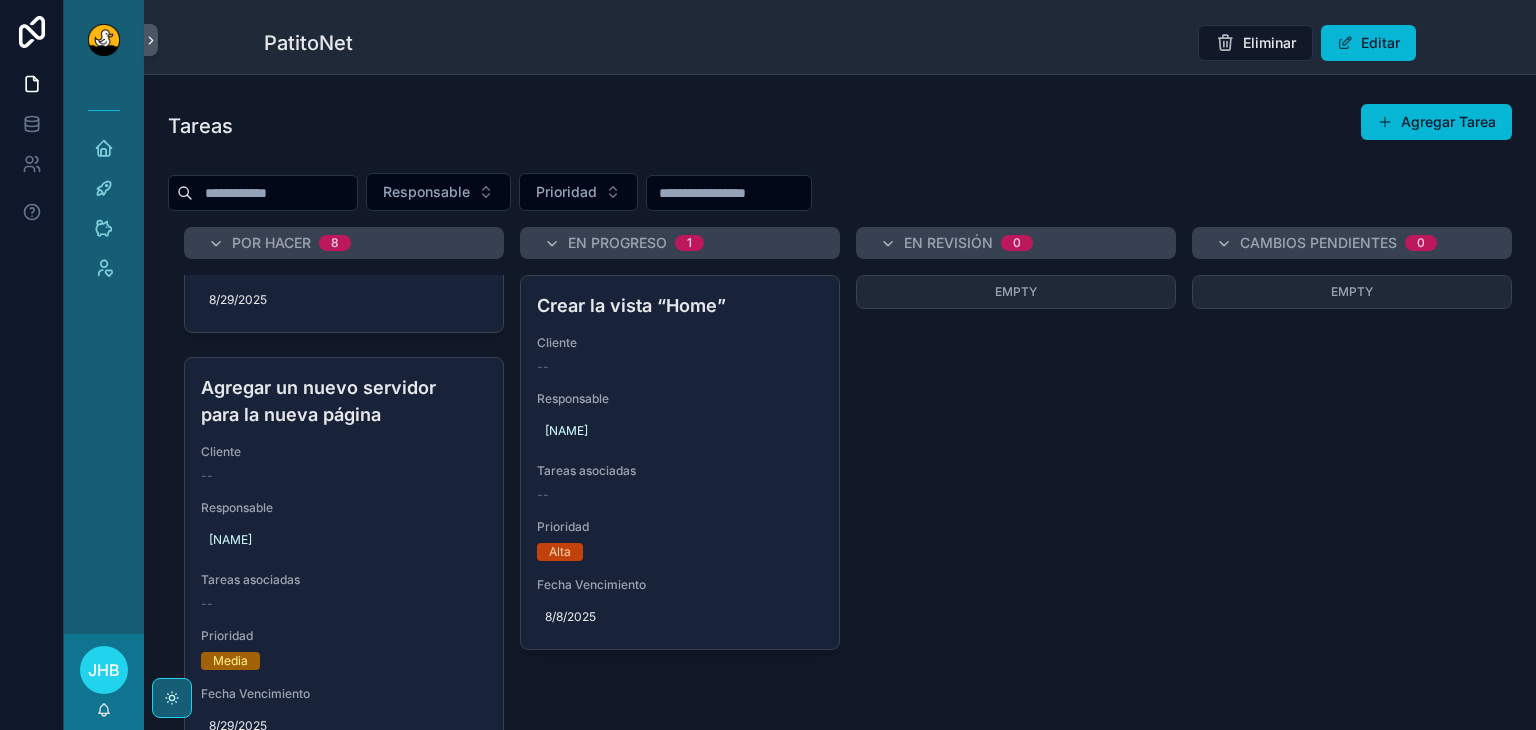 scroll, scrollTop: 0, scrollLeft: 0, axis: both 